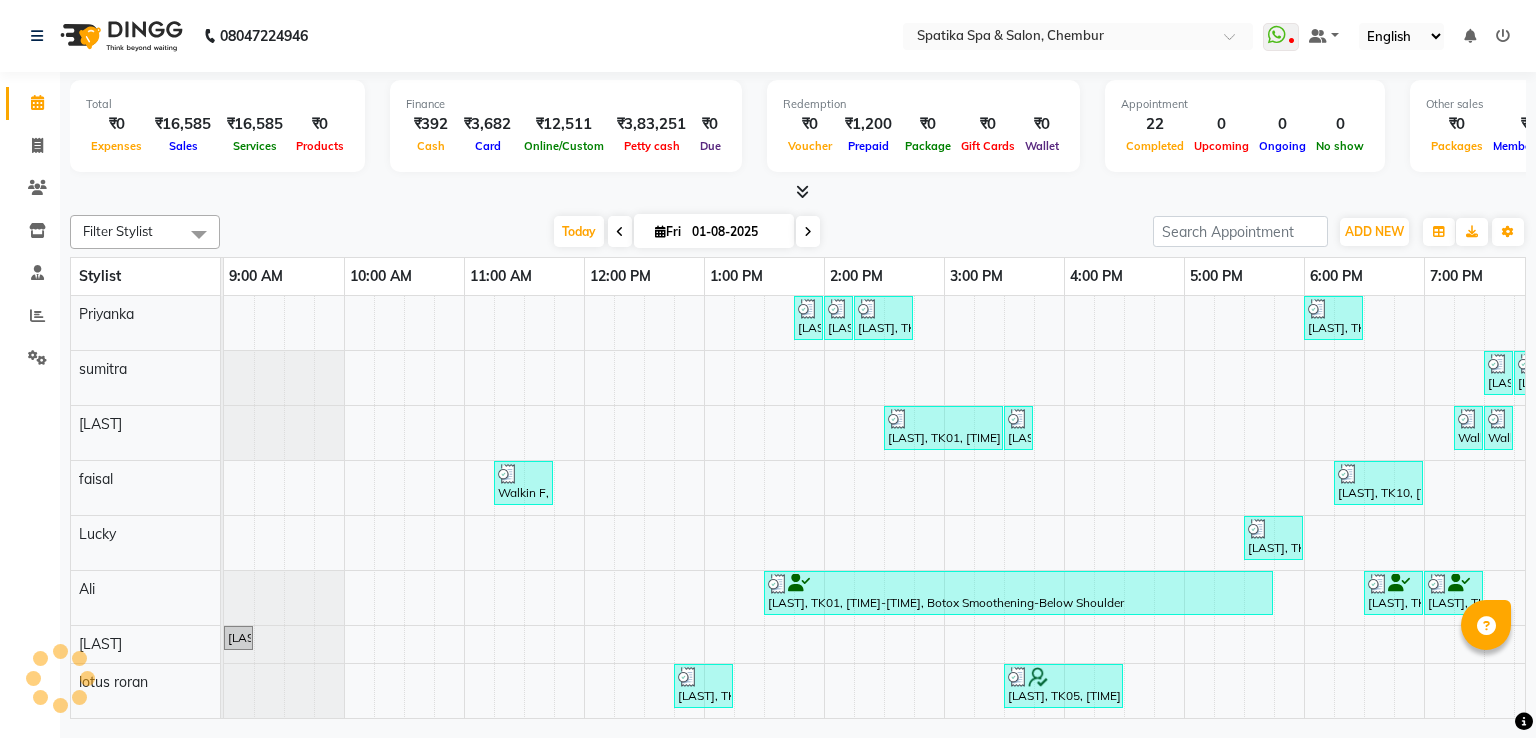scroll, scrollTop: 0, scrollLeft: 0, axis: both 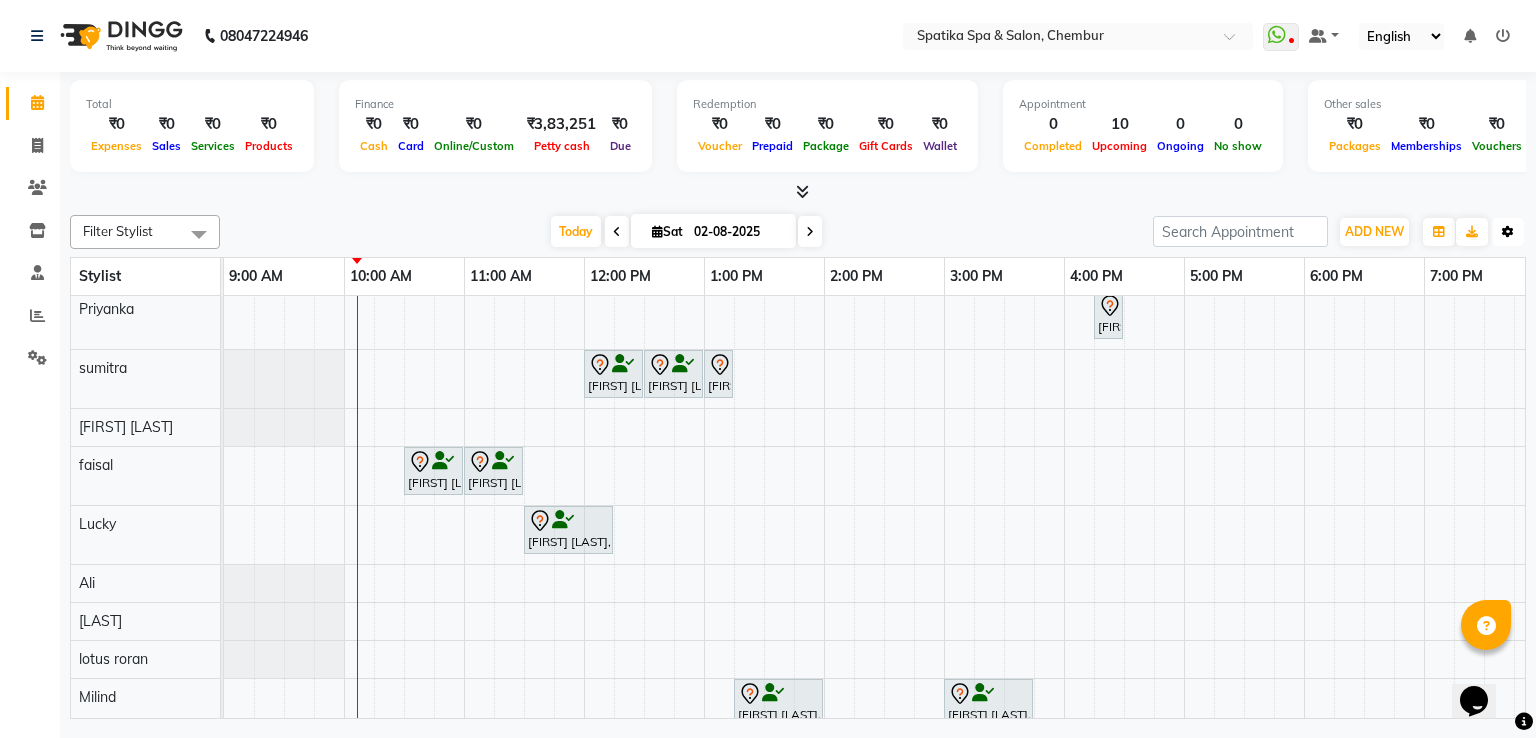 click on "Toggle Dropdown" at bounding box center [1508, 232] 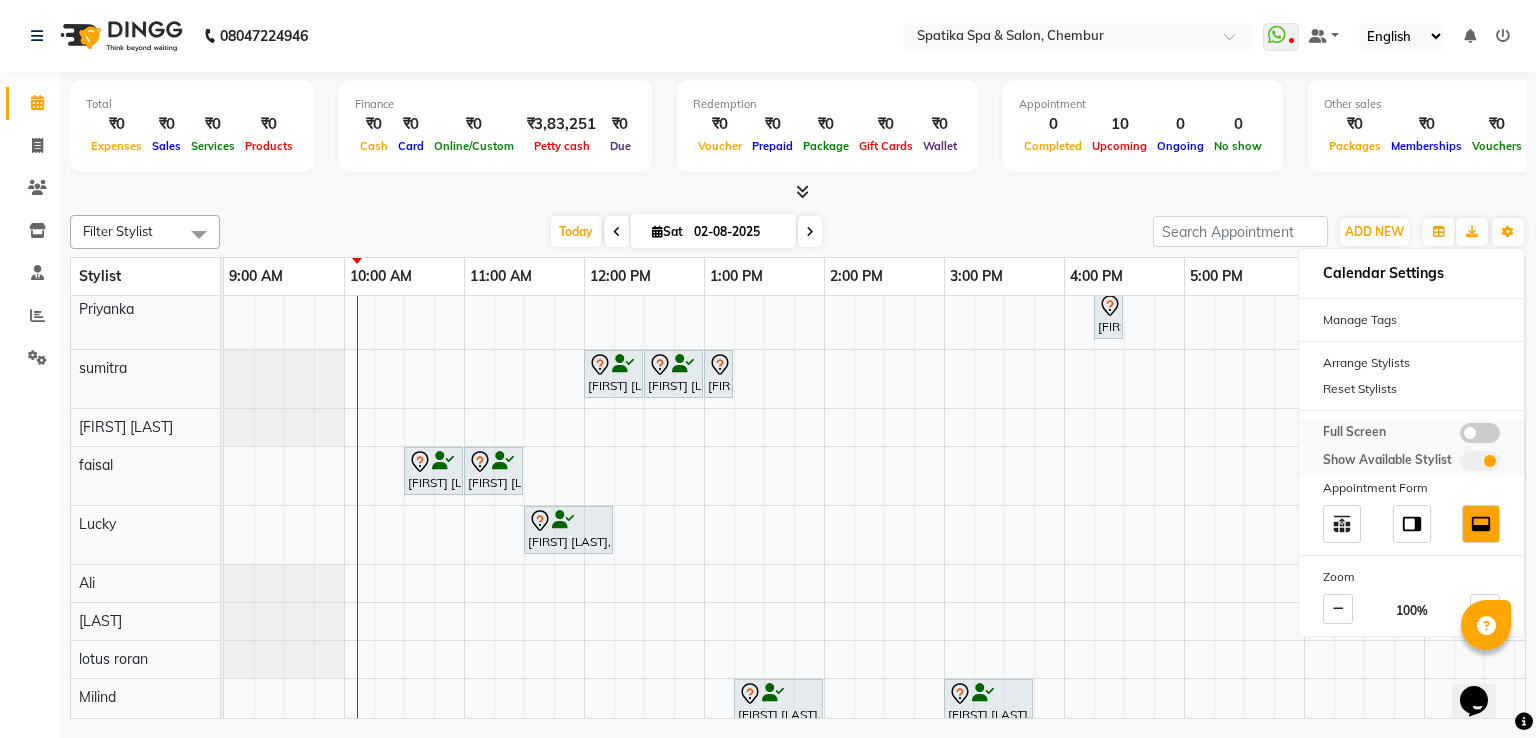 click at bounding box center [1480, 433] 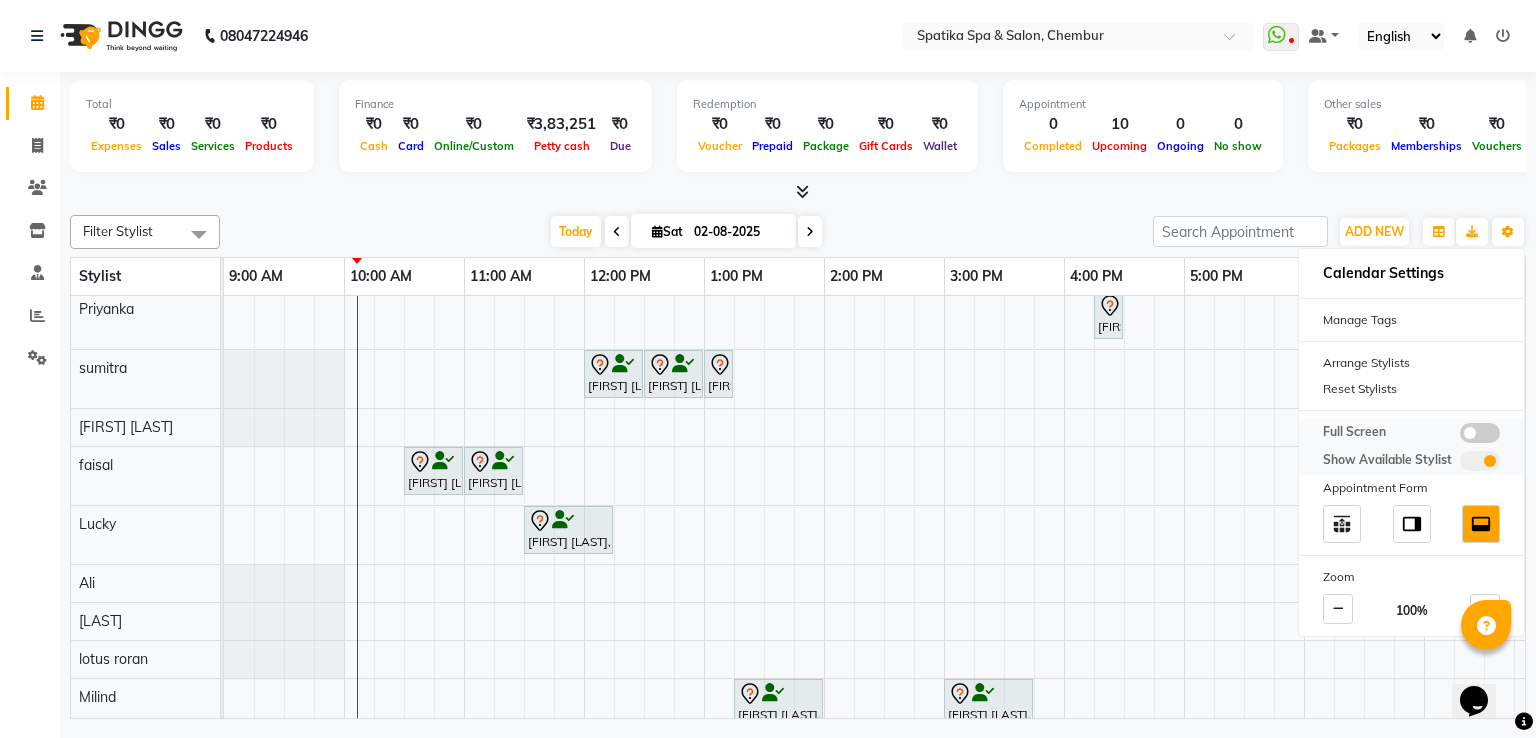 click at bounding box center (1460, 436) 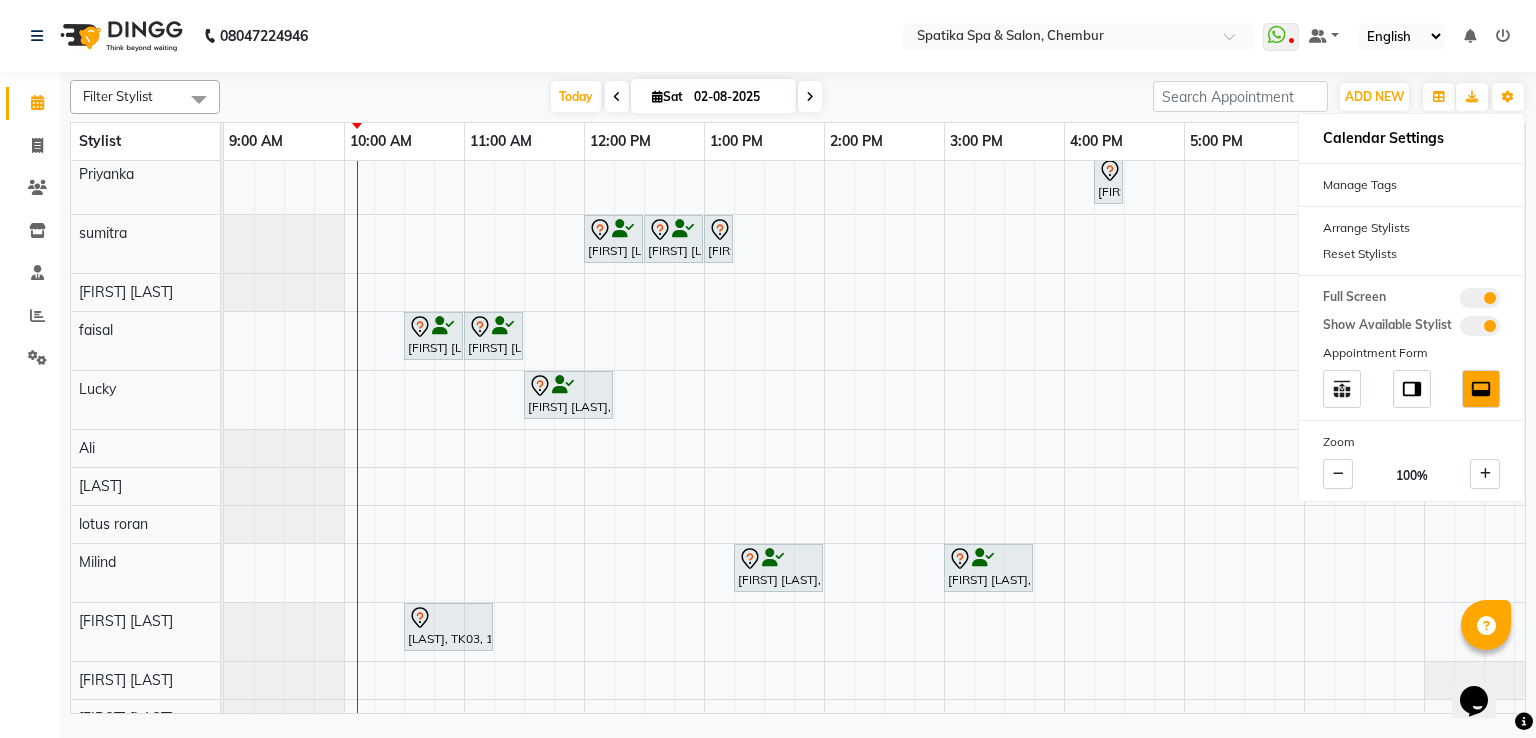 scroll, scrollTop: 5, scrollLeft: 238, axis: both 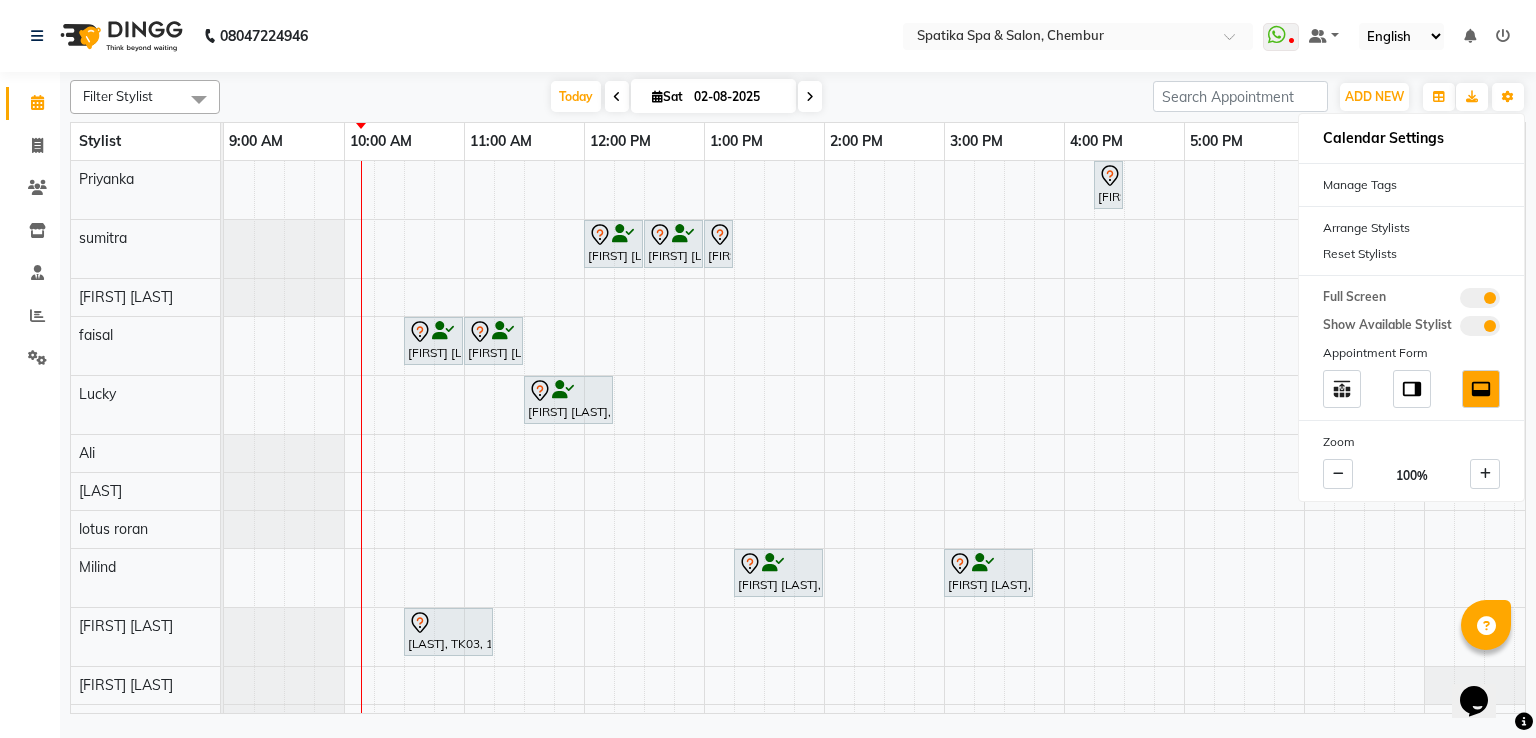 click on "Filter Stylist Select All [FIRST] [LAST] [FIRST] [LAST] [FIRST] [LAST] [FIRST] [LAST] [FIRST] [LAST] [FIRST] [LAST] [FIRST] [LAST] [FIRST] [LAST] [FIRST] [LAST] [FIRST] [LAST] [FIRST] [LAST] [FIRST] [LAST] Toggle Dropdown Add Appointment Add Invoice Add Client Toggle Dropdown Add Appointment Add Invoice Add Client ADD NEW Toggle Dropdown Add Appointment Add Invoice Add Client Filter Stylist Select All [FIRST] [LAST] [FIRST] [LAST] [FIRST] [LAST] [FIRST] [LAST] [FIRST] [LAST] [FIRST] [LAST] [FIRST] [LAST] [FIRST] [LAST] [FIRST] [LAST] [FIRST] [LAST] [FIRST] [LAST] [FIRST] [LAST] Group By  Staff View   Room View  View as Vertical  Vertical - Week View  Horizontal  Horizontal - Week View  List  Toggle Dropdown Calendar Settings Manage Tags   Arrange Stylists   Reset Stylists  Full Screen  Show Available Stylist  Appointment Form Zoom 100% Stylist 9:00 AM 10:00 AM 11:00 AM 12:00 PM 1:00 PM 2:00 PM 3:00 PM 4:00 PM 5:00 PM 6:00 PM 7:00 PM 8:00 PM 9:00 PM [FIRST] [LAST] [FIRST] [LAST] [FIRST] [LAST] [FIRST] [LAST] [FIRST] [LAST] [FIRST] [LAST] [FIRST] [LAST] [FIRST] [LAST] [FIRST] [LAST] [FIRST] [LAST] [FIRST] [LAST] [FIRST] [LAST]" 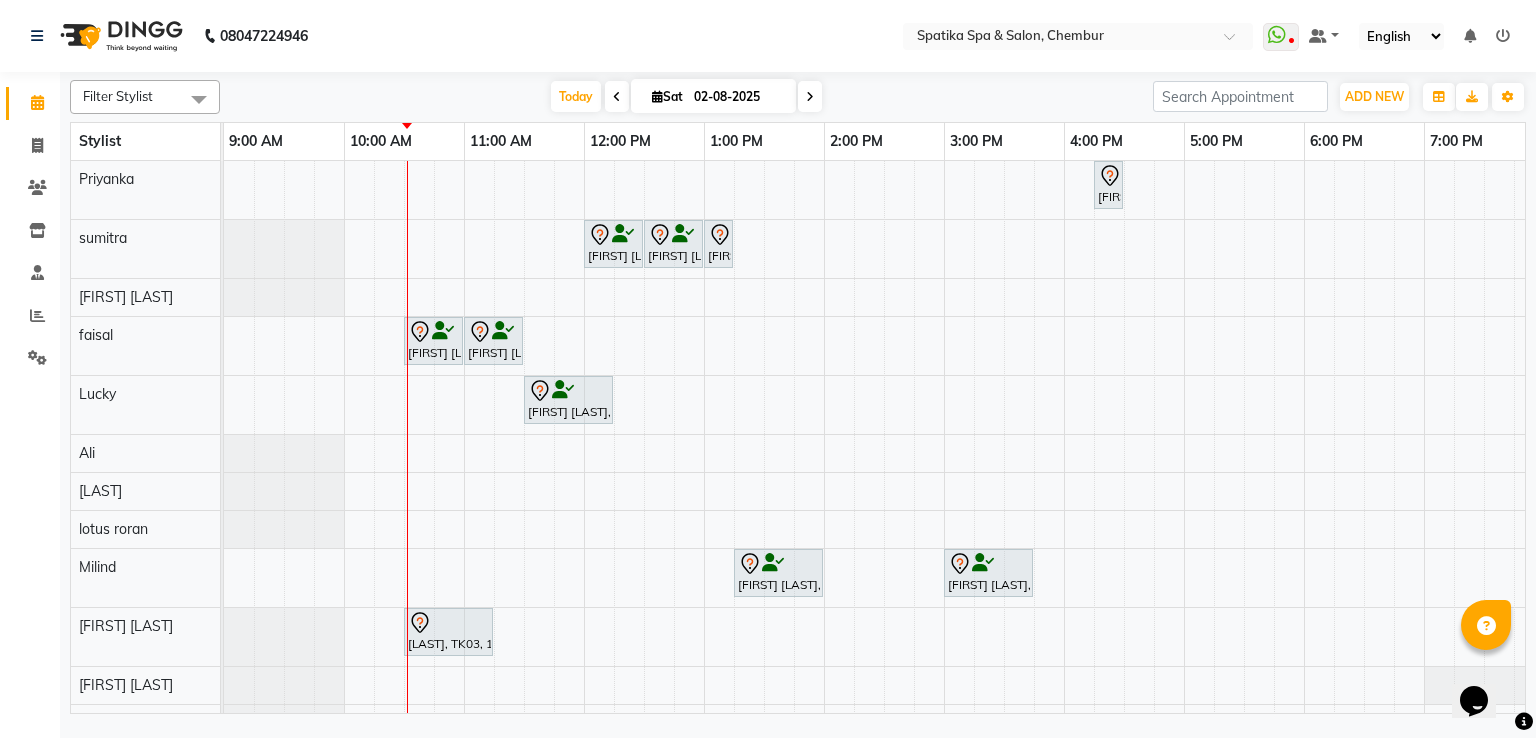 scroll, scrollTop: 41, scrollLeft: 0, axis: vertical 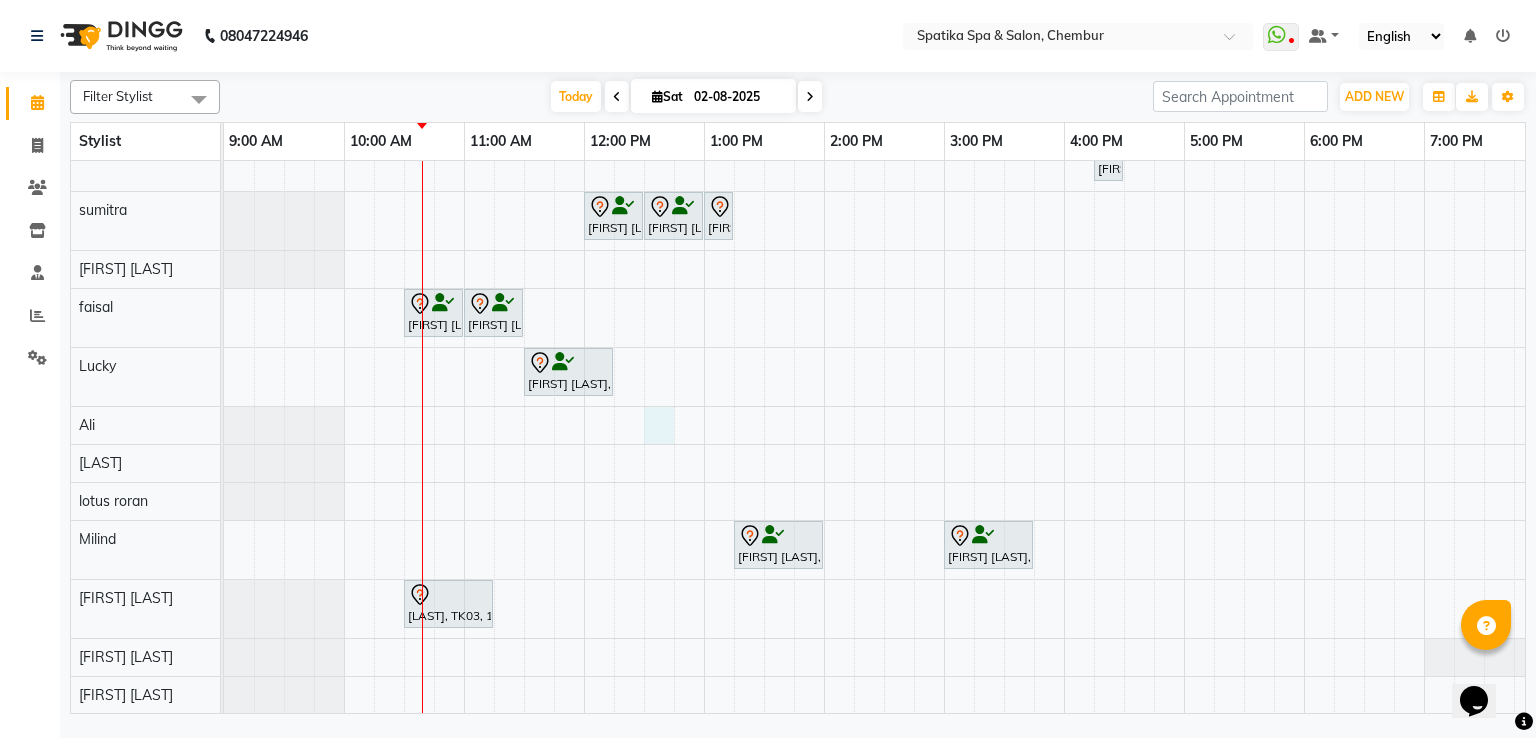 click on "[FIRST] [LAST], TK02, 04:15 PM-04:30 PM, Eyebrows             [FIRST] [LAST], TK05, 12:00 PM-12:30 PM, Premium Wax-Full Arms             [FIRST] [LAST], TK05, 12:30 PM-01:00 PM, Premium Wax-Full Legs             [FIRST] [LAST], TK05, 01:00 PM-01:15 PM, Peel Off Wax-Under Arms             [FIRST] [LAST], TK06, 10:30 AM-11:00 AM, Haircuts             [FIRST] [LAST], TK06, 11:00 AM-11:30 AM, Beard Styling / Crafting / Trim             [FIRST] [LAST], TK04, 11:30 AM-12:15 PM, Female-Haircuts             [FIRST] [LAST], TK05, 01:15 PM-02:00 PM, Classic Pedicure             [FIRST] [LAST], TK01, 03:00 PM-03:45 PM, Classic Pedicure             [LAST], TK03, 10:30 AM-11:15 AM, Classic Pedicure" at bounding box center (1004, 423) 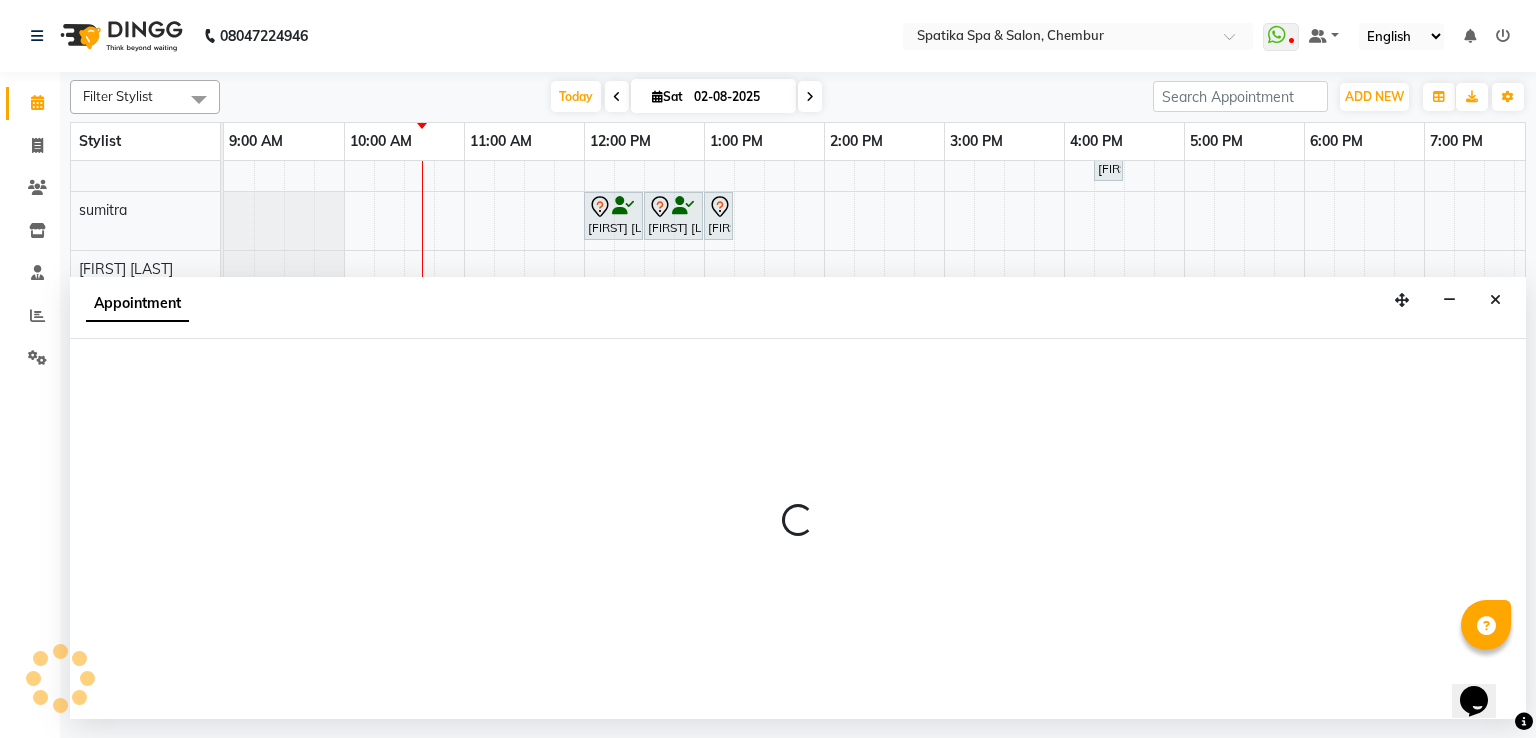 select on "17981" 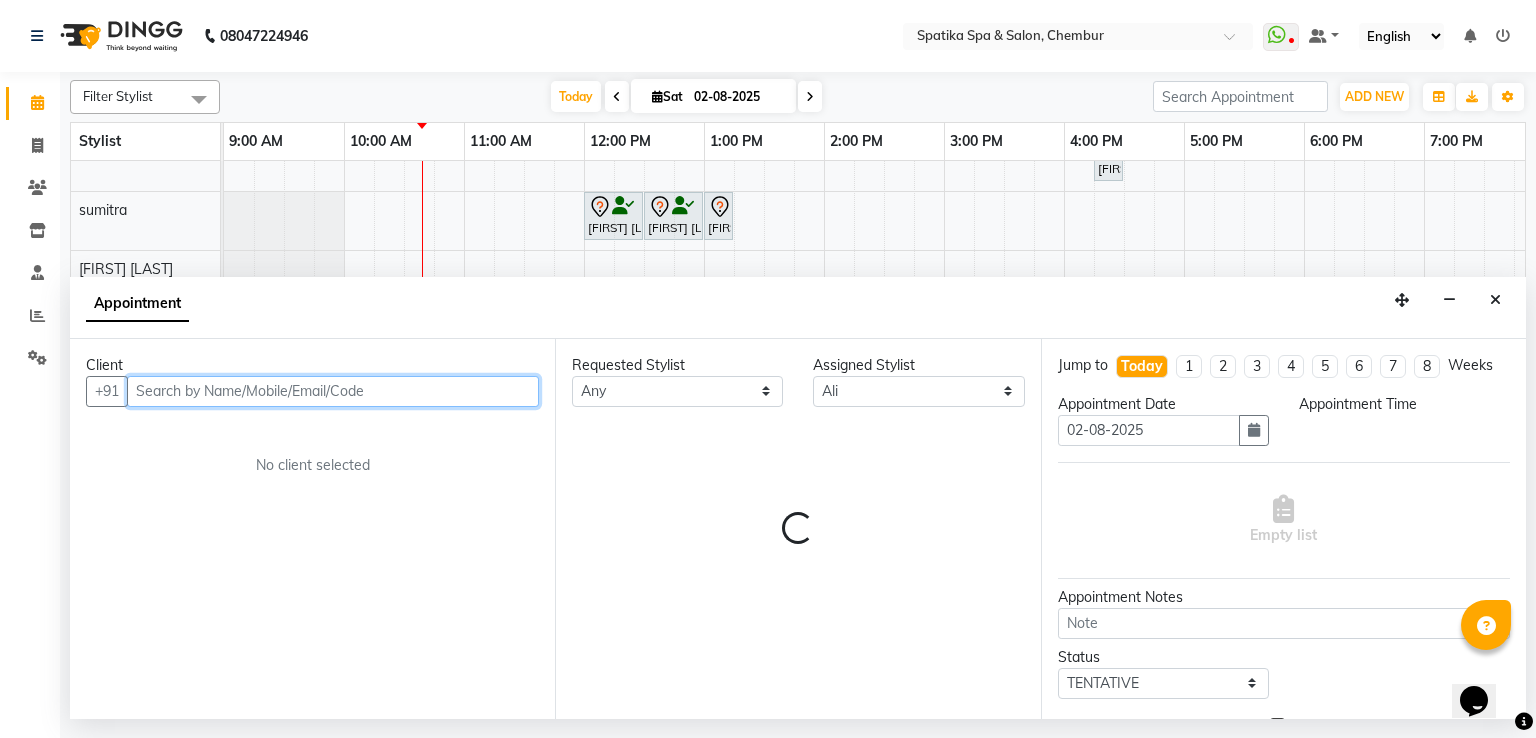 select on "750" 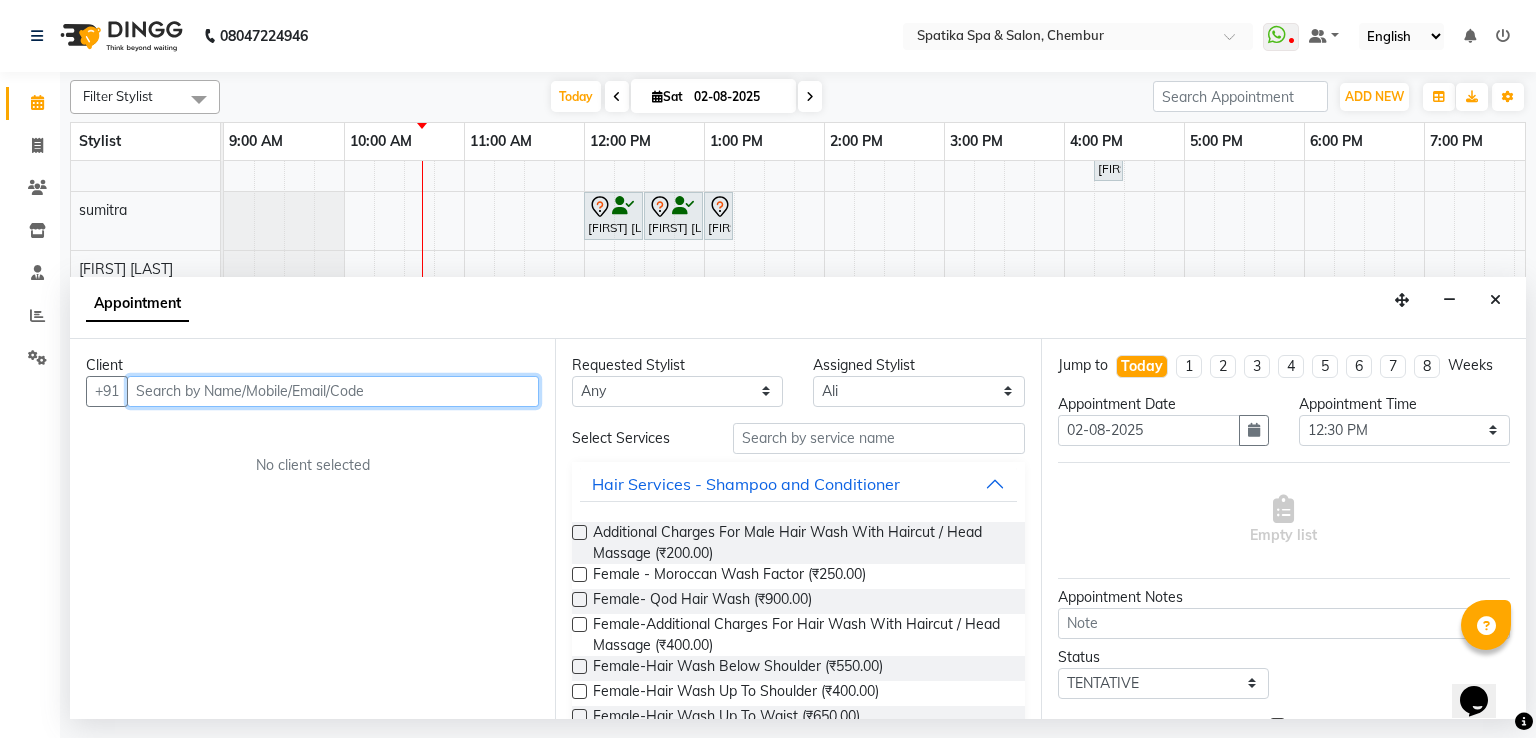 click at bounding box center (333, 391) 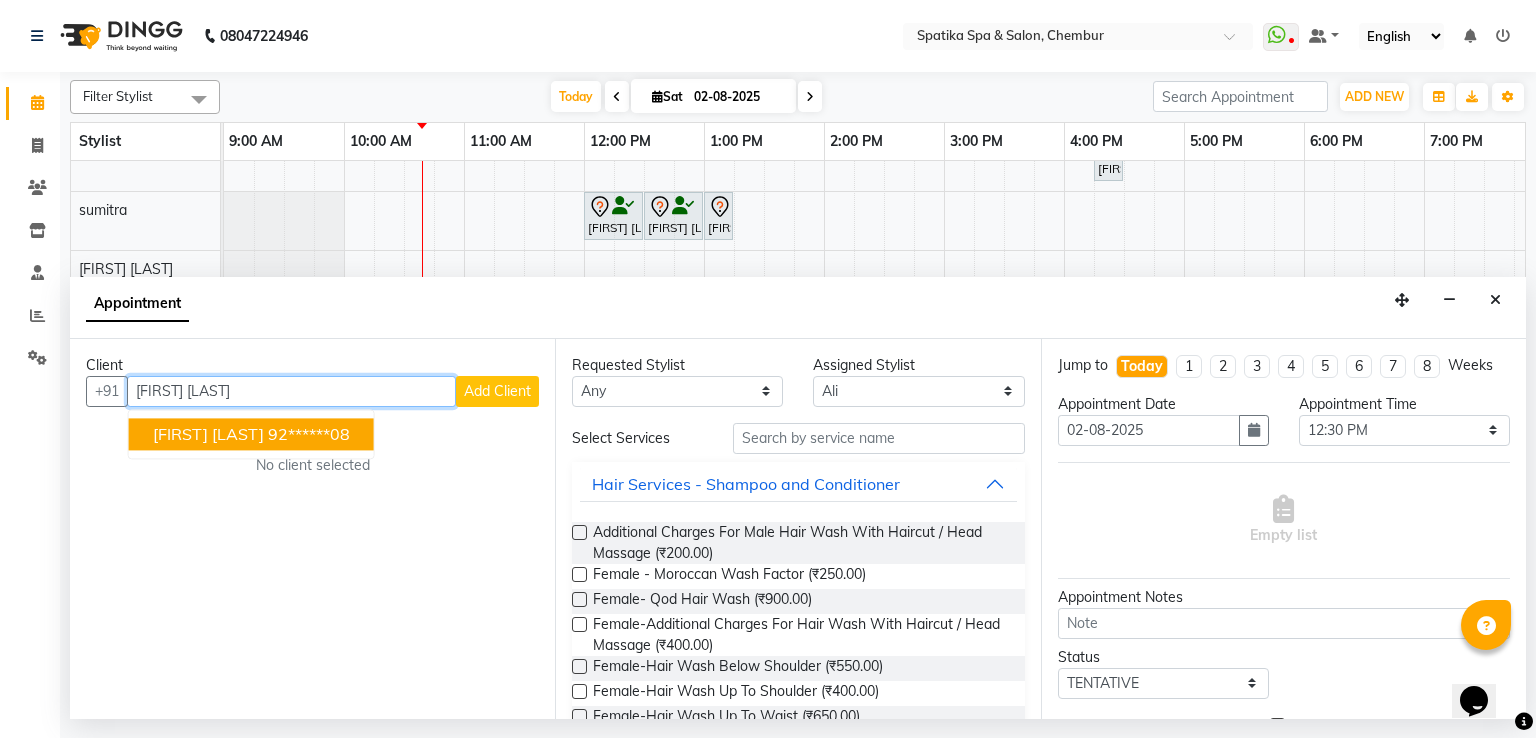 click on "92******08" at bounding box center (309, 434) 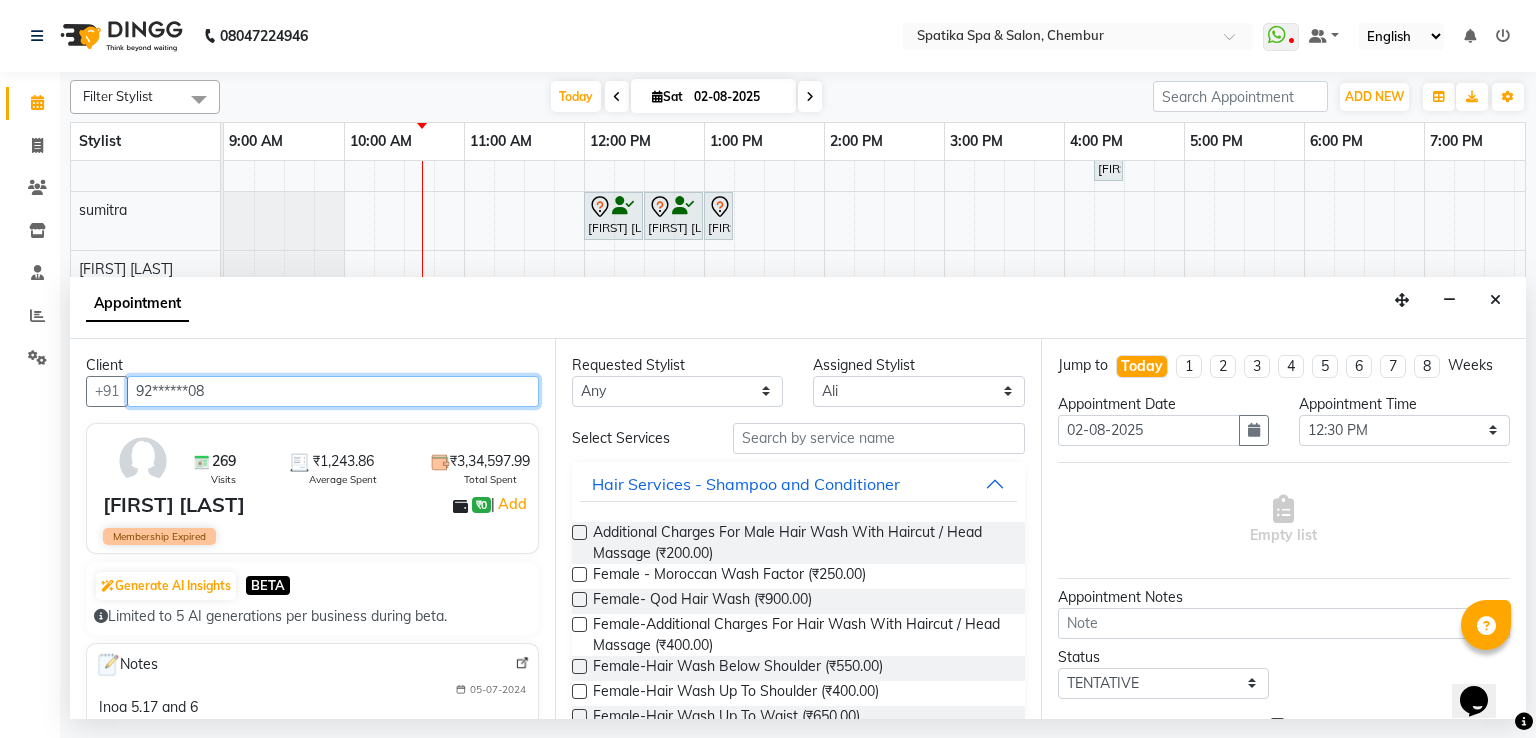 type on "92******08" 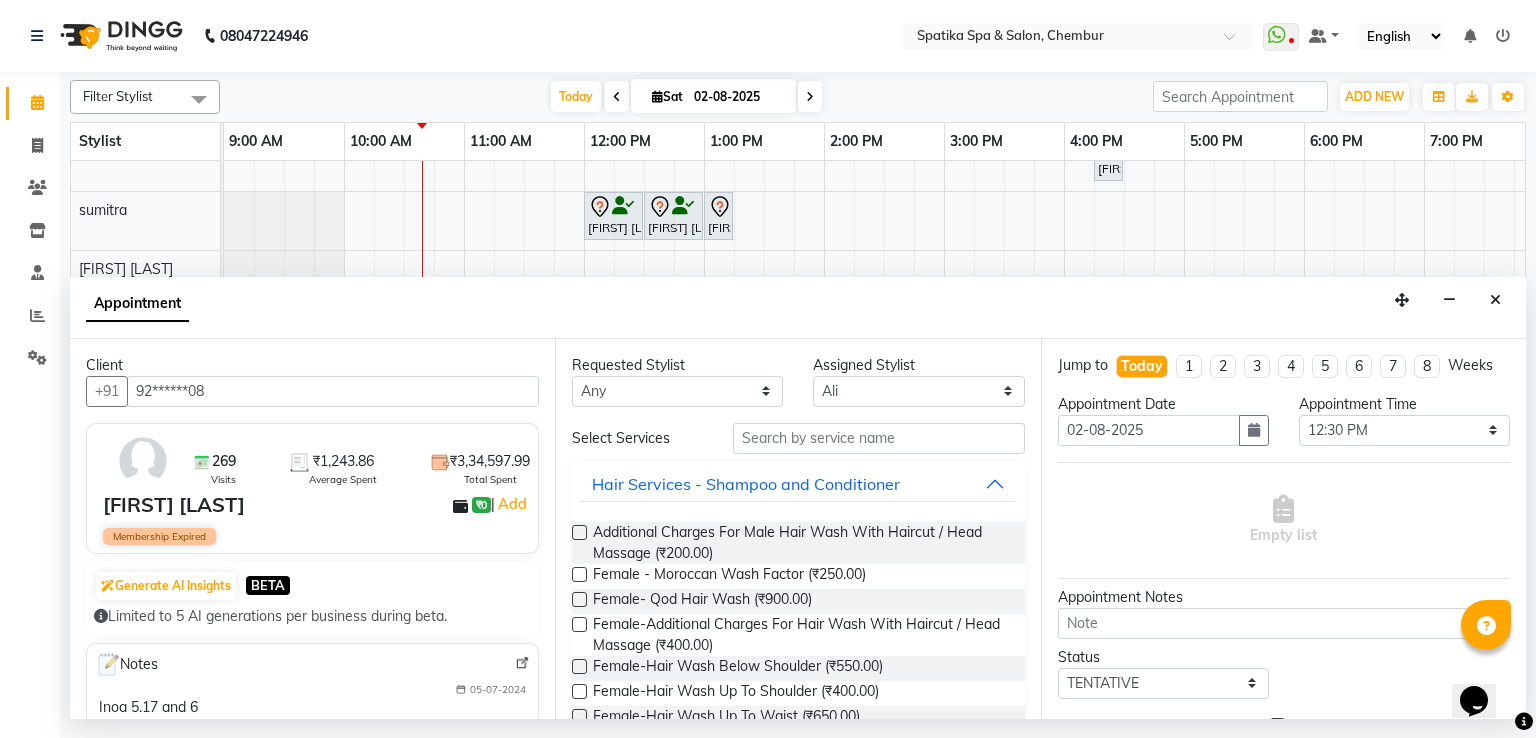 click at bounding box center [579, 666] 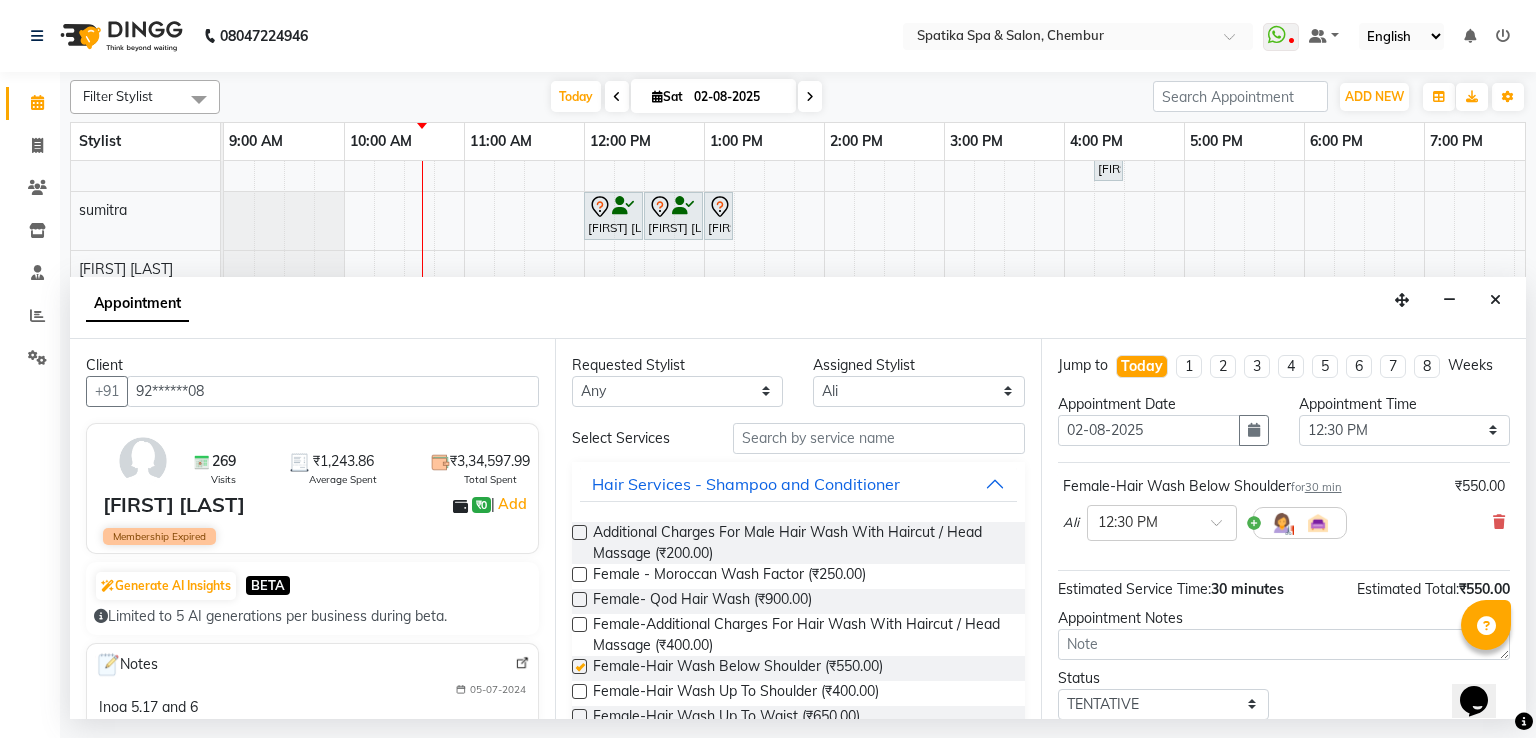 checkbox on "false" 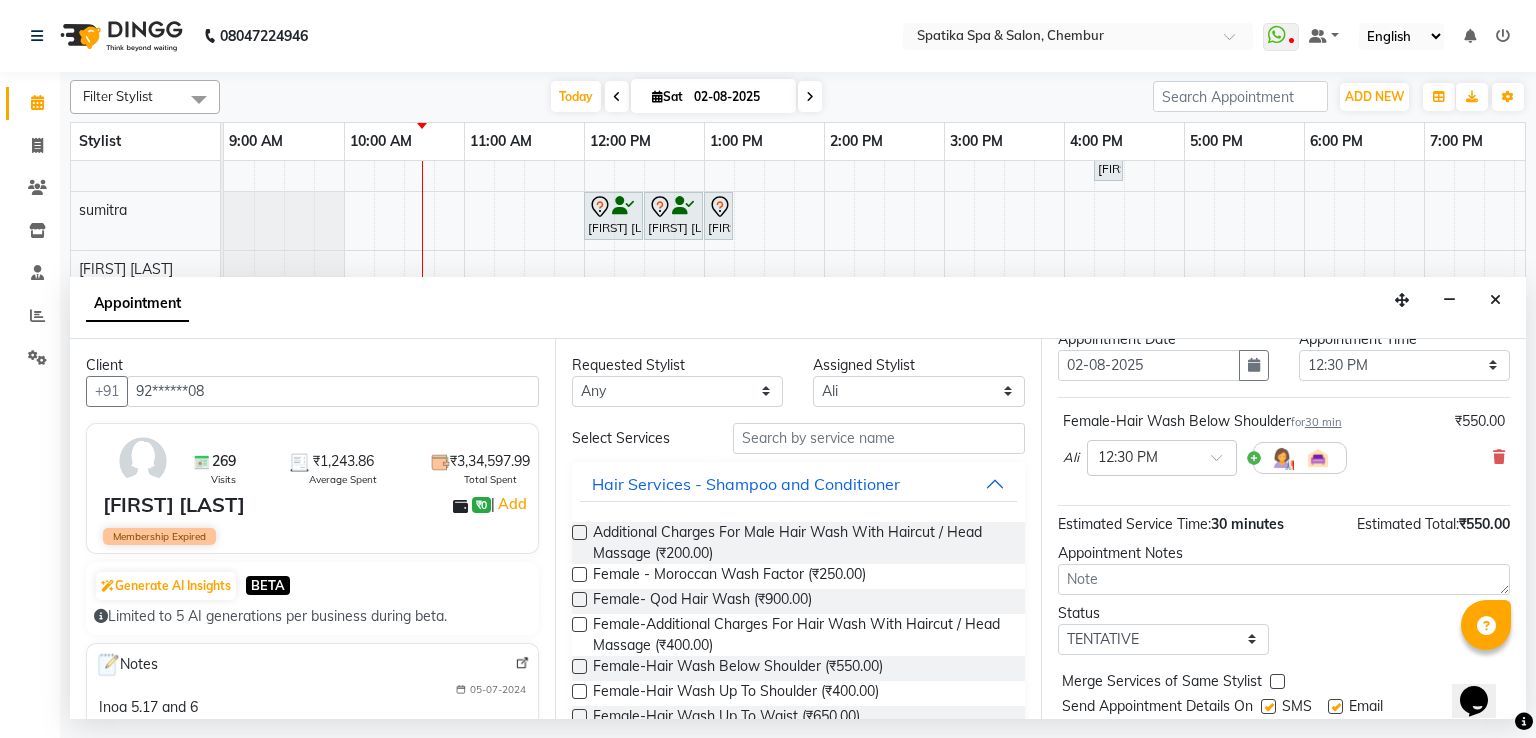 scroll, scrollTop: 125, scrollLeft: 0, axis: vertical 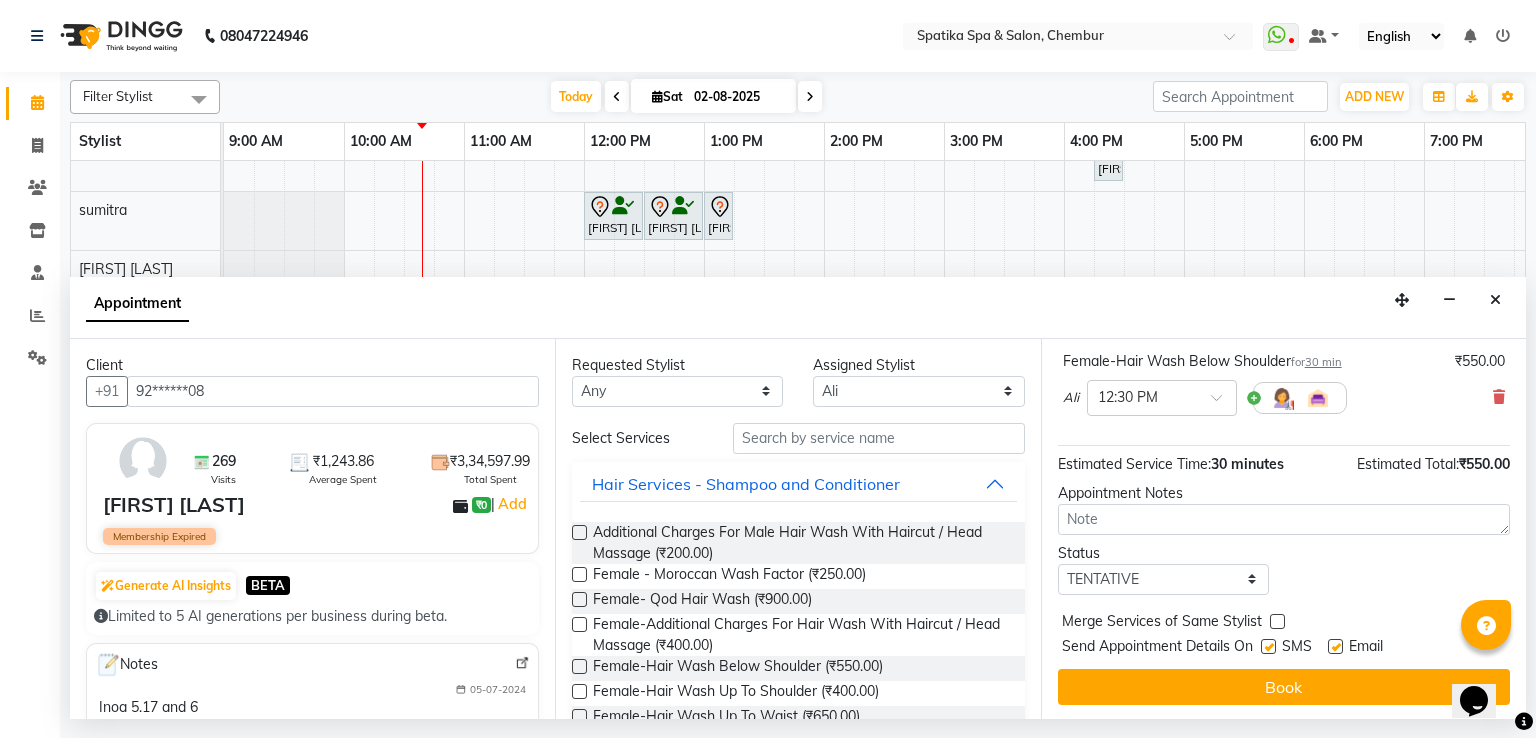 click on "SMS" at bounding box center (1297, 648) 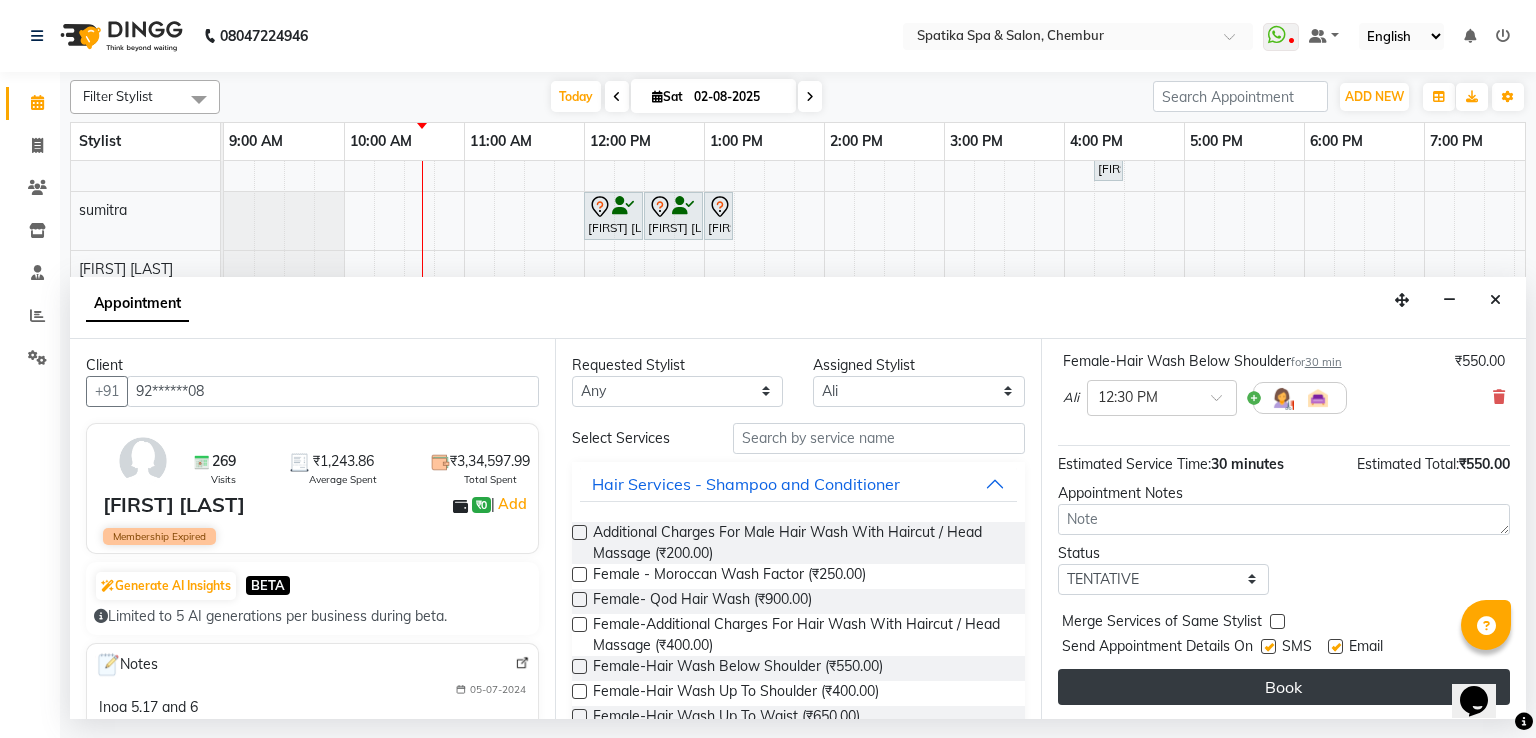 click on "Book" at bounding box center (1284, 687) 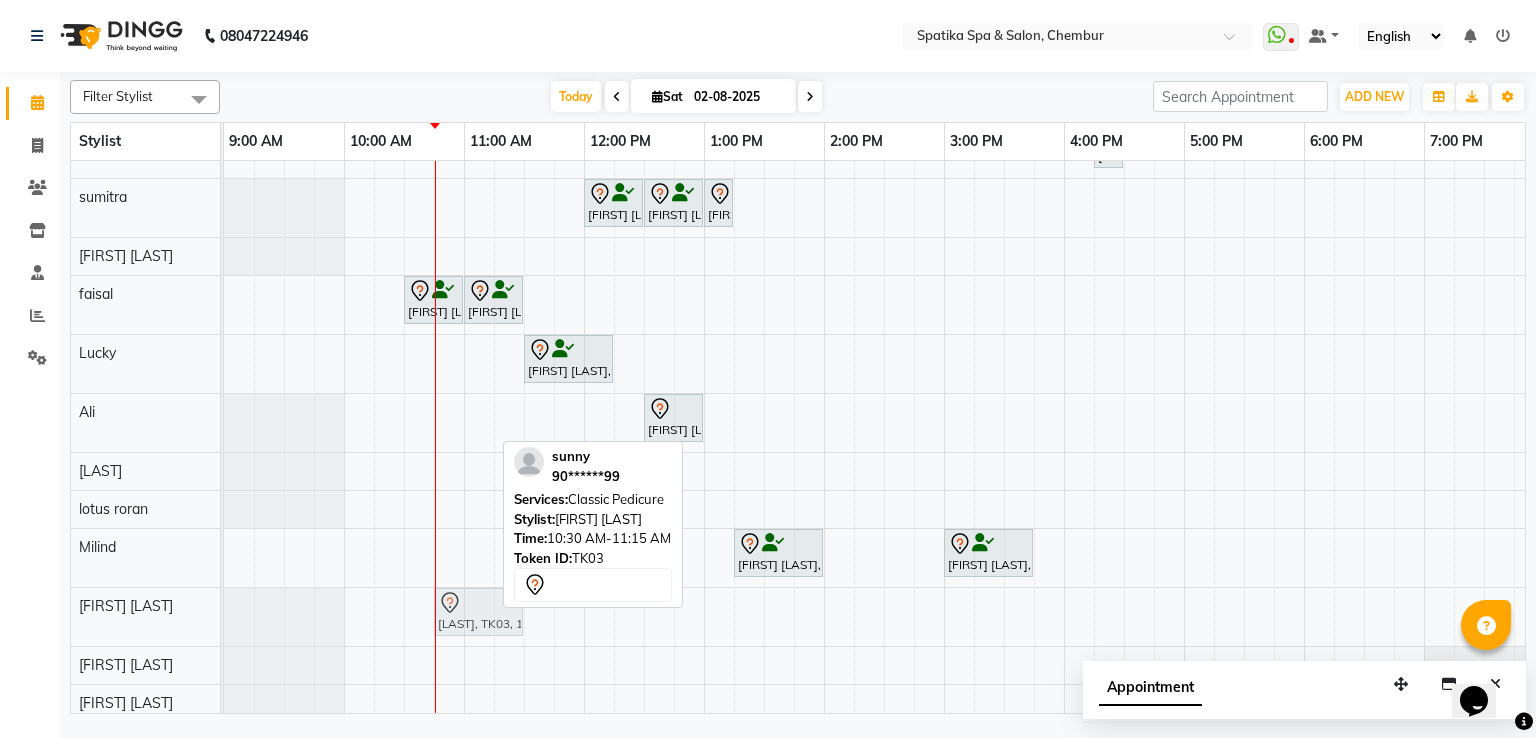 drag, startPoint x: 451, startPoint y: 601, endPoint x: 474, endPoint y: 601, distance: 23 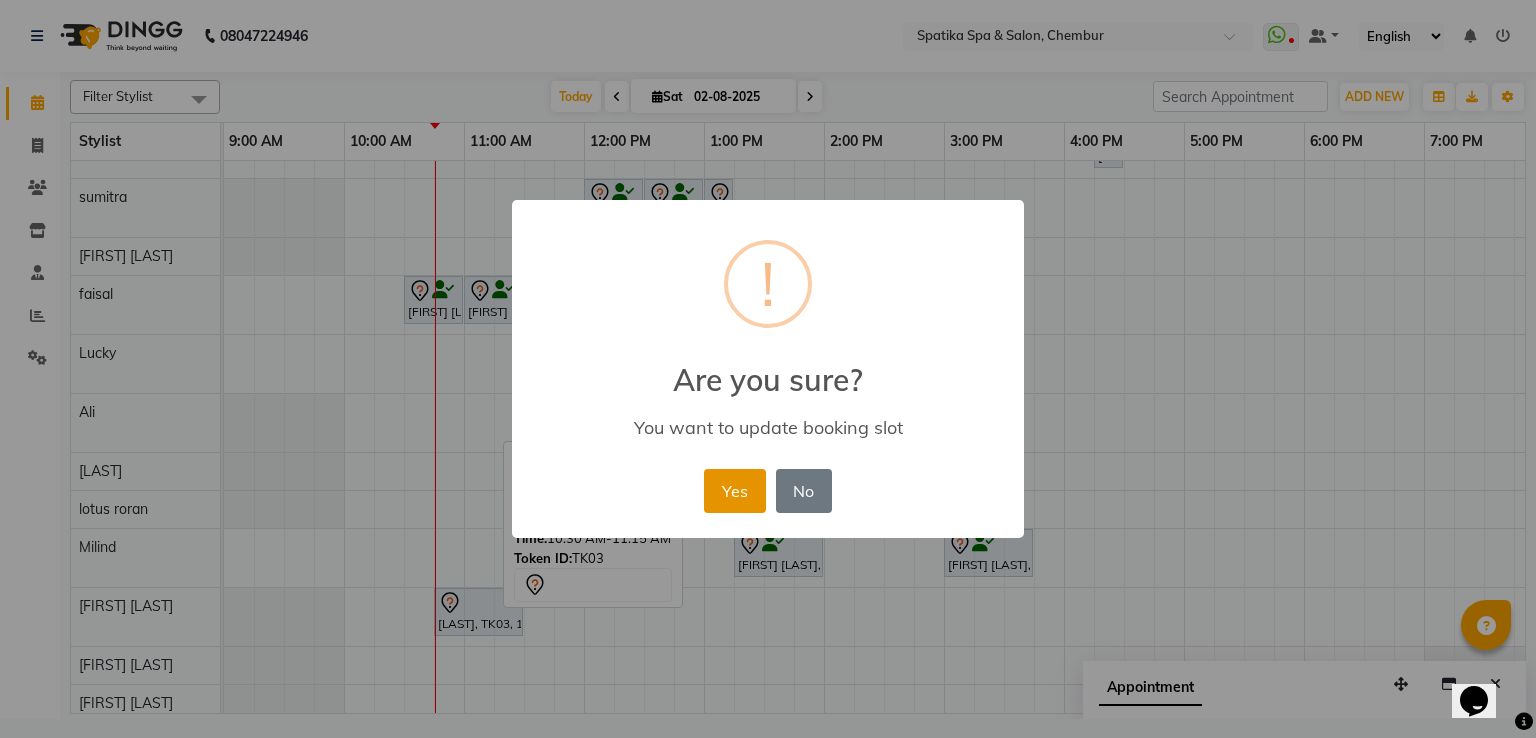 click on "Yes" at bounding box center (734, 491) 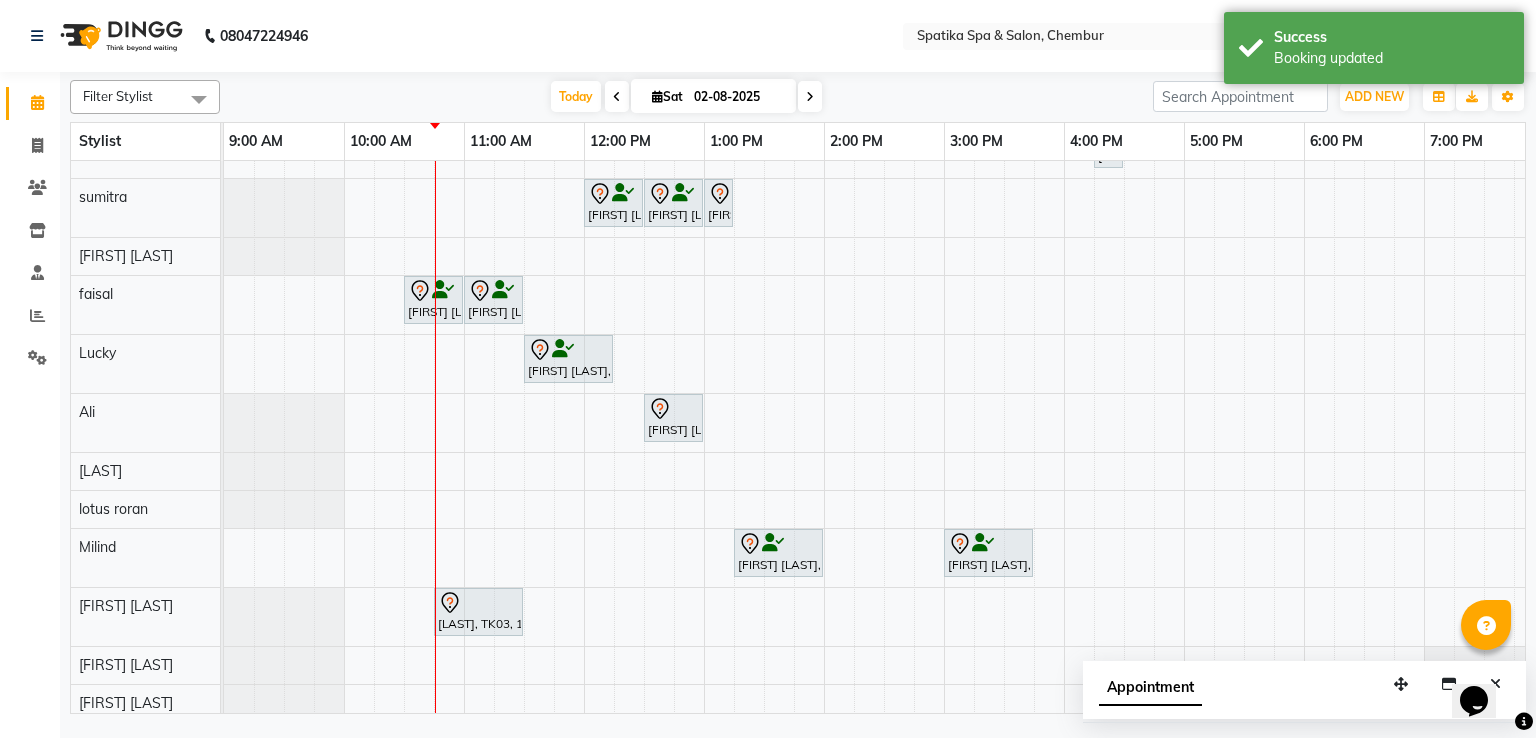 click on "[FIRST] [LAST], TK02, 04:15 PM-04:30 PM, Eyebrows             [FIRST] [LAST], TK05, 12:00 PM-12:30 PM, Premium Wax-Full Arms             [FIRST] [LAST], TK05, 12:30 PM-01:00 PM, Premium Wax-Full Legs             [FIRST] [LAST], TK05, 01:00 PM-01:15 PM, Peel Off Wax-Under Arms             [FIRST] [LAST], TK06, 10:30 AM-11:00 AM, Haircuts             [FIRST] [LAST], TK06, 11:00 AM-11:30 AM, Beard Styling / Crafting / Trim             [FIRST] [LAST], TK04, 11:30 AM-12:15 PM, Female-Haircuts             [FIRST] [LAST], TK07, 12:30 PM-01:00 PM, Female-Hair Wash Below Shoulder             [FIRST] [LAST], TK05, 01:15 PM-02:00 PM, Classic Pedicure             [FIRST] [LAST], TK01, 03:00 PM-03:45 PM, Classic Pedicure             [LAST], TK03, 10:45 AM-11:30 AM, Classic Pedicure" at bounding box center (1004, 421) 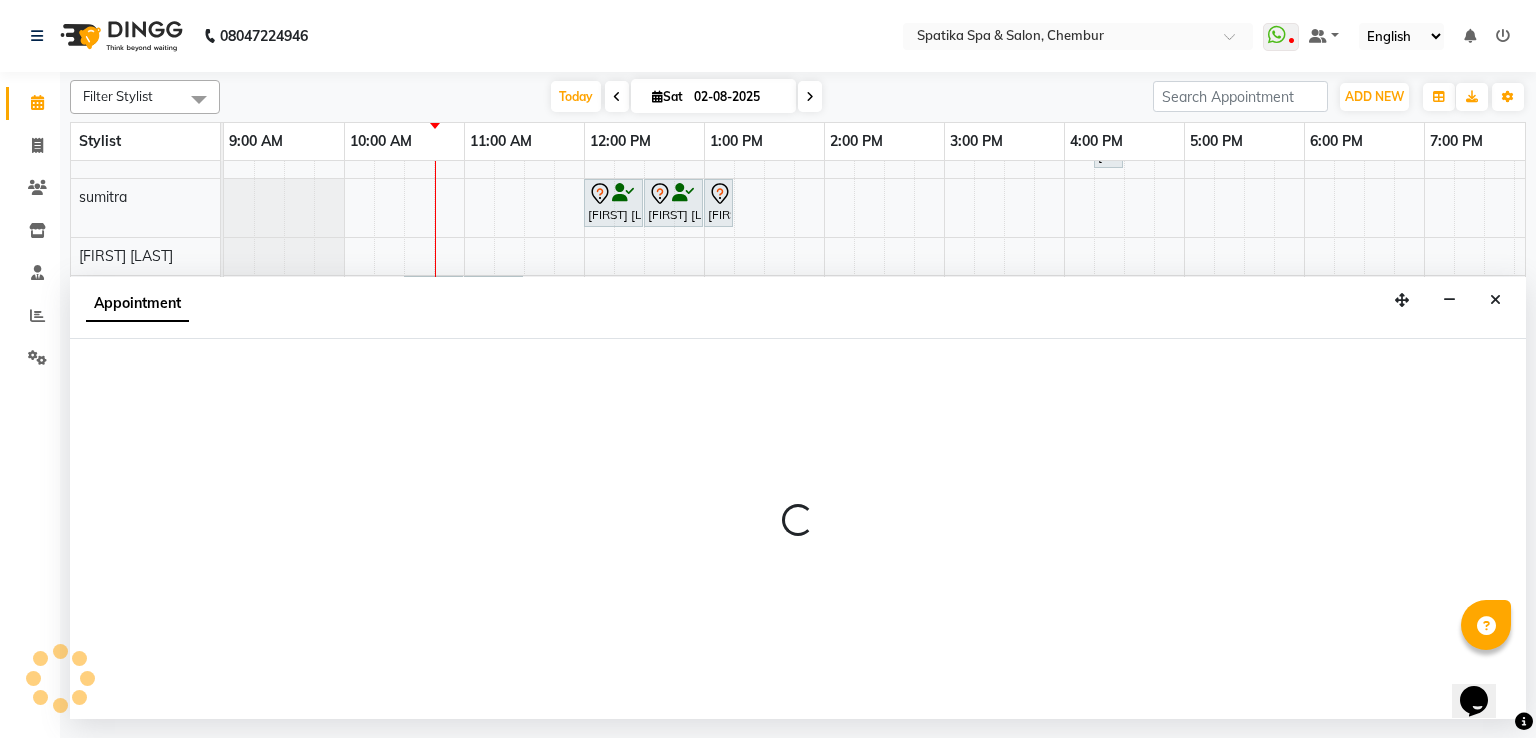 select on "17981" 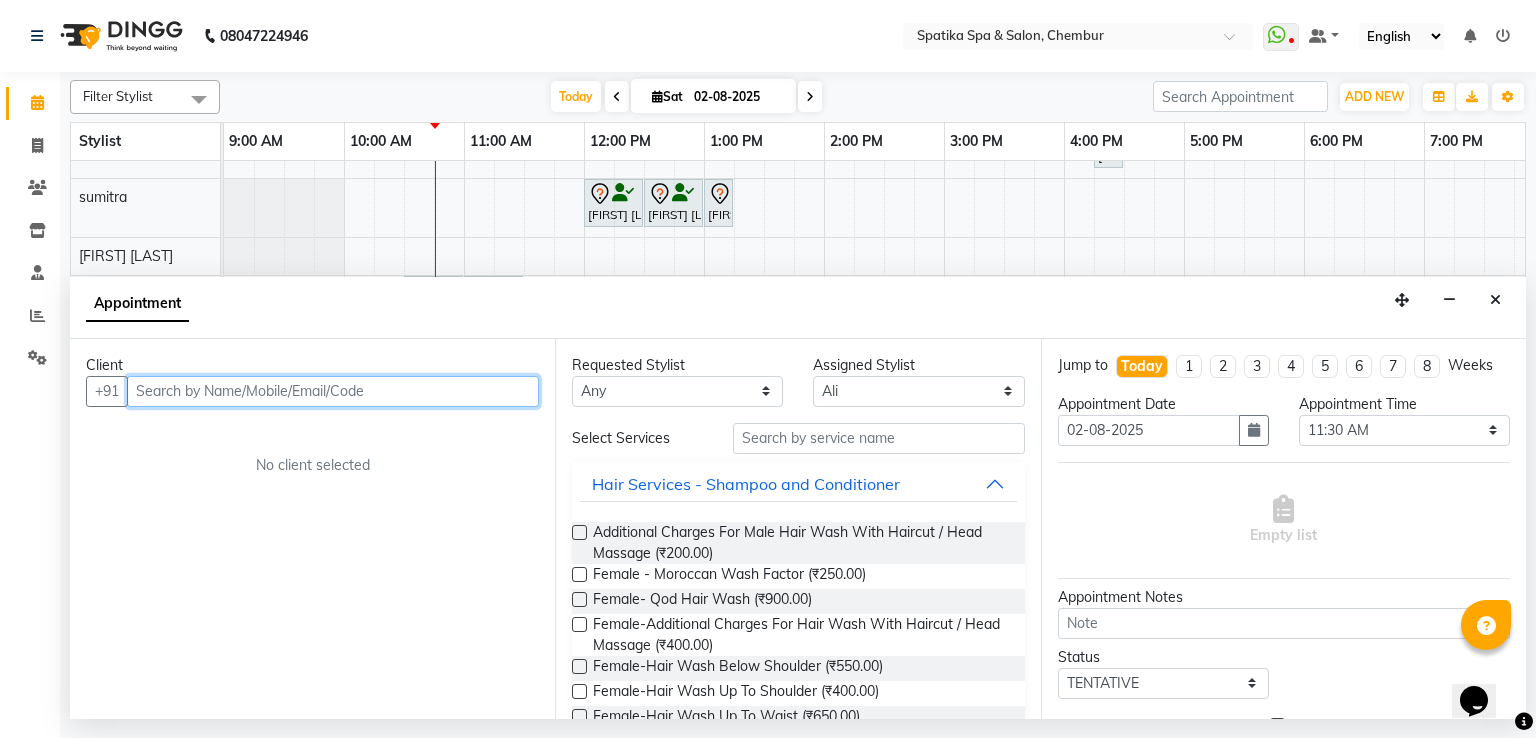 click at bounding box center [333, 391] 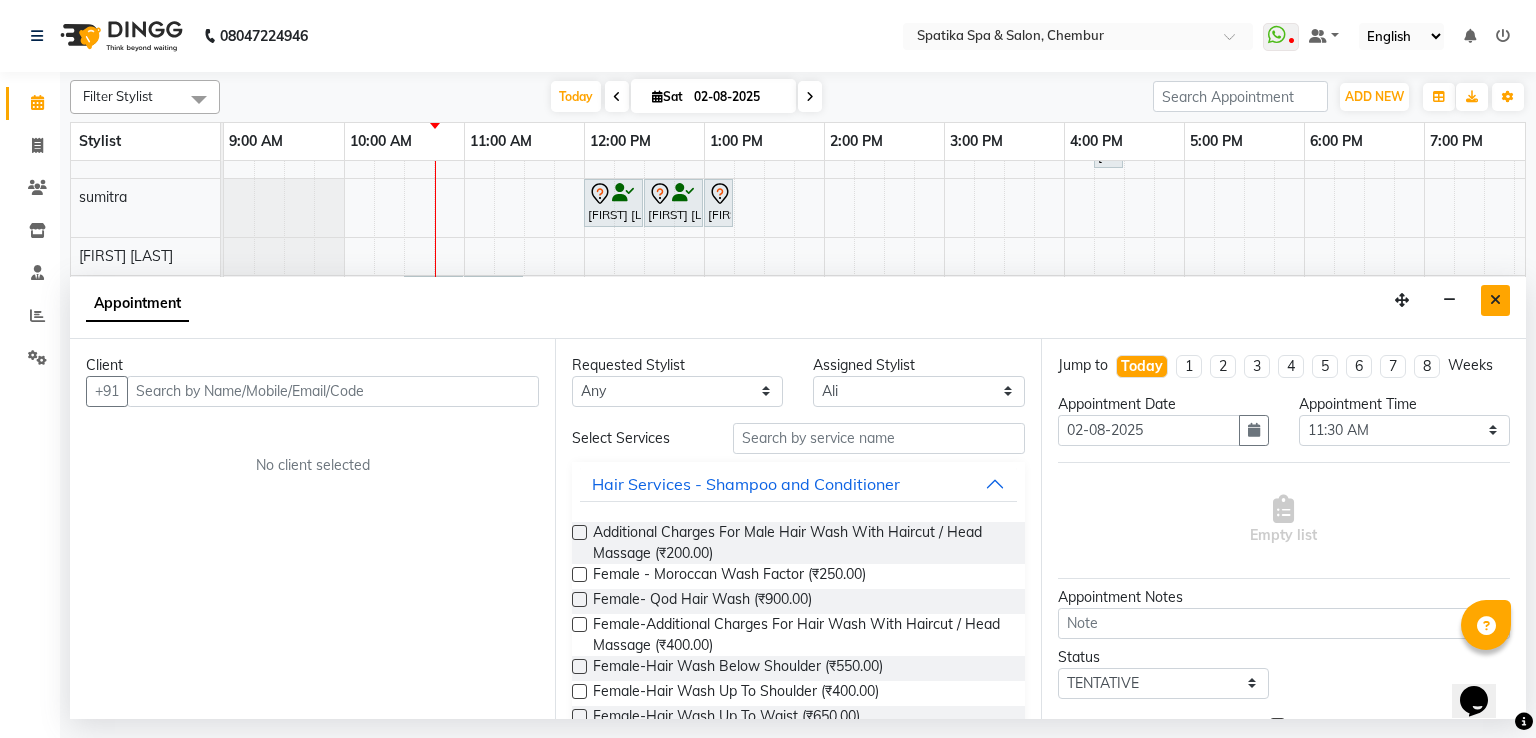click at bounding box center (1495, 300) 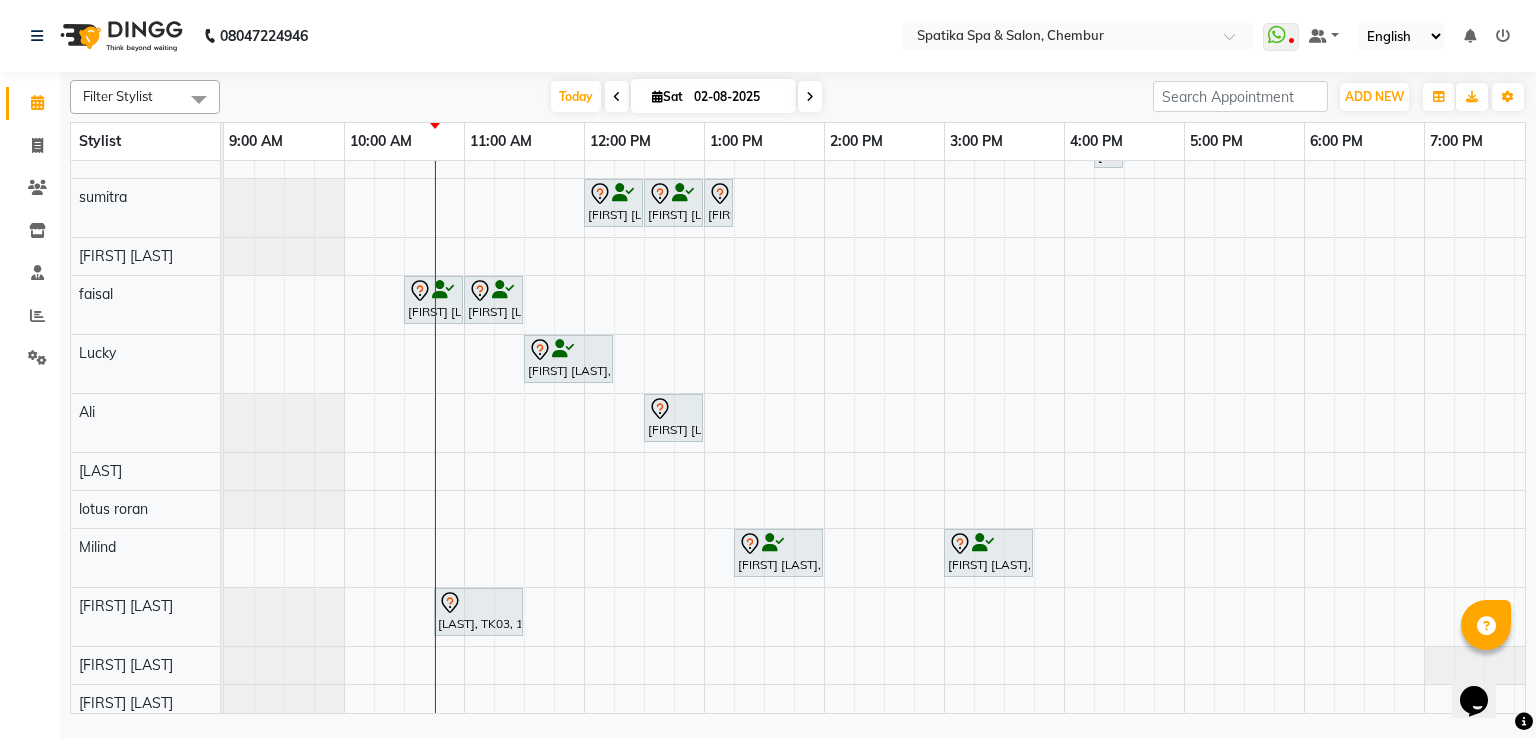 click on "[FIRST] [LAST], TK02, 04:15 PM-04:30 PM, Eyebrows             [FIRST] [LAST], TK05, 12:00 PM-12:30 PM, Premium Wax-Full Arms             [FIRST] [LAST], TK05, 12:30 PM-01:00 PM, Premium Wax-Full Legs             [FIRST] [LAST], TK05, 01:00 PM-01:15 PM, Peel Off Wax-Under Arms             [FIRST] [LAST], TK06, 10:30 AM-11:00 AM, Haircuts             [FIRST] [LAST], TK06, 11:00 AM-11:30 AM, Beard Styling / Crafting / Trim             [FIRST] [LAST], TK04, 11:30 AM-12:15 PM, Female-Haircuts             [FIRST] [LAST], TK07, 12:30 PM-01:00 PM, Female-Hair Wash Below Shoulder             [FIRST] [LAST], TK05, 01:15 PM-02:00 PM, Classic Pedicure             [FIRST] [LAST], TK01, 03:00 PM-03:45 PM, Classic Pedicure             [LAST], TK03, 10:45 AM-11:30 AM, Classic Pedicure" at bounding box center (1004, 421) 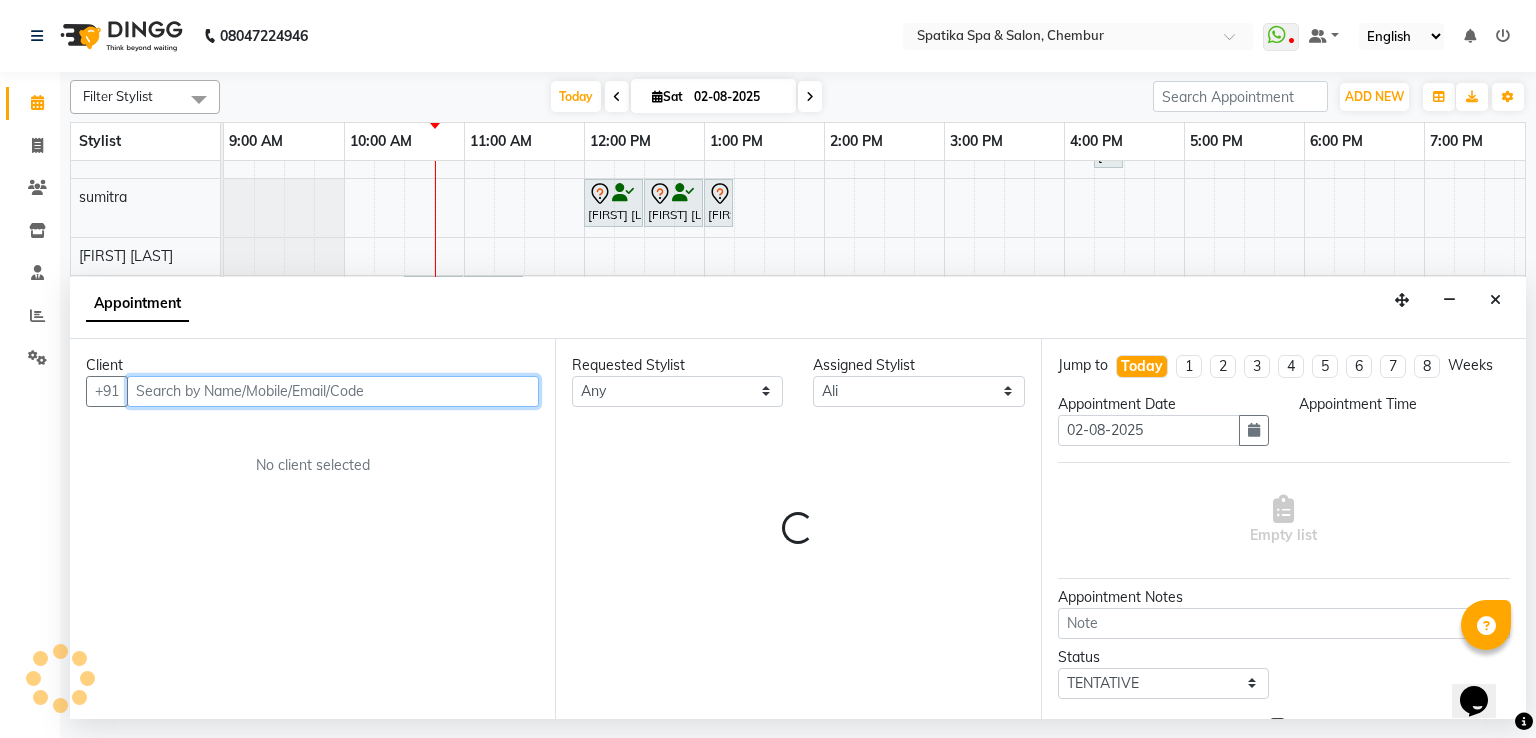 select on "690" 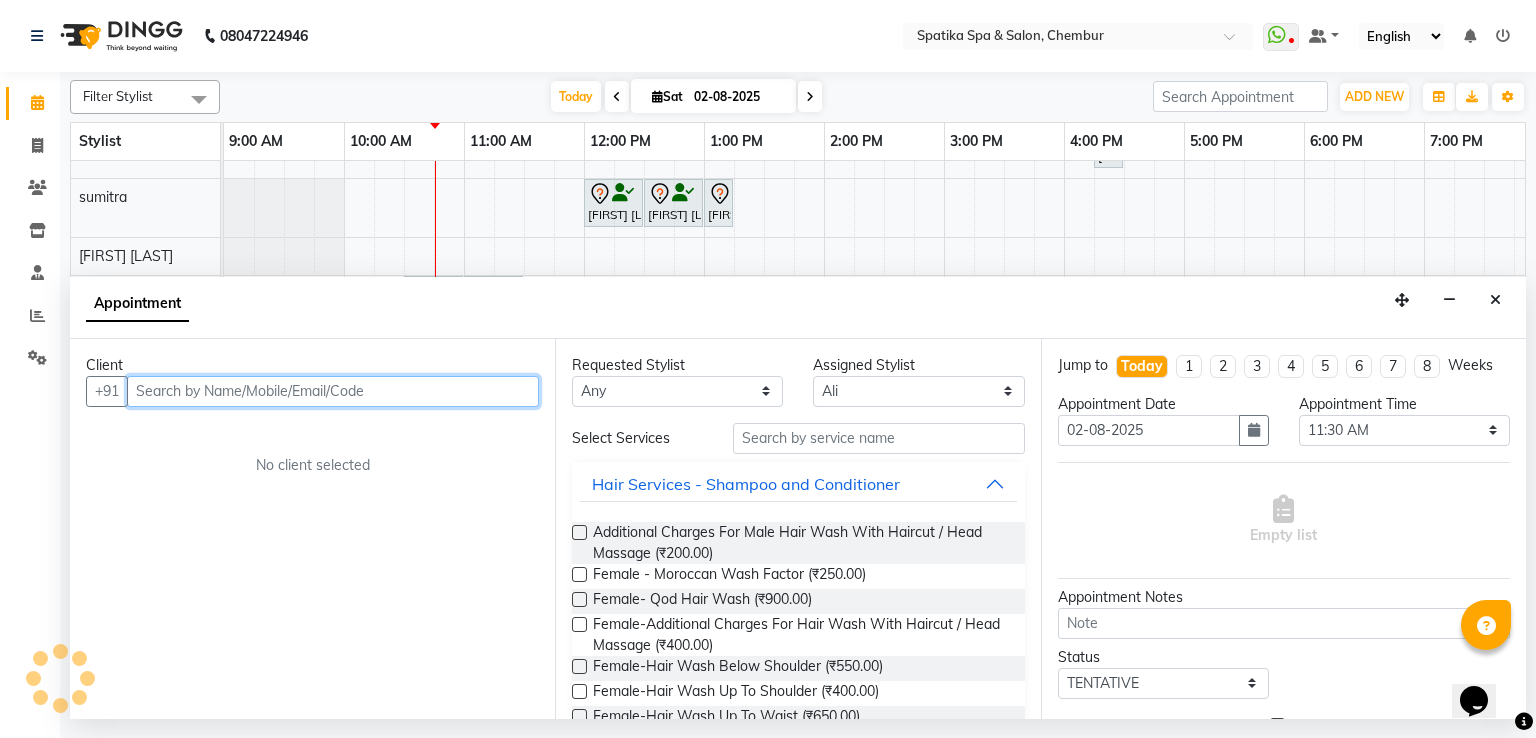 click at bounding box center (333, 391) 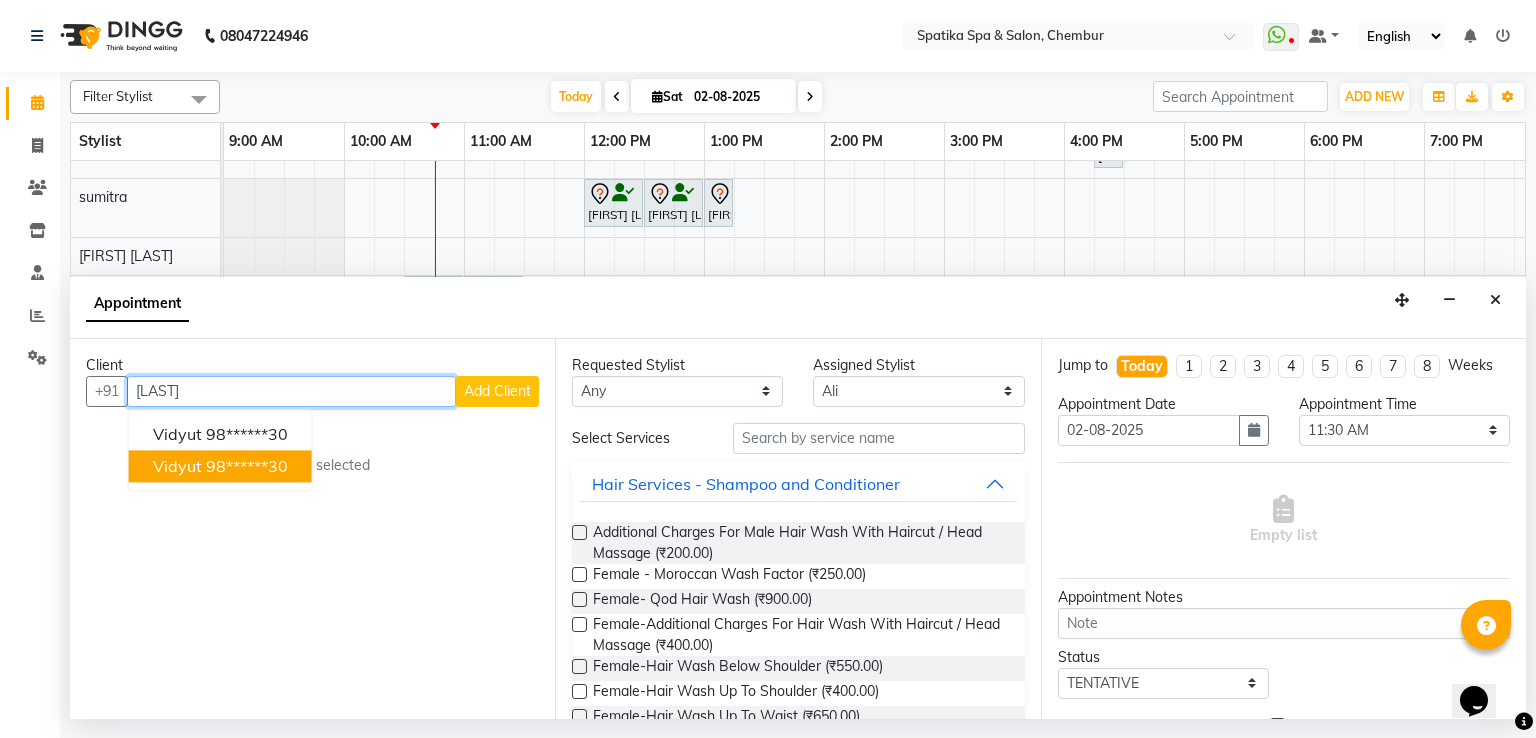 click on "98******30" at bounding box center (247, 466) 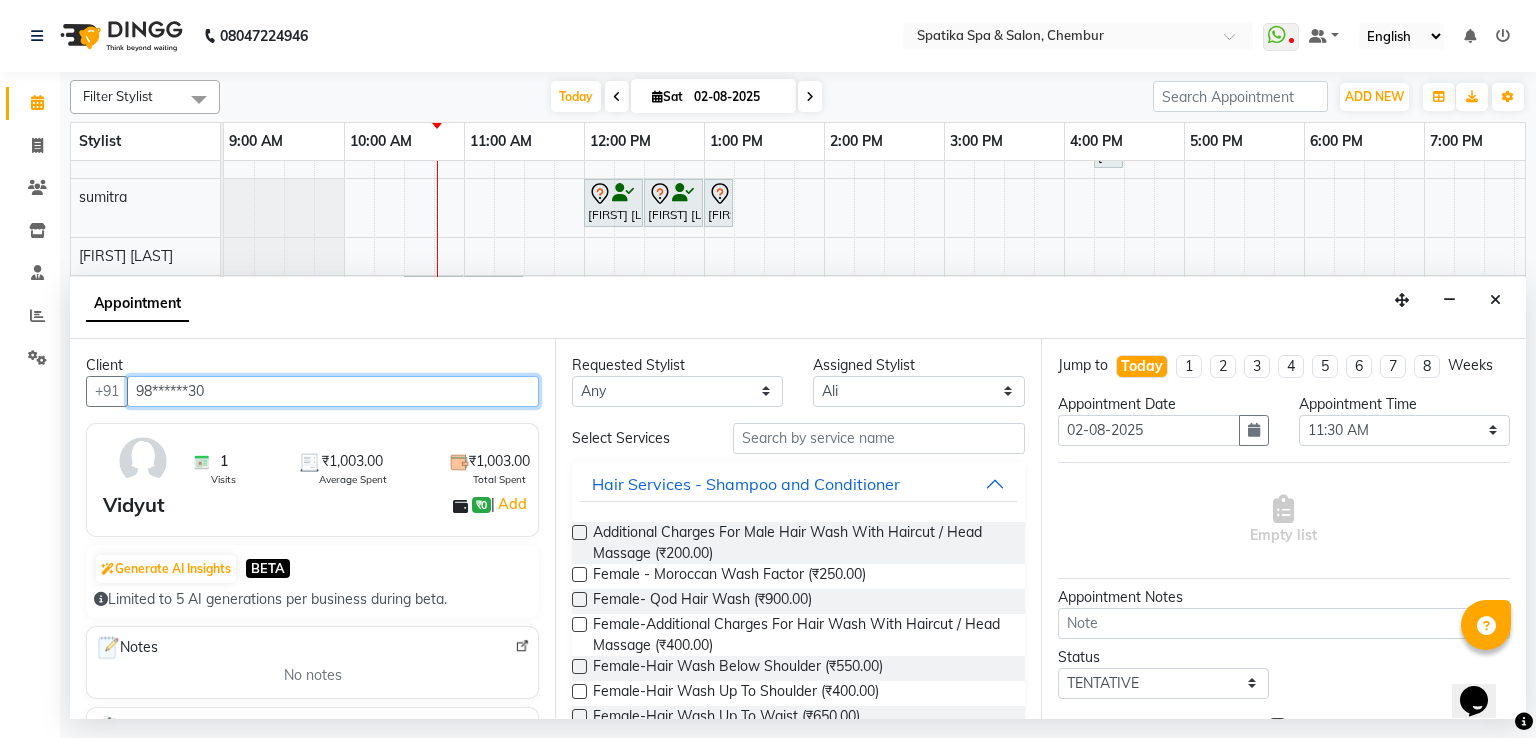 type on "98******30" 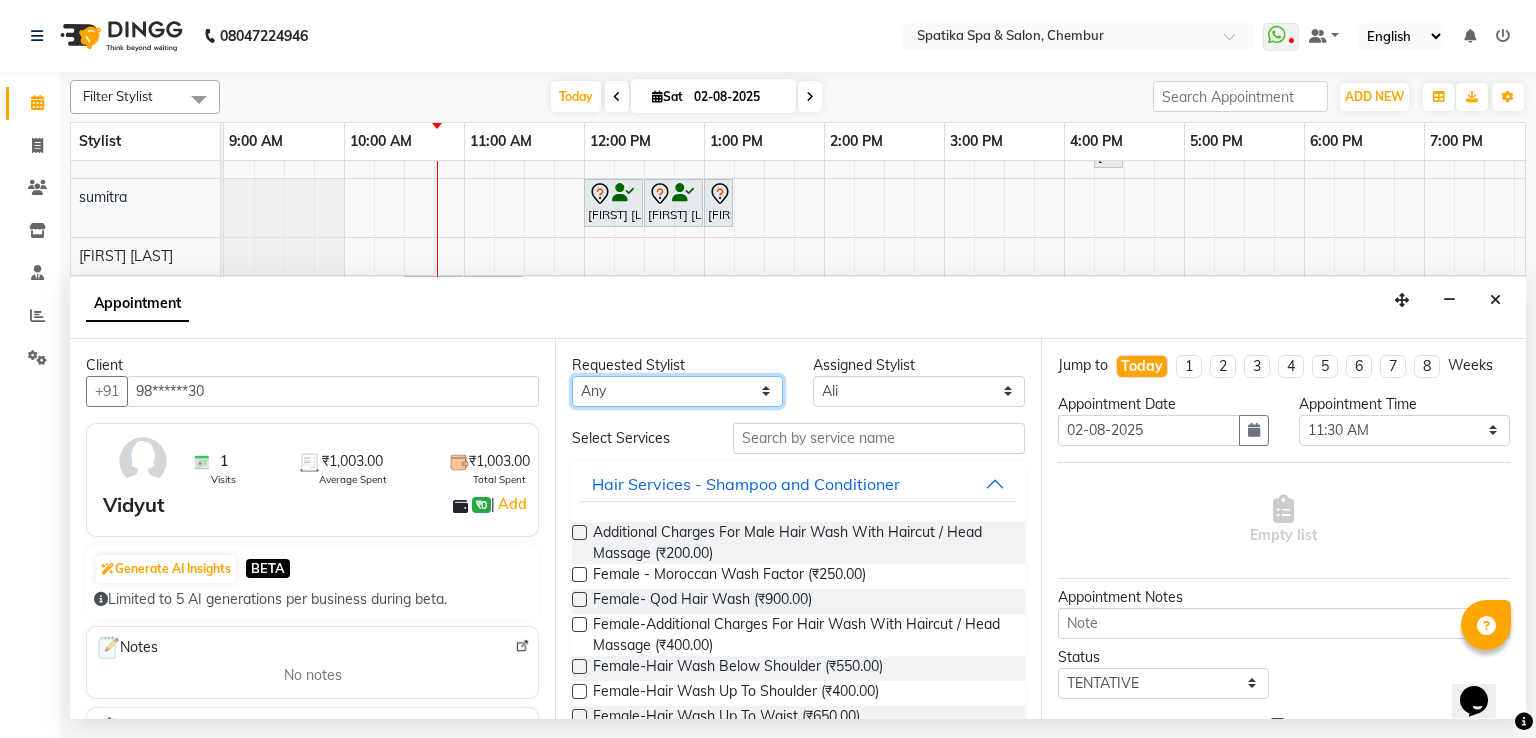 click on "Any [FIRST] [LAST] [LAST] [FIRST] [LAST] [FIRST] [LAST] [FIRST] [LAST] [FIRST] [LAST] [FIRST] [LAST] [FIRST] [LAST] [FIRST] [LAST] [FIRST] [LAST] [FIRST] [LAST] [FIRST] [LAST]" at bounding box center [677, 391] 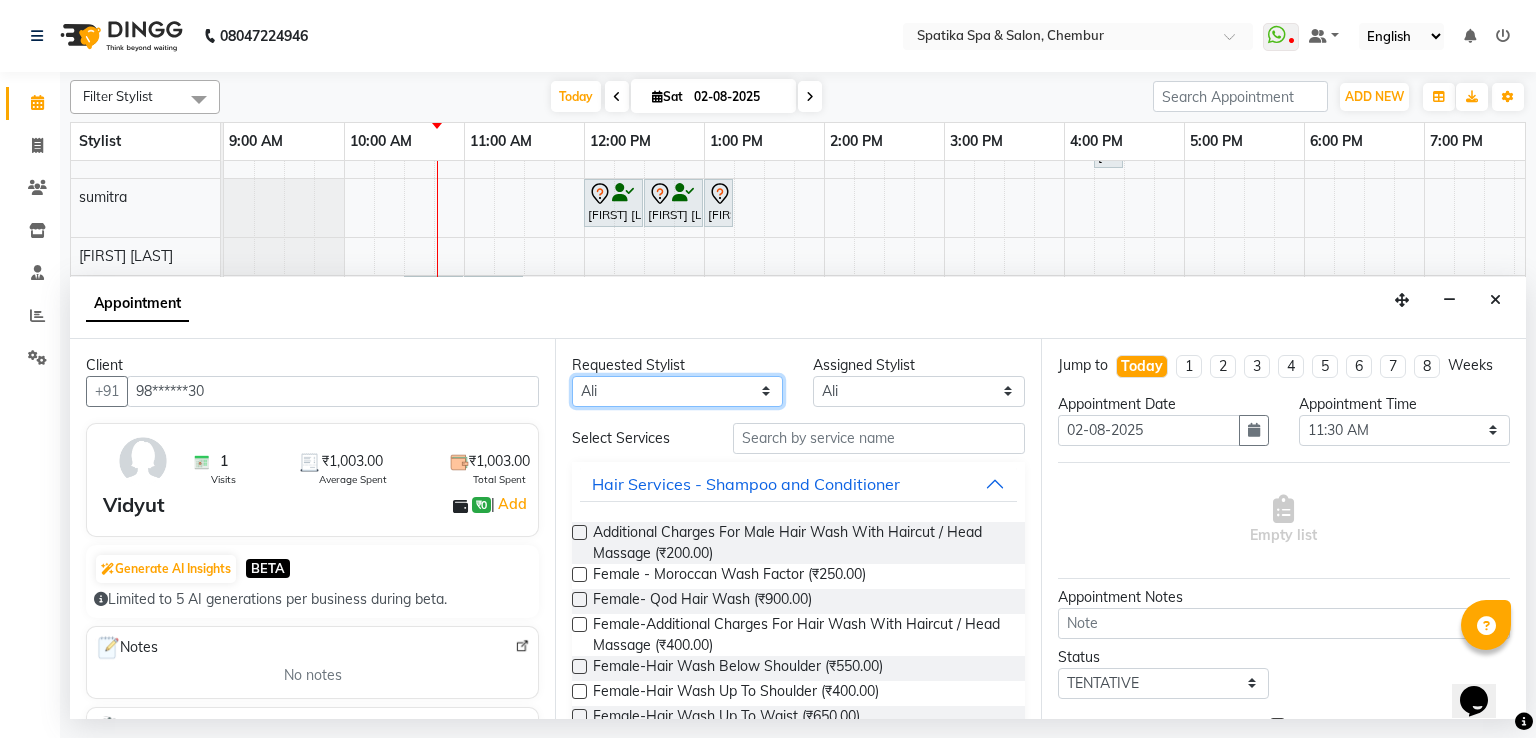 click on "Any [FIRST] [LAST] [LAST] [FIRST] [LAST] [FIRST] [LAST] [FIRST] [LAST] [FIRST] [LAST] [FIRST] [LAST] [FIRST] [LAST] [FIRST] [LAST] [FIRST] [LAST] [FIRST] [LAST] [FIRST] [LAST]" at bounding box center [677, 391] 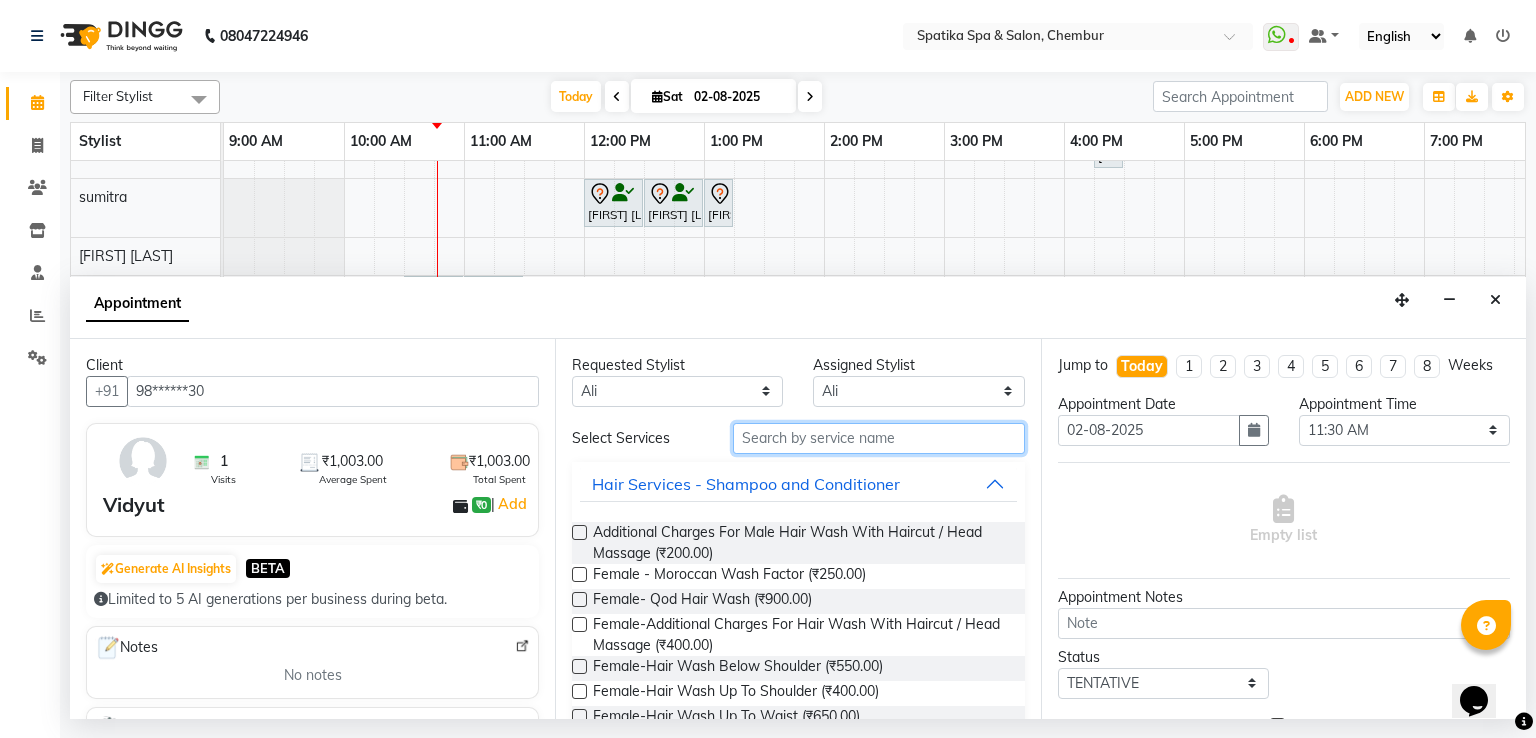 click at bounding box center [879, 438] 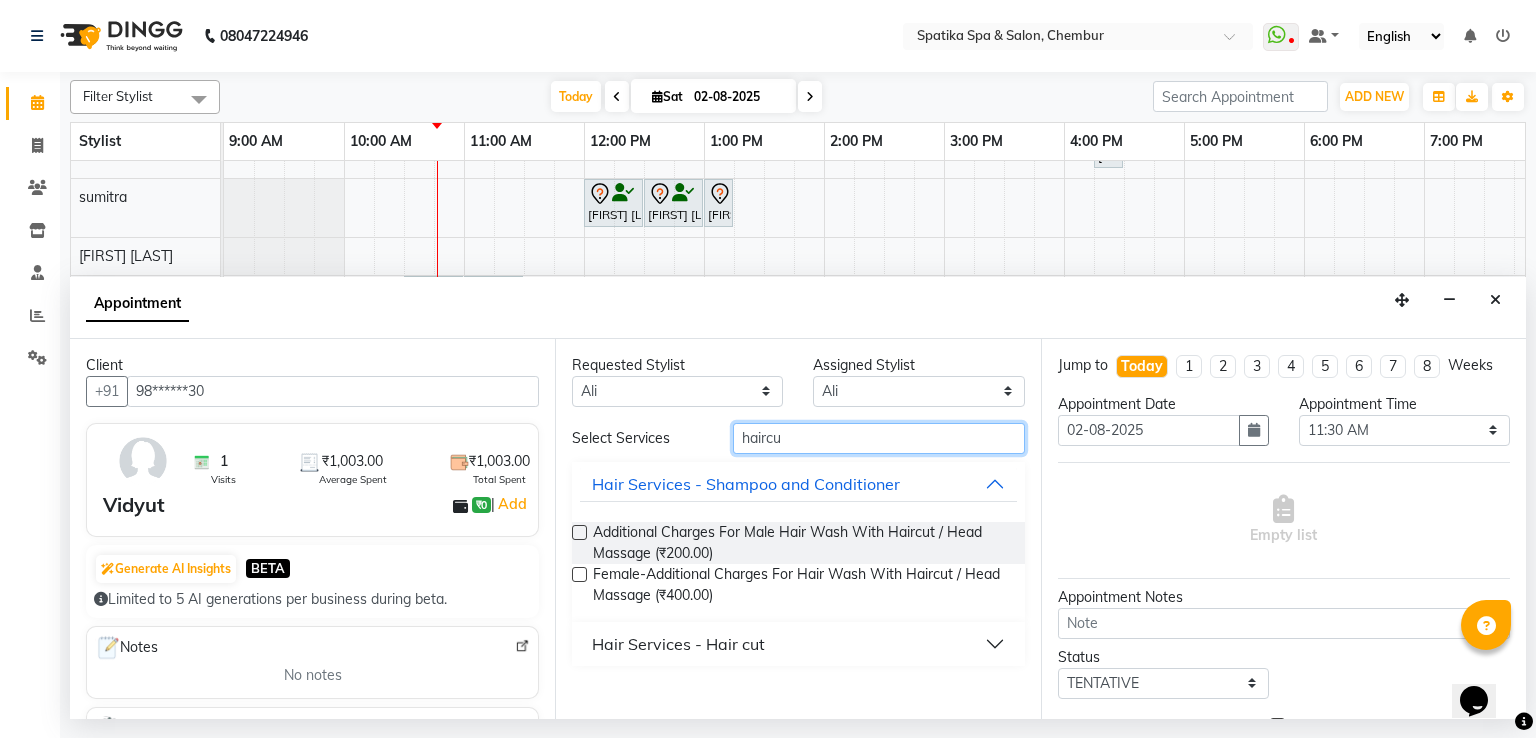 type on "haircu" 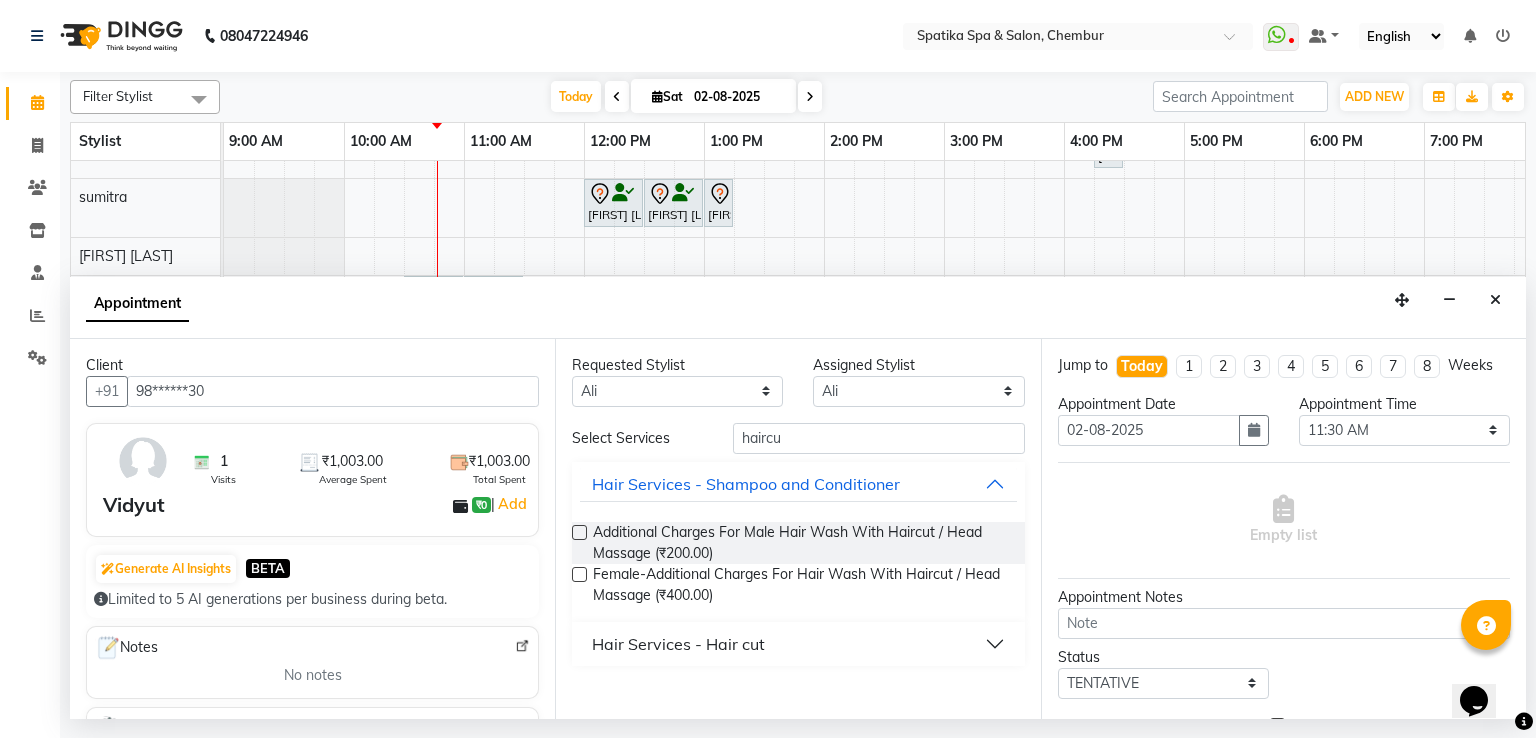 click on "Hair Services - Hair cut" at bounding box center (678, 644) 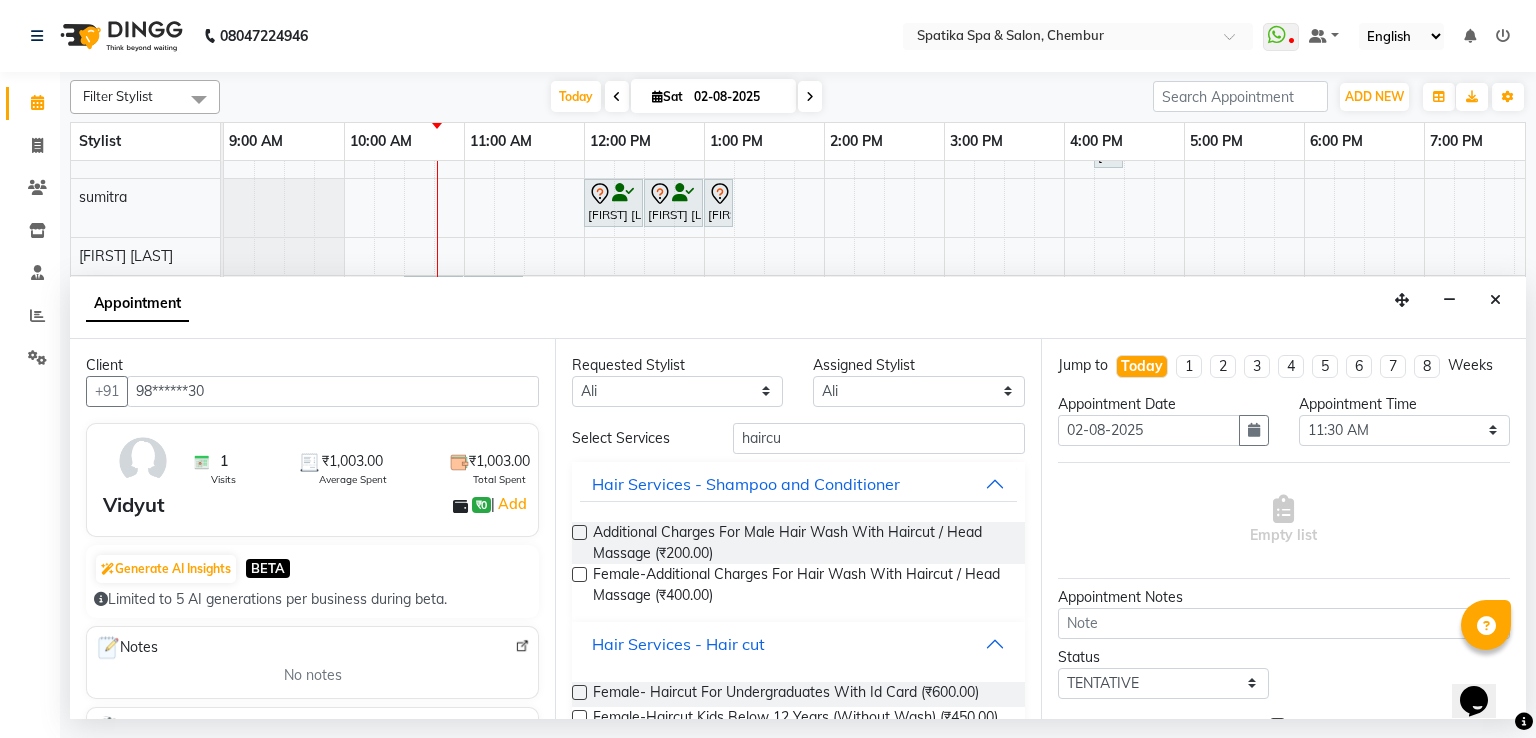 scroll, scrollTop: 61, scrollLeft: 0, axis: vertical 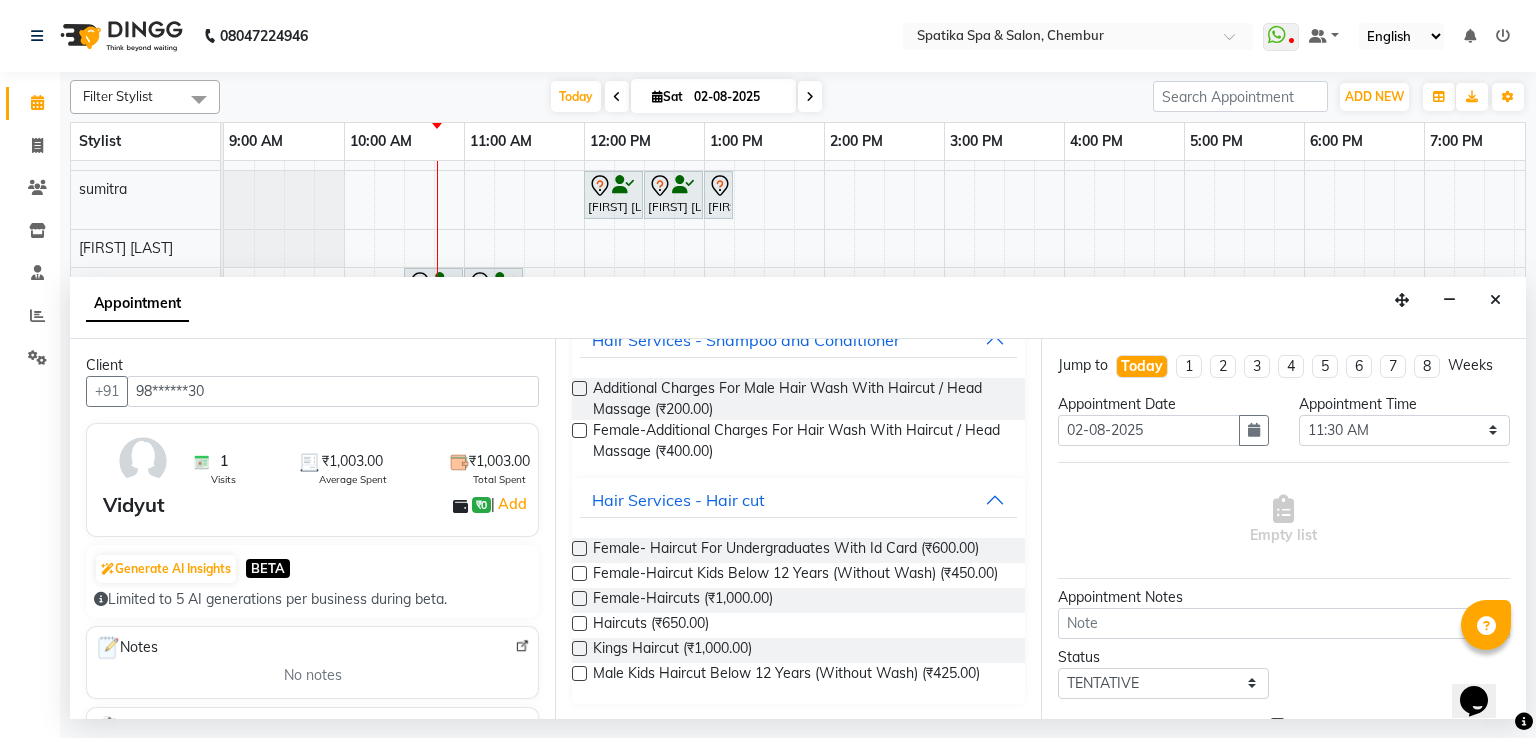 click at bounding box center (579, 623) 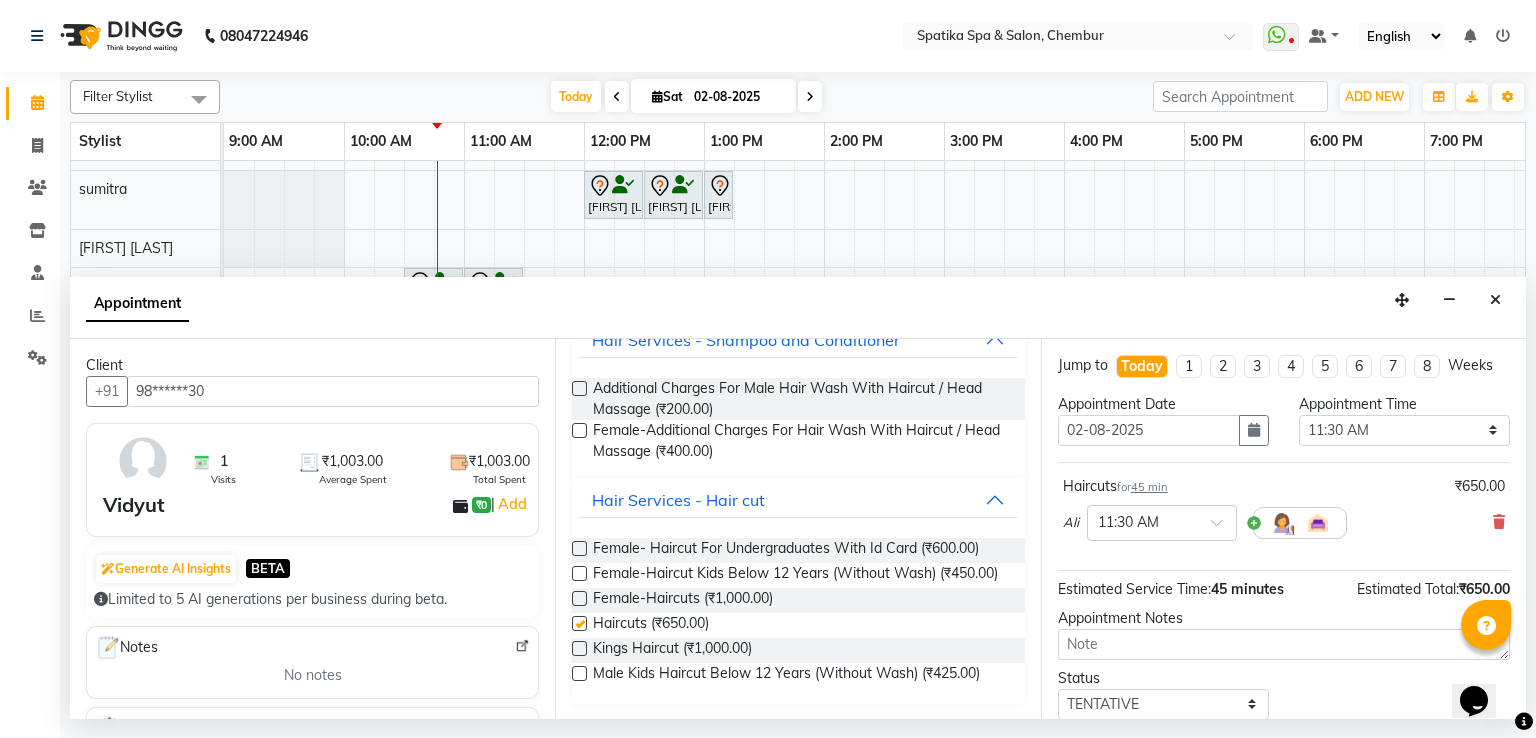 checkbox on "false" 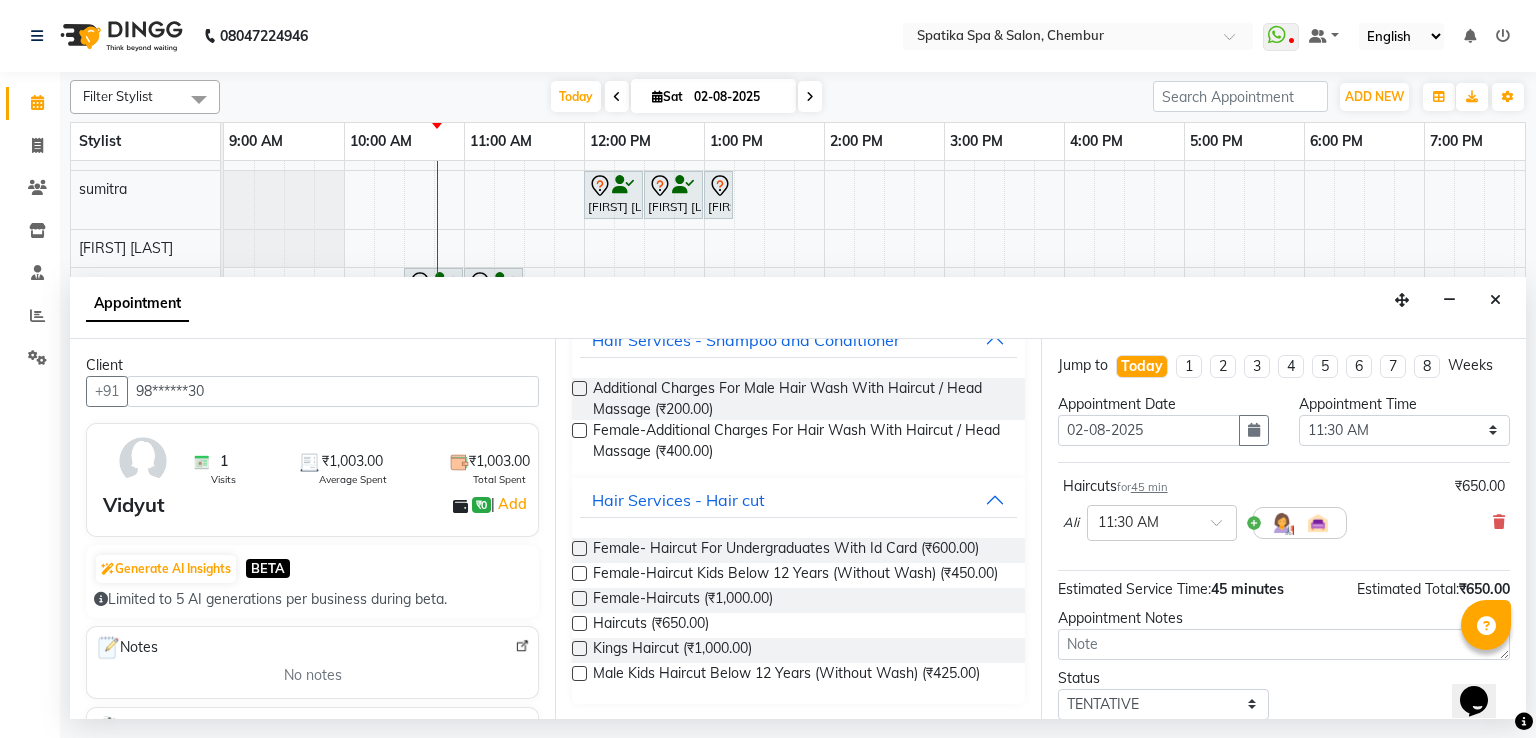 scroll, scrollTop: 125, scrollLeft: 0, axis: vertical 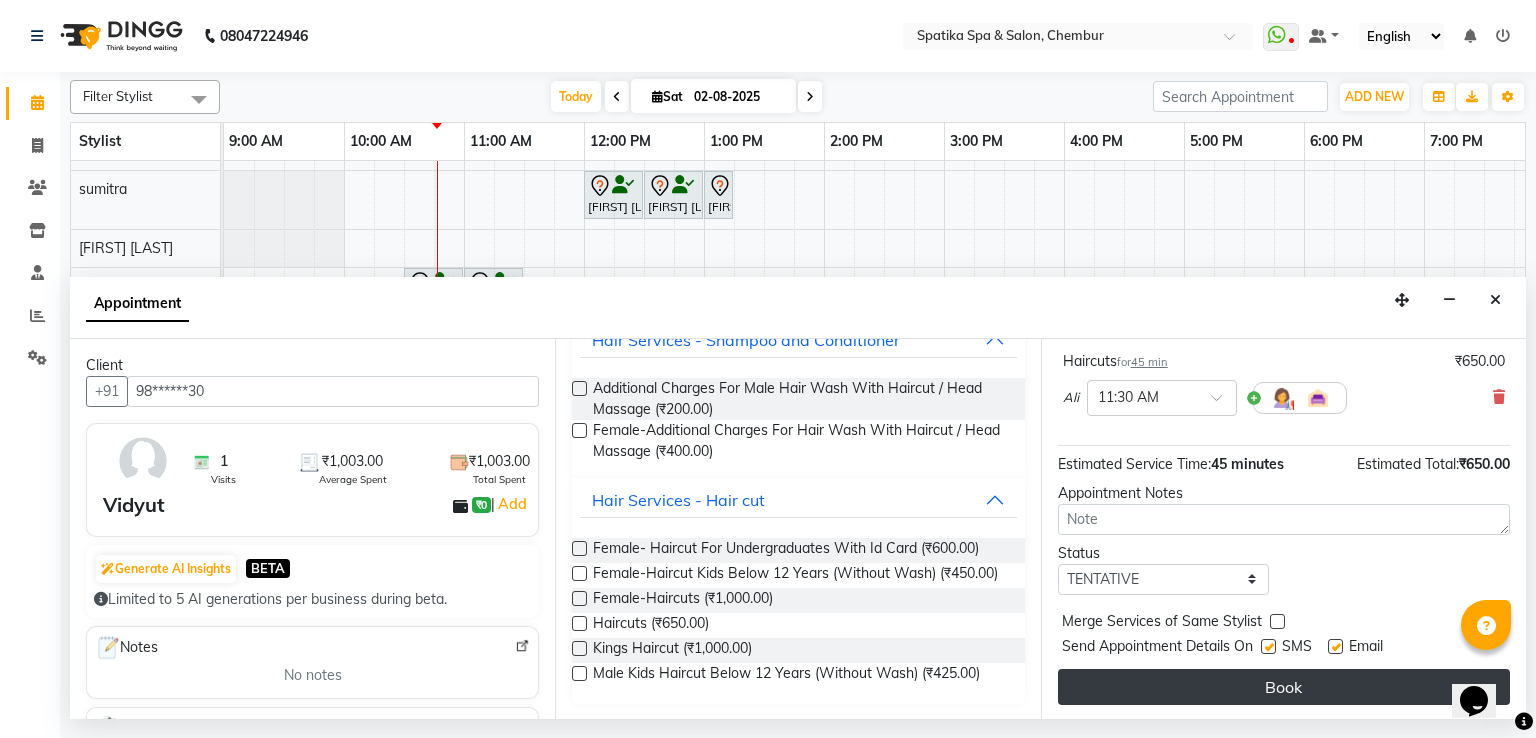 click on "Book" at bounding box center [1284, 687] 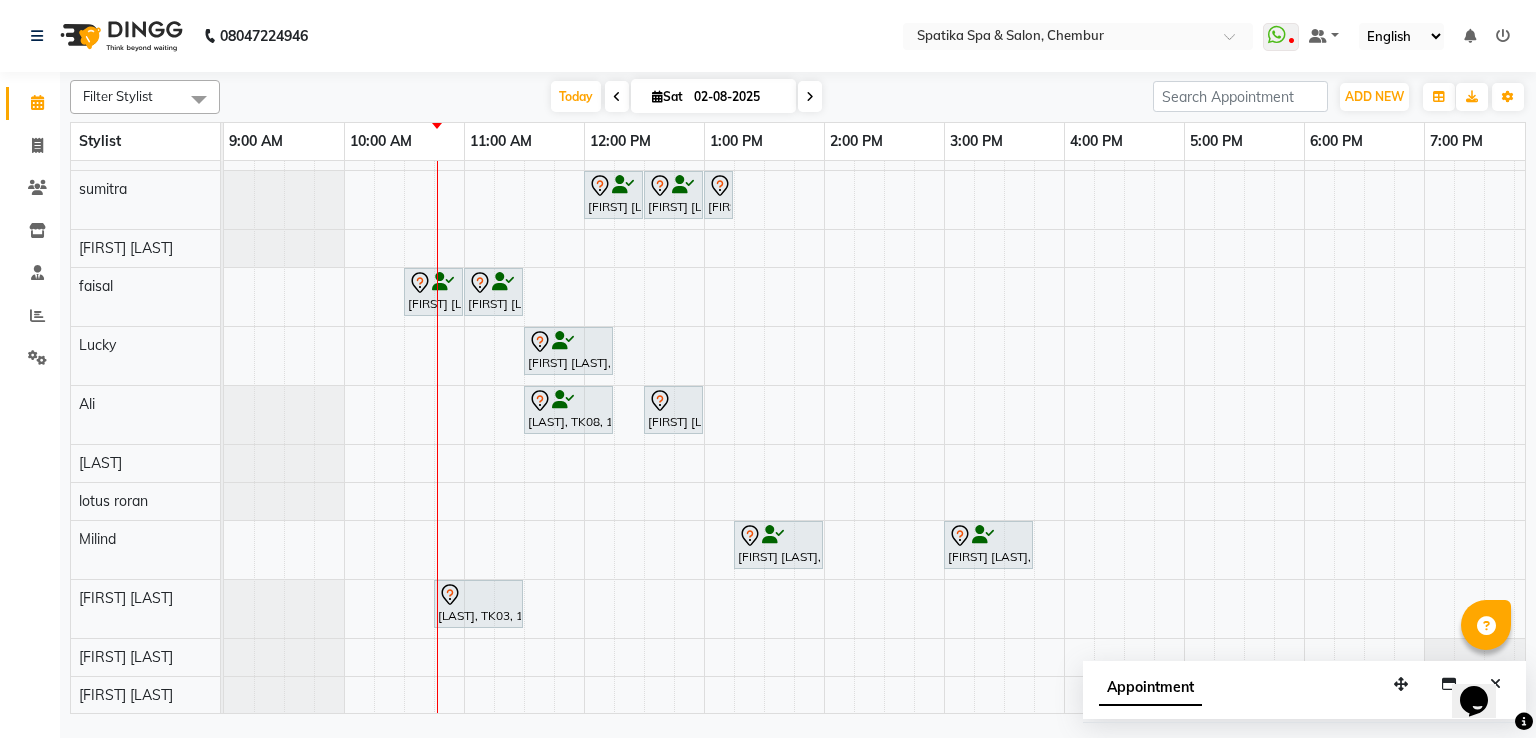 click on "[FIRST] [LAST], TK02, 04:15 PM-04:30 PM, Eyebrows             [FIRST] [LAST], TK05, 12:00 PM-12:30 PM, Premium Wax-Full Arms             [FIRST] [LAST], TK05, 12:30 PM-01:00 PM, Premium Wax-Full Legs             [FIRST] [LAST], TK05, 01:00 PM-01:15 PM, Peel Off Wax-Under Arms             [FIRST] [LAST], TK06, 10:30 AM-11:00 AM, Haircuts             [FIRST] [LAST], TK06, 11:00 AM-11:30 AM, Beard Styling / Crafting / Trim             [FIRST] [LAST], TK04, 11:30 AM-12:15 PM, Female-Haircuts             [LAST], TK08, 11:30 AM-12:15 PM, Haircuts             [FIRST] [LAST], TK07, 12:30 PM-01:00 PM, Female-Hair Wash Below Shoulder             [FIRST] [LAST], TK05, 01:15 PM-02:00 PM, Classic Pedicure             [FIRST] [LAST], TK01, 03:00 PM-03:45 PM, Classic Pedicure             [LAST], TK03, 10:45 AM-11:30 AM, Classic Pedicure" at bounding box center [1004, 413] 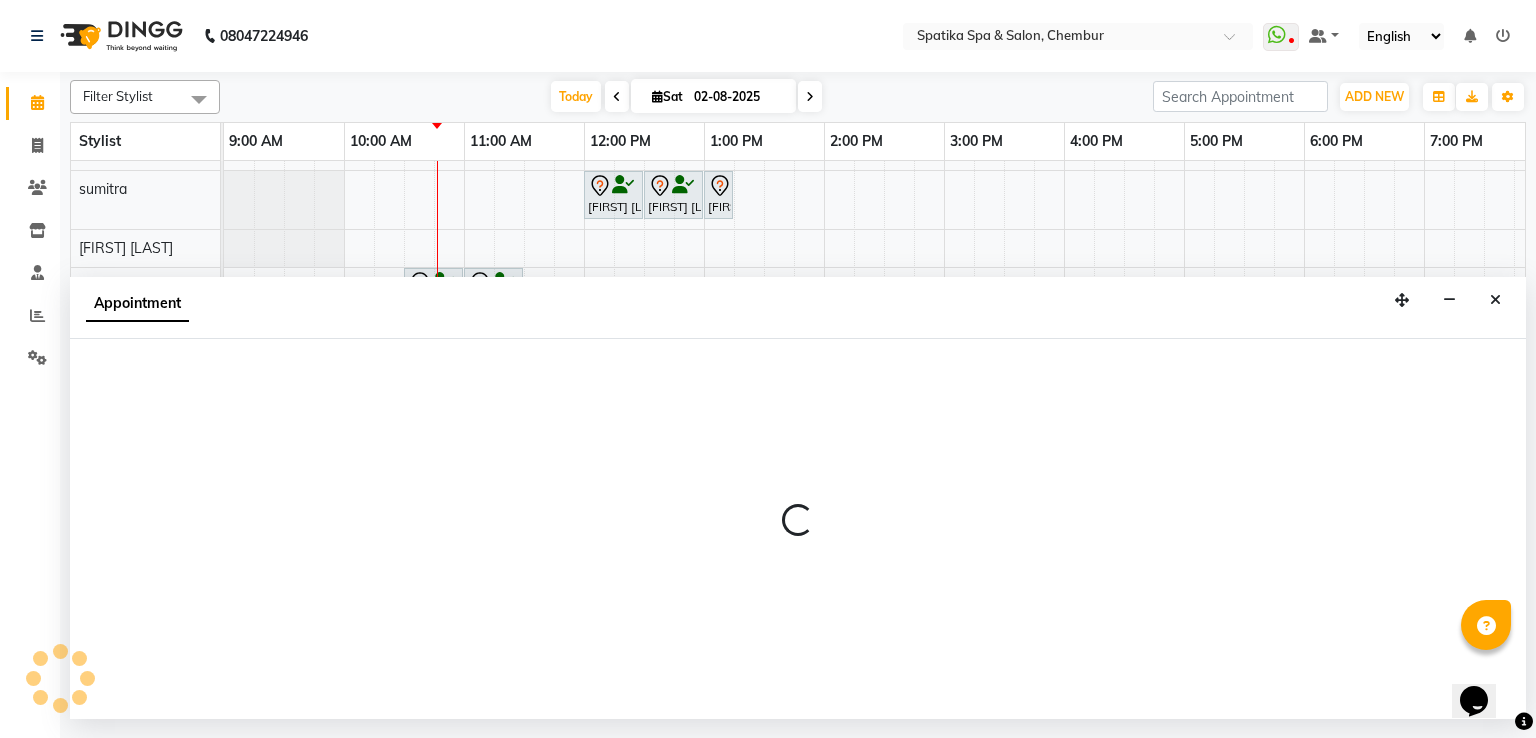 click at bounding box center (798, 529) 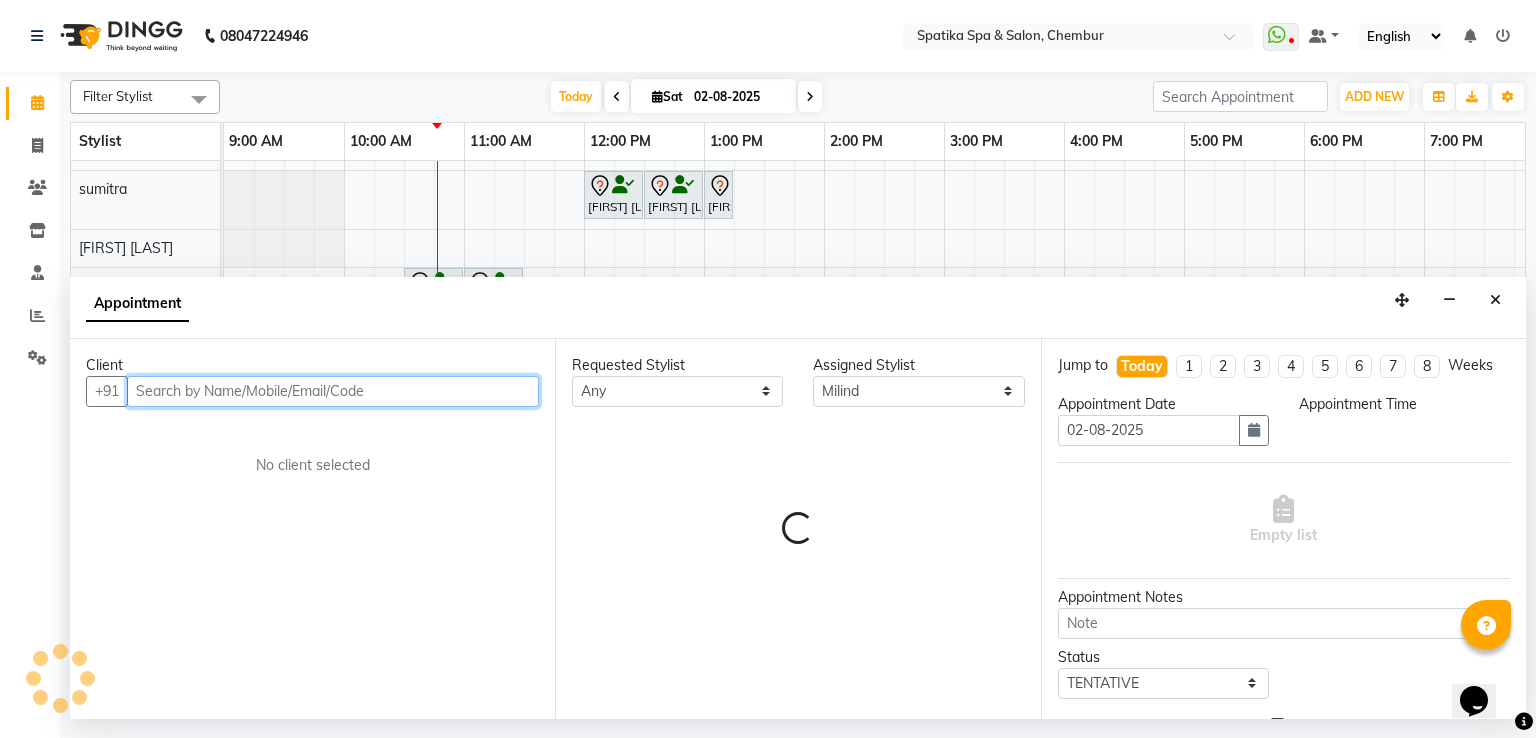 select on "945" 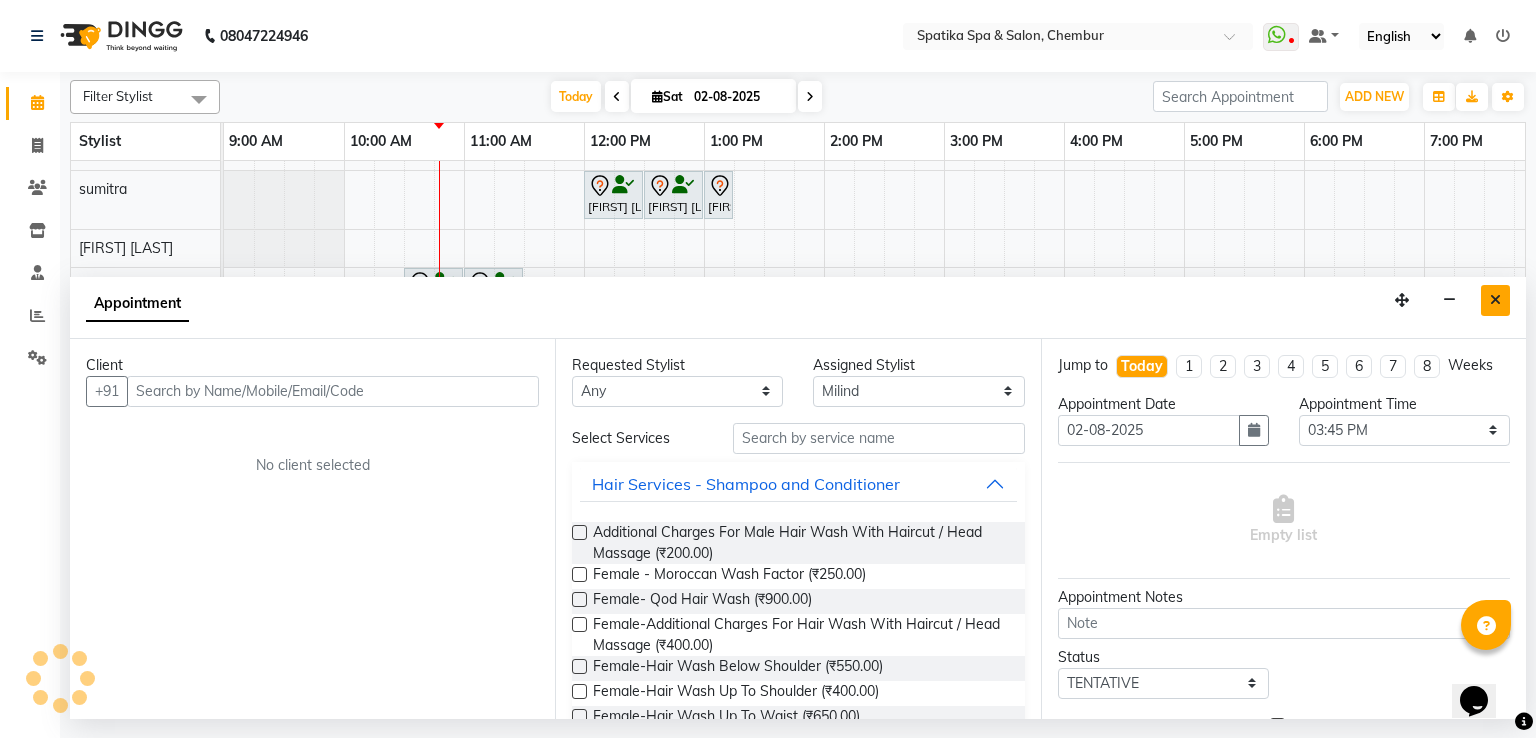 click at bounding box center [1495, 300] 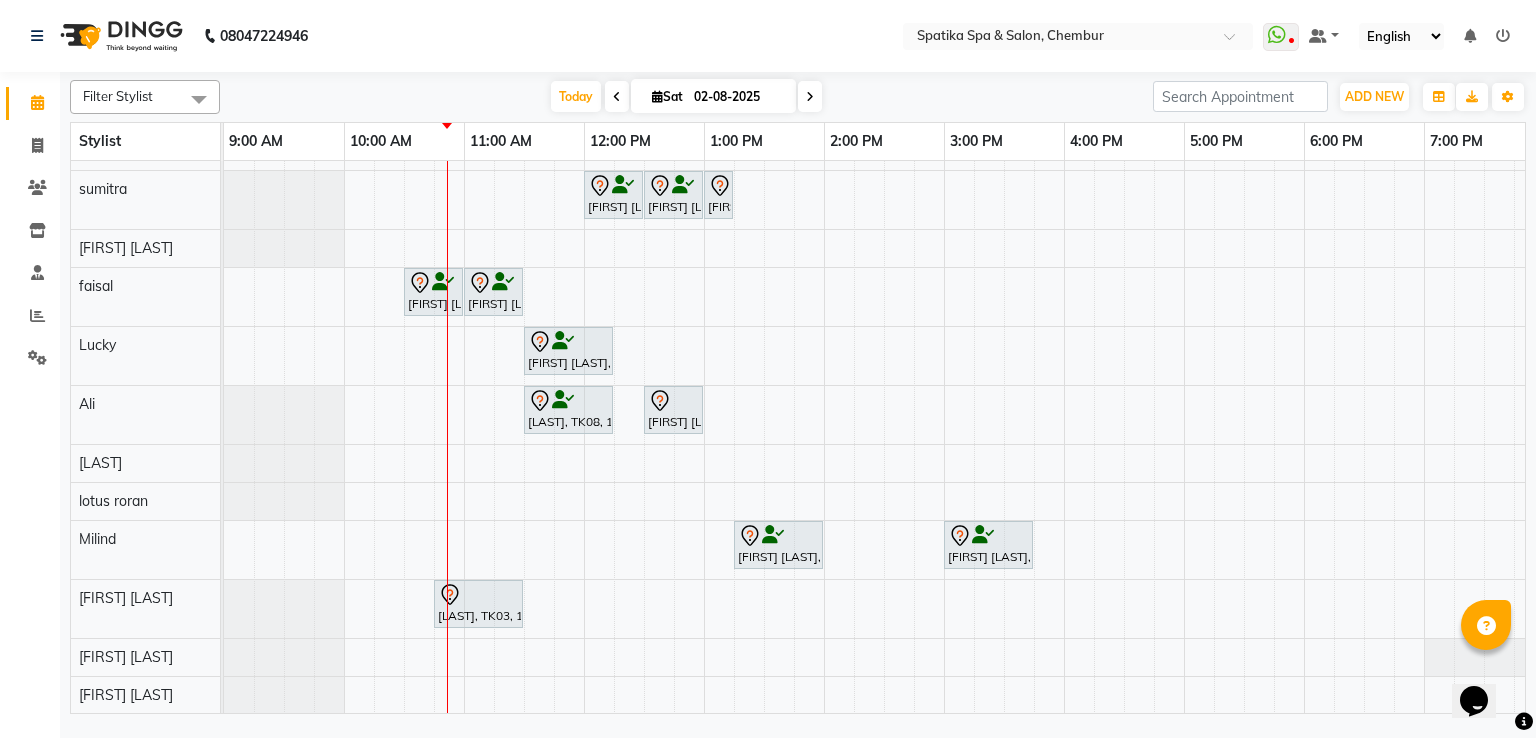 scroll, scrollTop: 2, scrollLeft: 0, axis: vertical 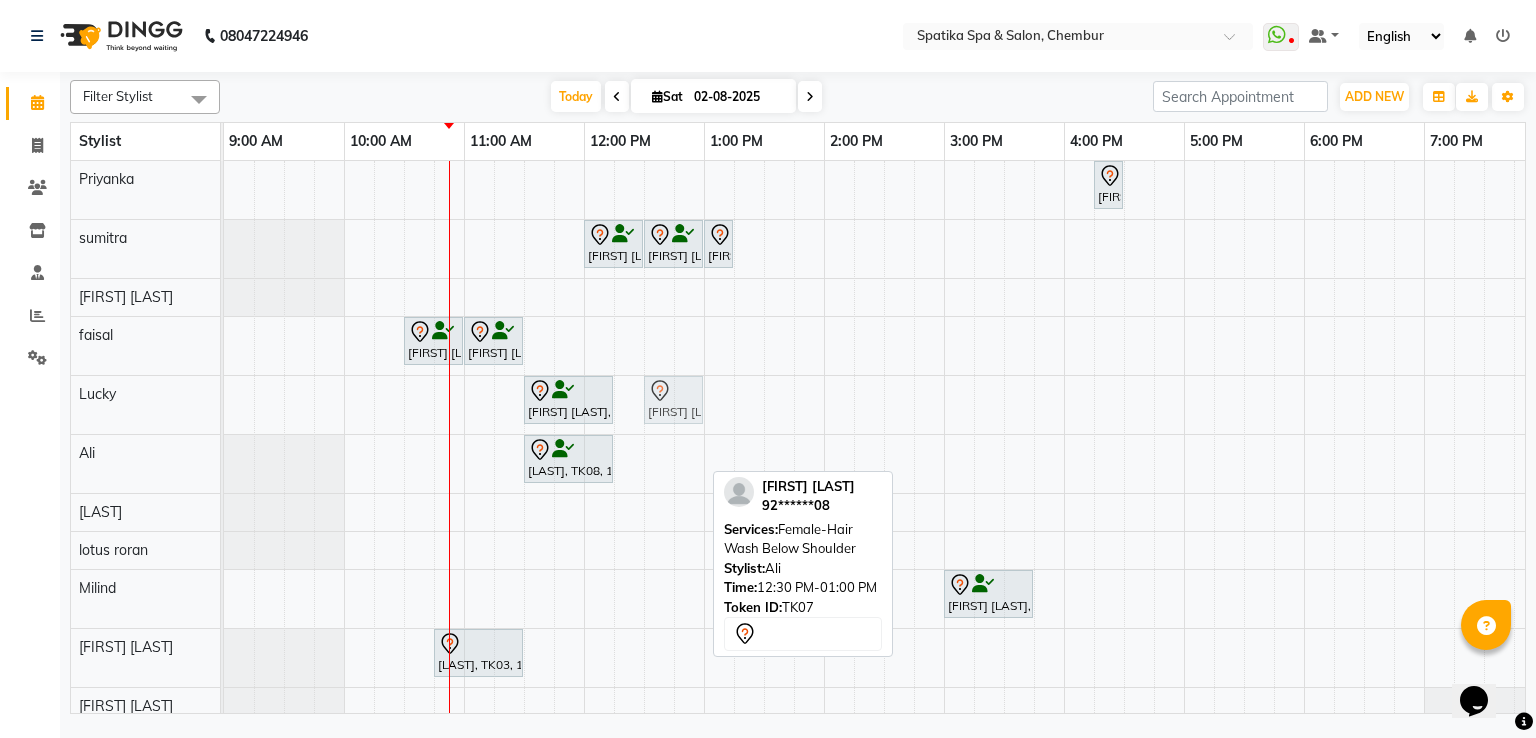 drag, startPoint x: 665, startPoint y: 457, endPoint x: 672, endPoint y: 417, distance: 40.60788 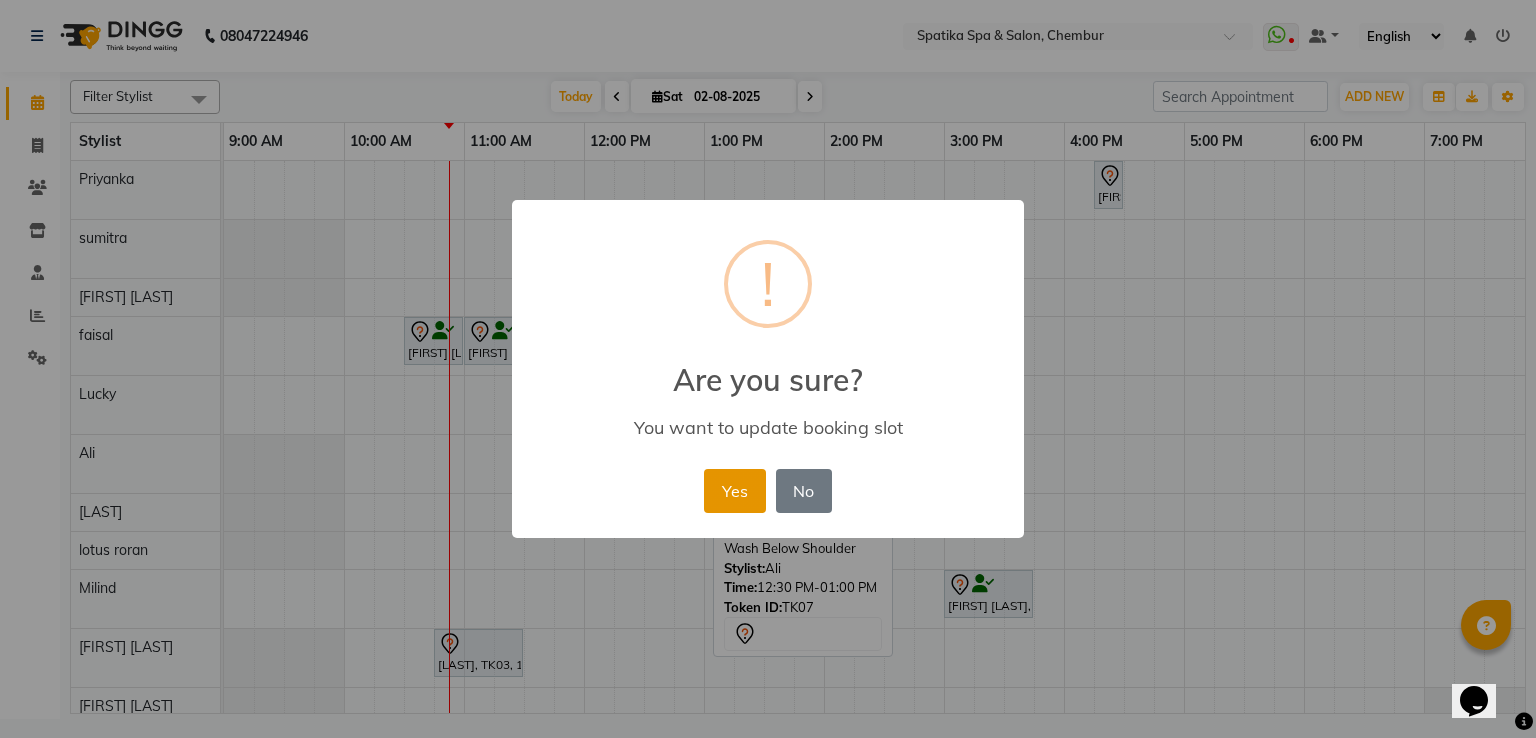 click on "Yes" at bounding box center [734, 491] 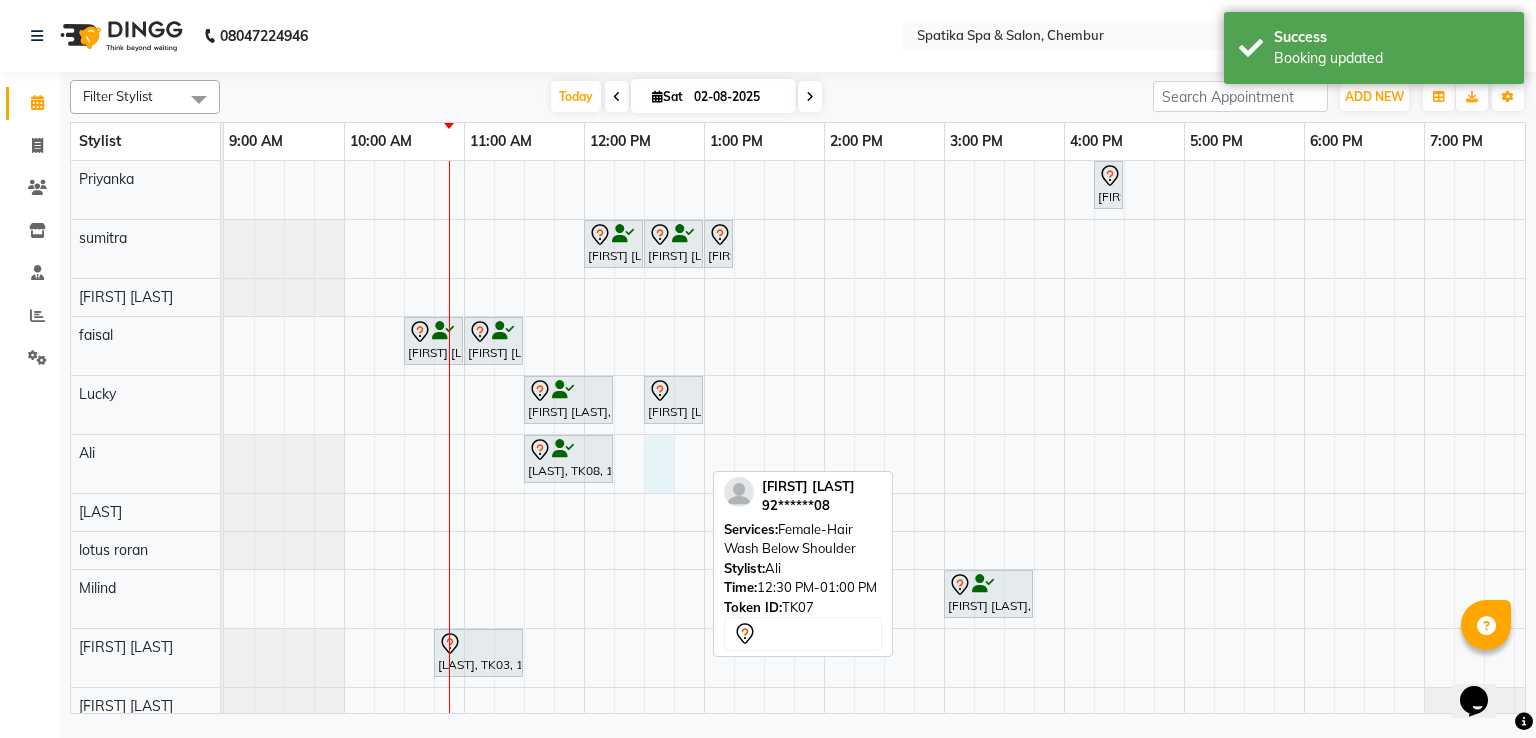 click on "[FIRST] [LAST], TK02, 04:15 PM-04:30 PM, Eyebrows             [FIRST] [LAST], TK05, 12:00 PM-12:30 PM, Premium Wax-Full Arms             [FIRST] [LAST], TK05, 12:30 PM-01:00 PM, Premium Wax-Full Legs             [FIRST] [LAST], TK05, 01:00 PM-01:15 PM, Peel Off Wax-Under Arms             [FIRST] [LAST], TK06, 10:30 AM-11:00 AM, Haircuts             [FIRST] [LAST], TK06, 11:00 AM-11:30 AM, Beard Styling / Crafting / Trim             [FIRST] [LAST], TK04, 11:30 AM-12:15 PM, Female-Haircuts             [FIRST] [LAST], TK07, 12:30 PM-01:00 PM, Female-Hair Wash Below Shoulder             [LAST], TK08, 11:30 AM-12:15 PM, Haircuts             [FIRST] [LAST], TK05, 01:15 PM-02:00 PM, Classic Pedicure             [FIRST] [LAST], TK01, 03:00 PM-03:45 PM, Classic Pedicure             [LAST], TK03, 10:45 AM-11:30 AM, Classic Pedicure" at bounding box center [1004, 462] 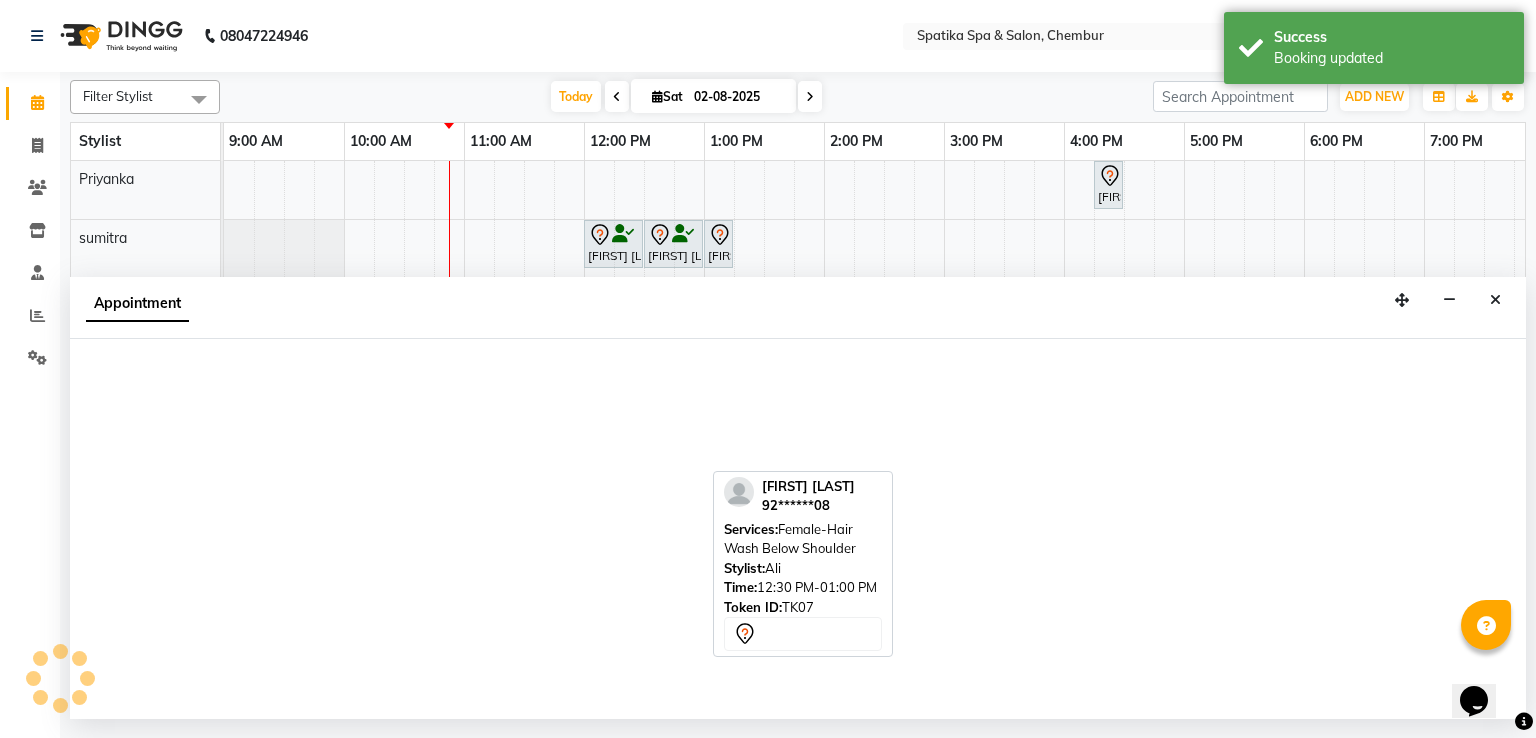 select on "17981" 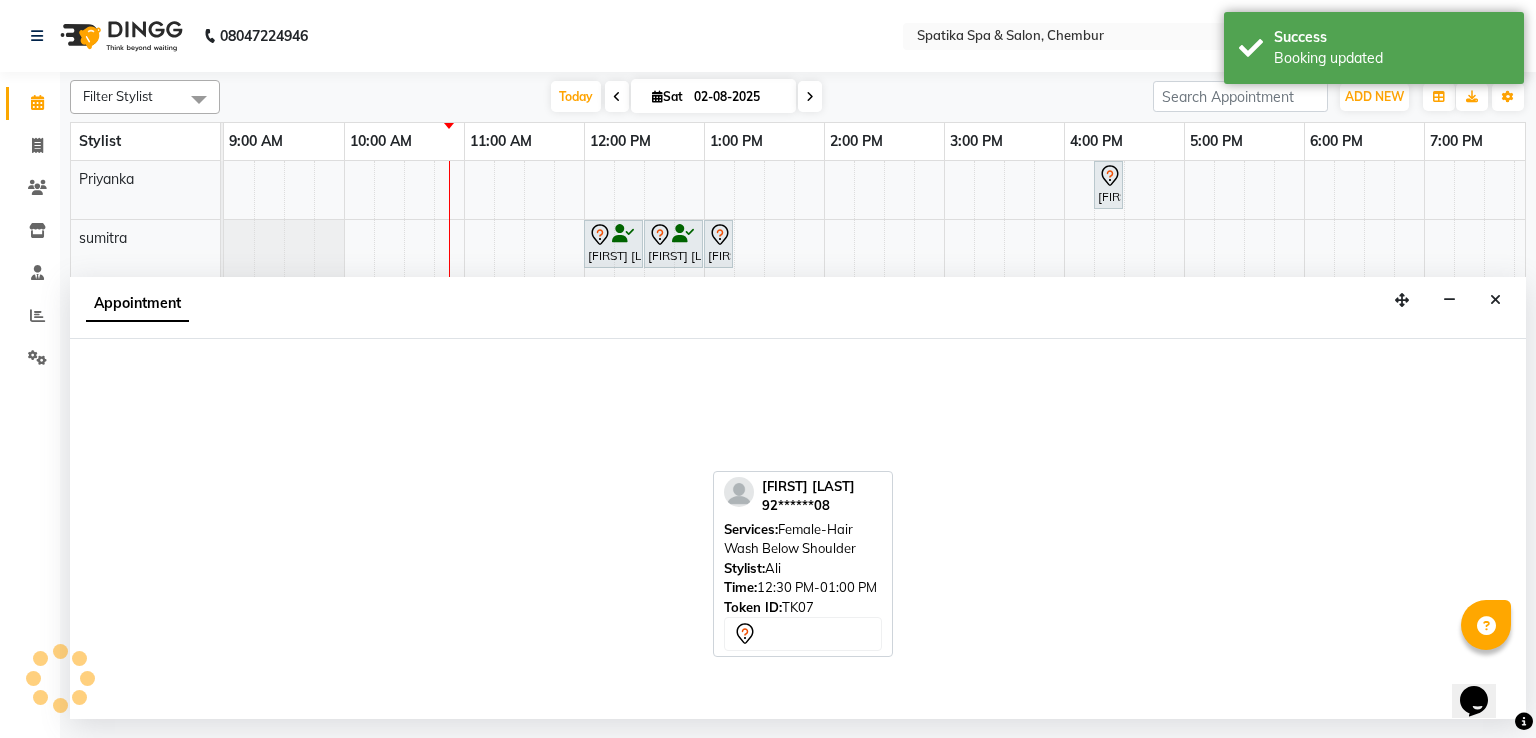 select on "tentative" 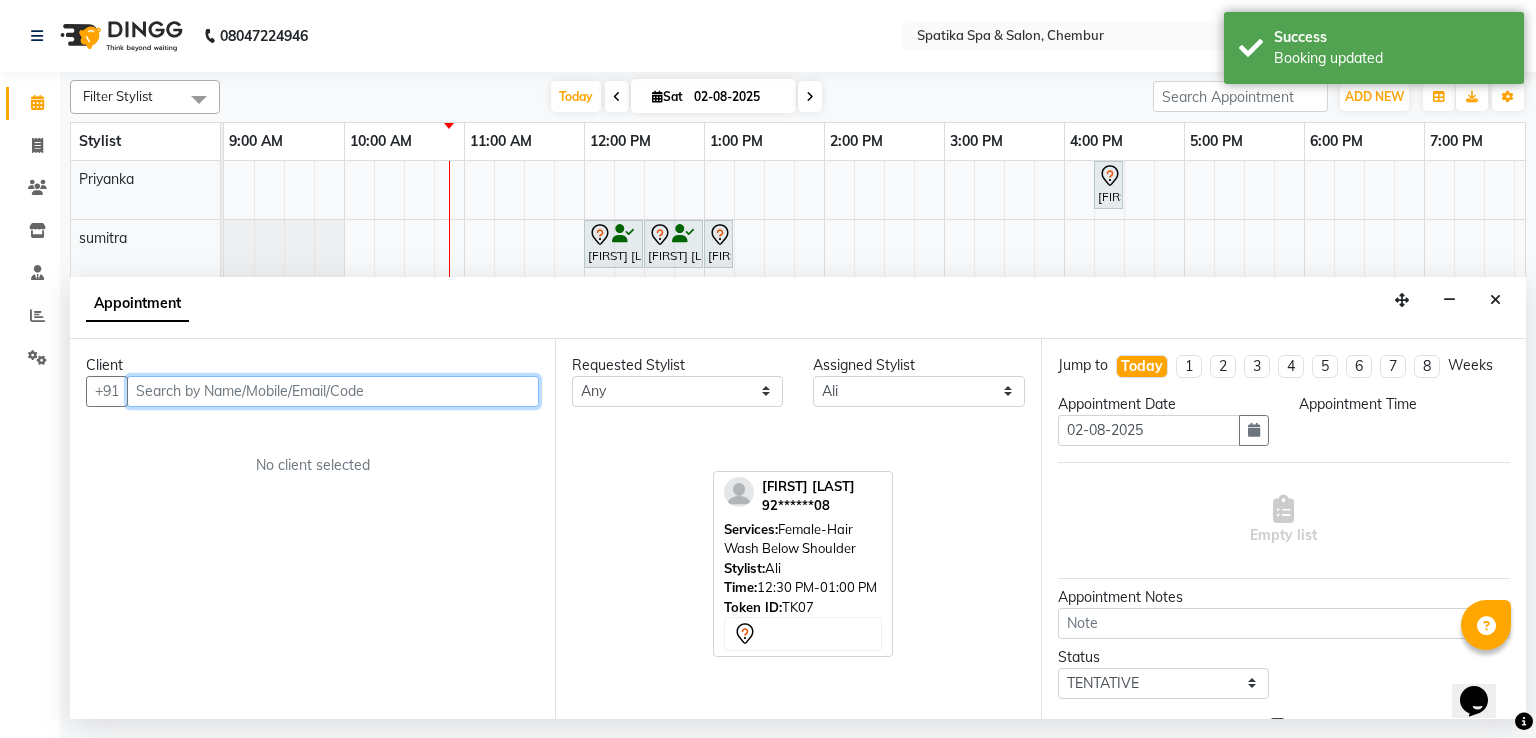 select on "750" 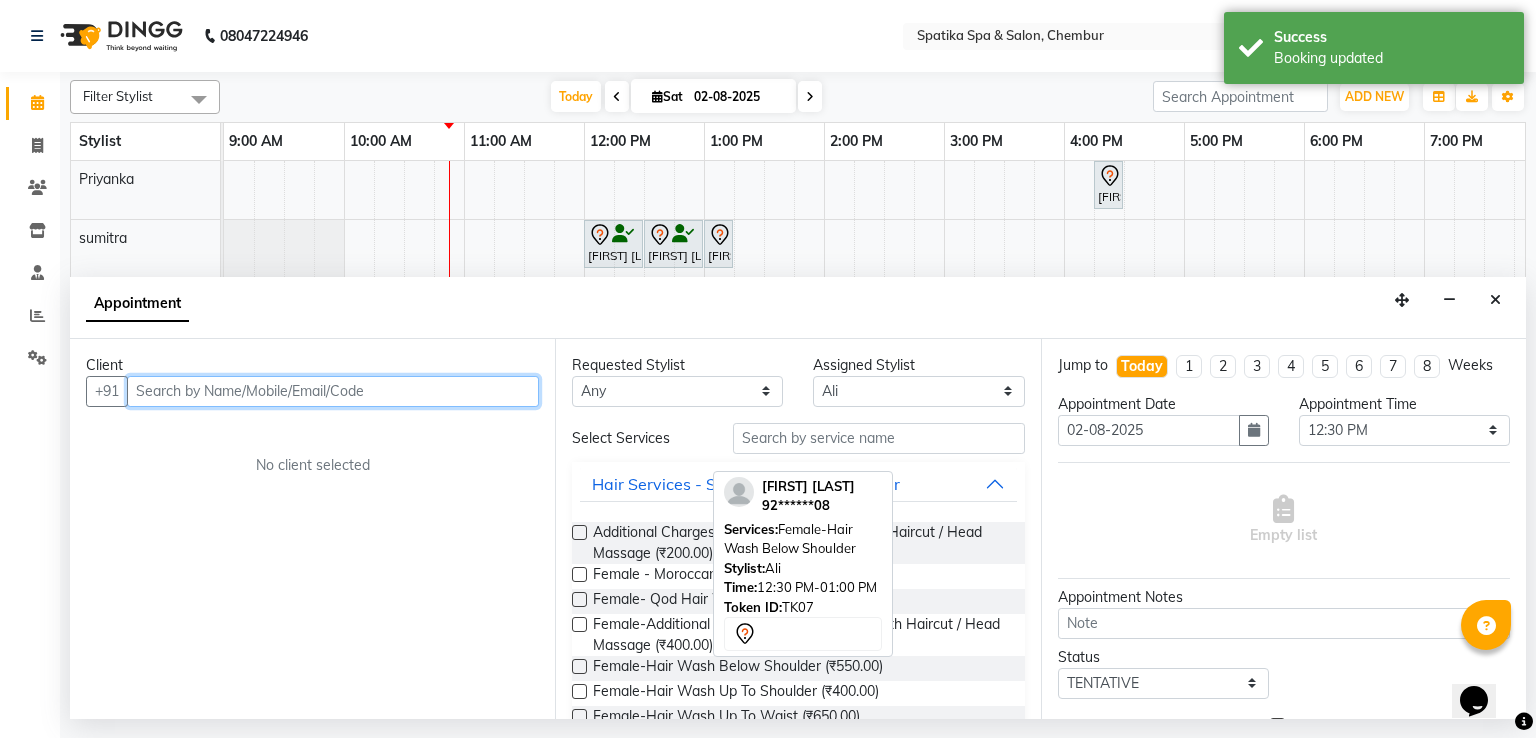 click at bounding box center (333, 391) 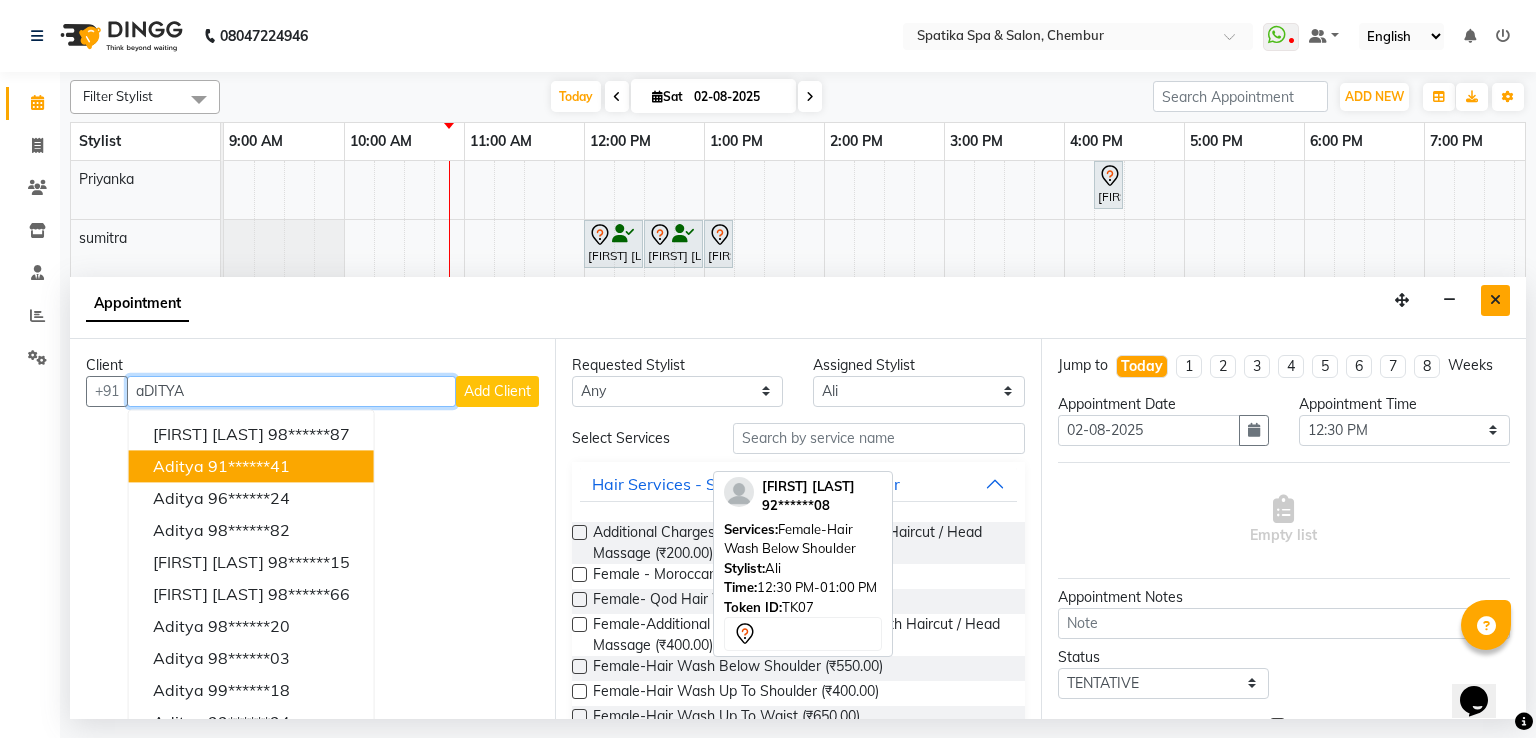 type on "aDITYA" 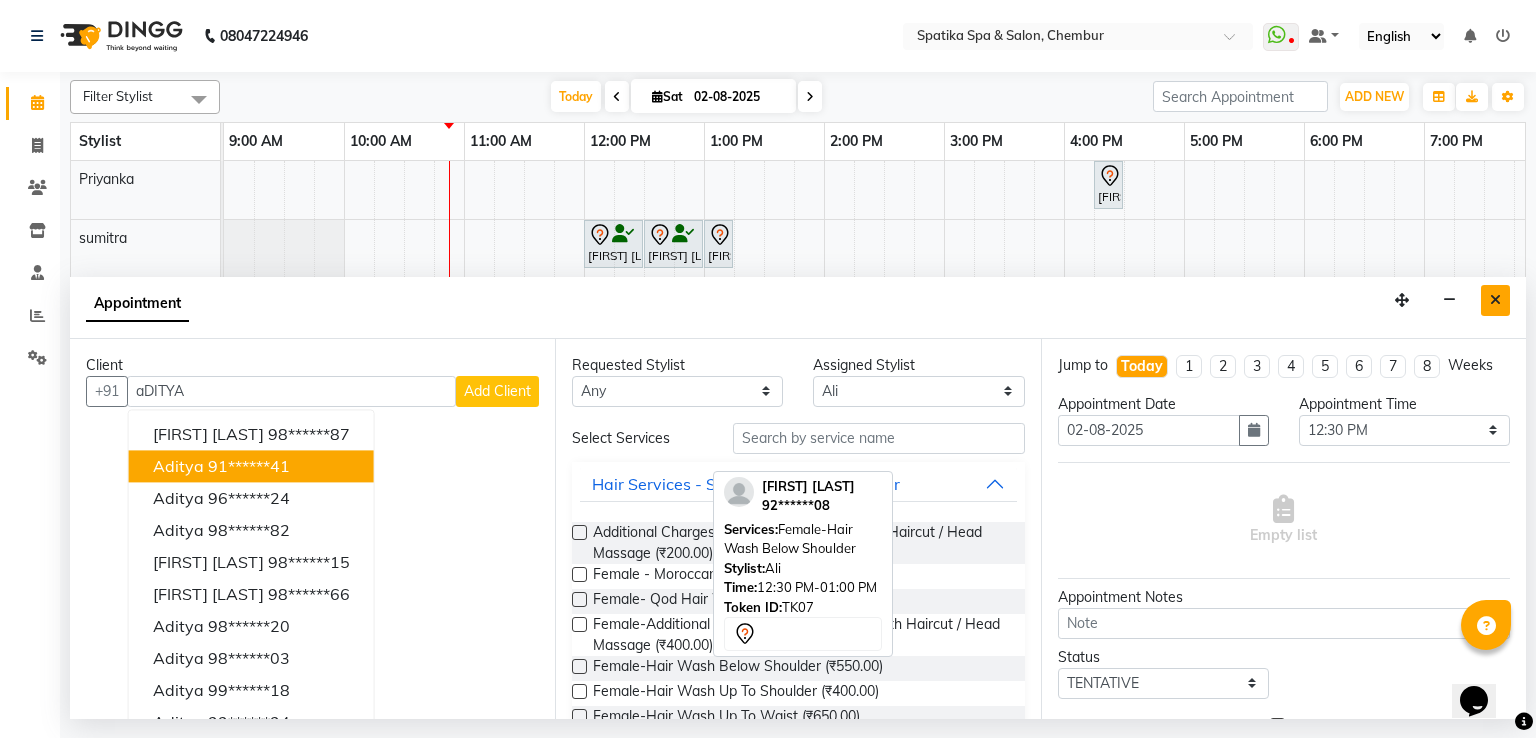 click at bounding box center (1495, 300) 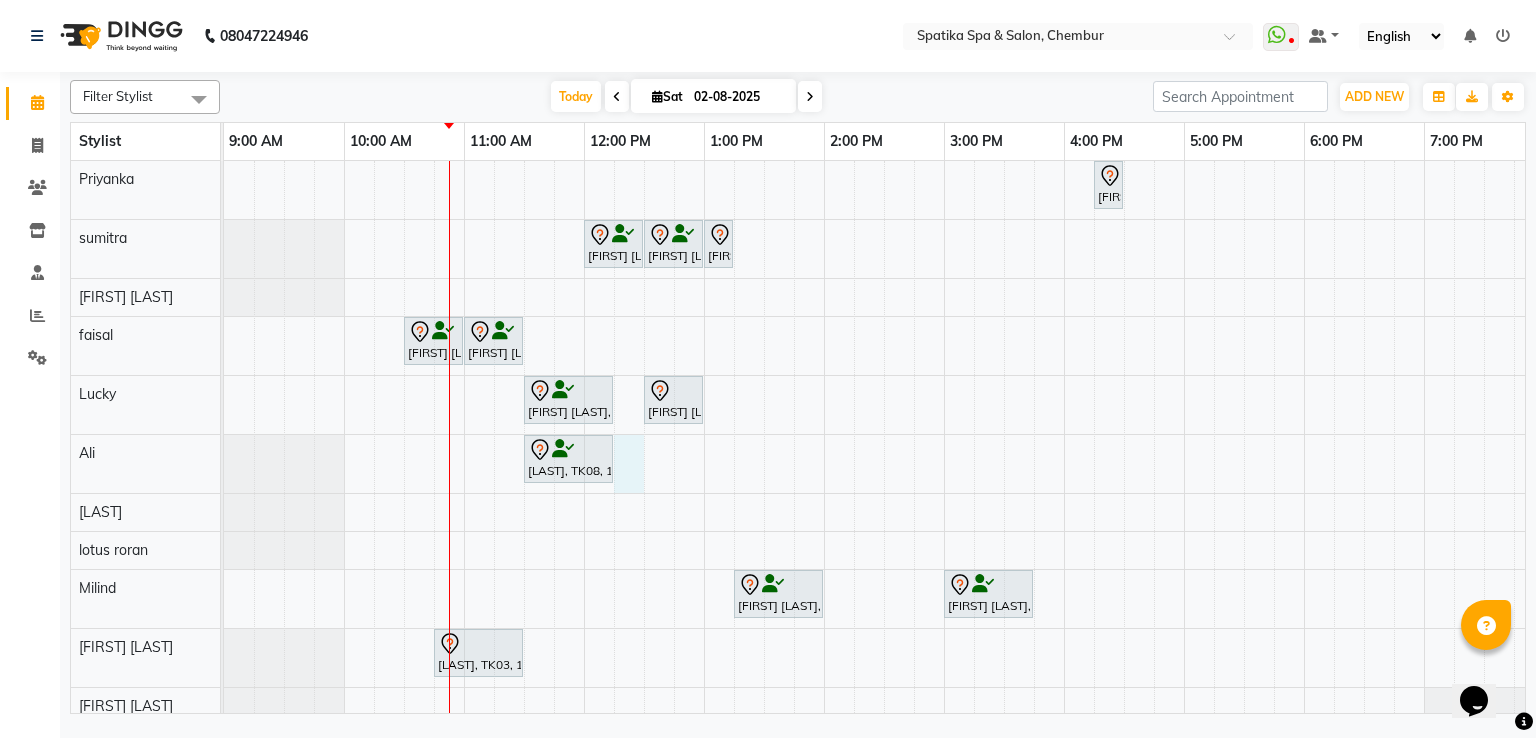 click on "[FIRST] [LAST], TK02, 04:15 PM-04:30 PM, Eyebrows             [FIRST] [LAST], TK05, 12:00 PM-12:30 PM, Premium Wax-Full Arms             [FIRST] [LAST], TK05, 12:30 PM-01:00 PM, Premium Wax-Full Legs             [FIRST] [LAST], TK05, 01:00 PM-01:15 PM, Peel Off Wax-Under Arms             [FIRST] [LAST], TK06, 10:30 AM-11:00 AM, Haircuts             [FIRST] [LAST], TK06, 11:00 AM-11:30 AM, Beard Styling / Crafting / Trim             [FIRST] [LAST], TK04, 11:30 AM-12:15 PM, Female-Haircuts             [FIRST] [LAST], TK07, 12:30 PM-01:00 PM, Female-Hair Wash Below Shoulder             [LAST], TK08, 11:30 AM-12:15 PM, Haircuts             [FIRST] [LAST], TK05, 01:15 PM-02:00 PM, Classic Pedicure             [FIRST] [LAST], TK01, 03:00 PM-03:45 PM, Classic Pedicure             [LAST], TK03, 10:45 AM-11:30 AM, Classic Pedicure" at bounding box center [1004, 462] 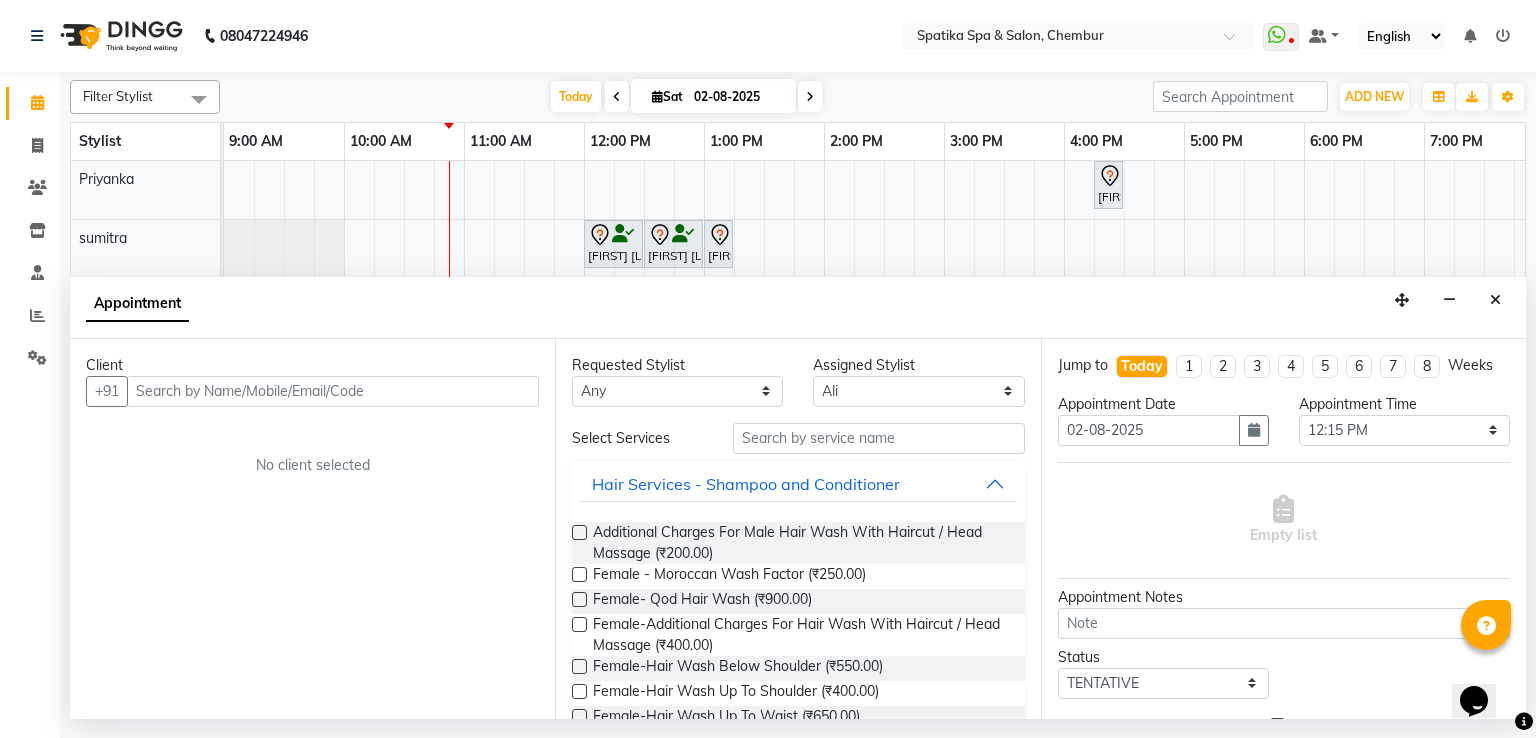 click at bounding box center (333, 391) 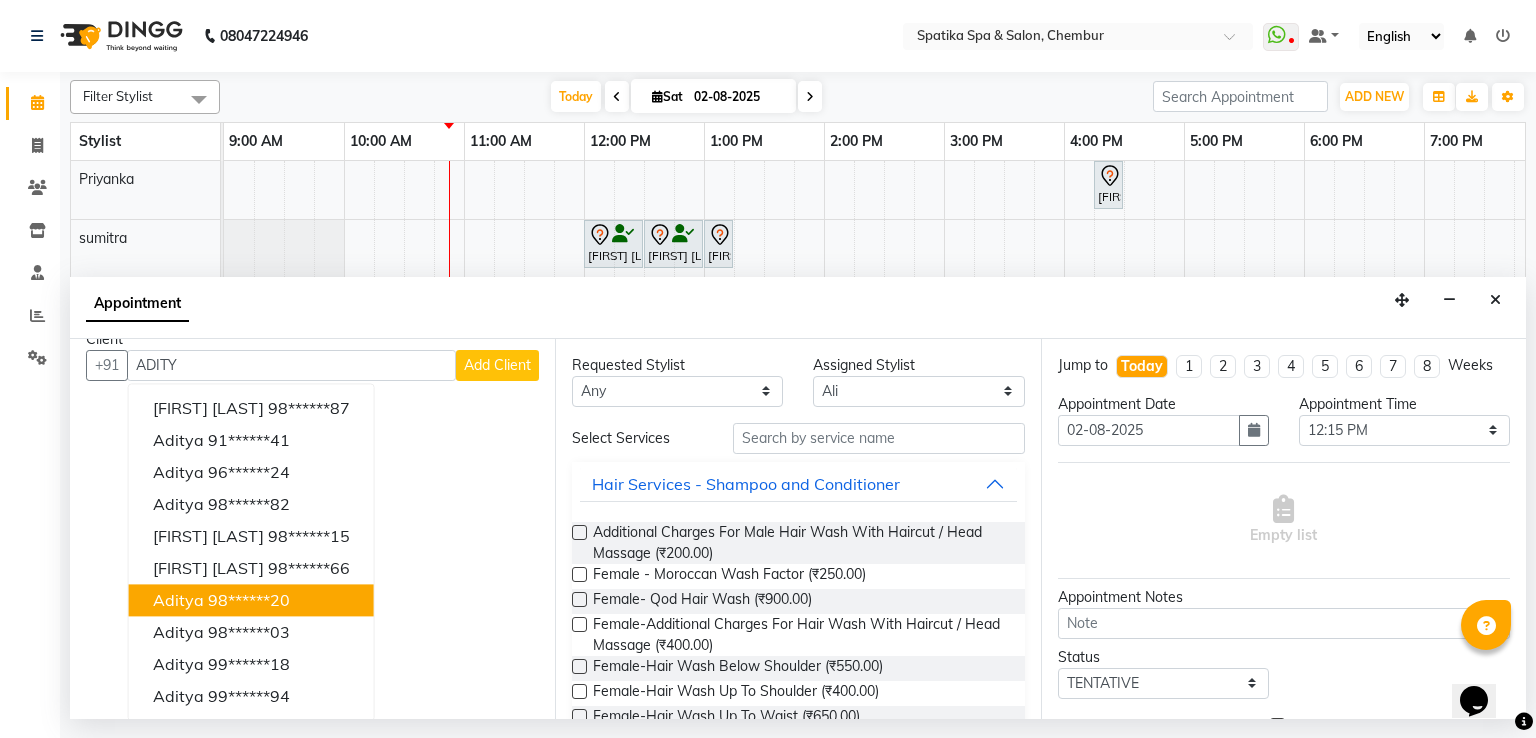 scroll, scrollTop: 27, scrollLeft: 0, axis: vertical 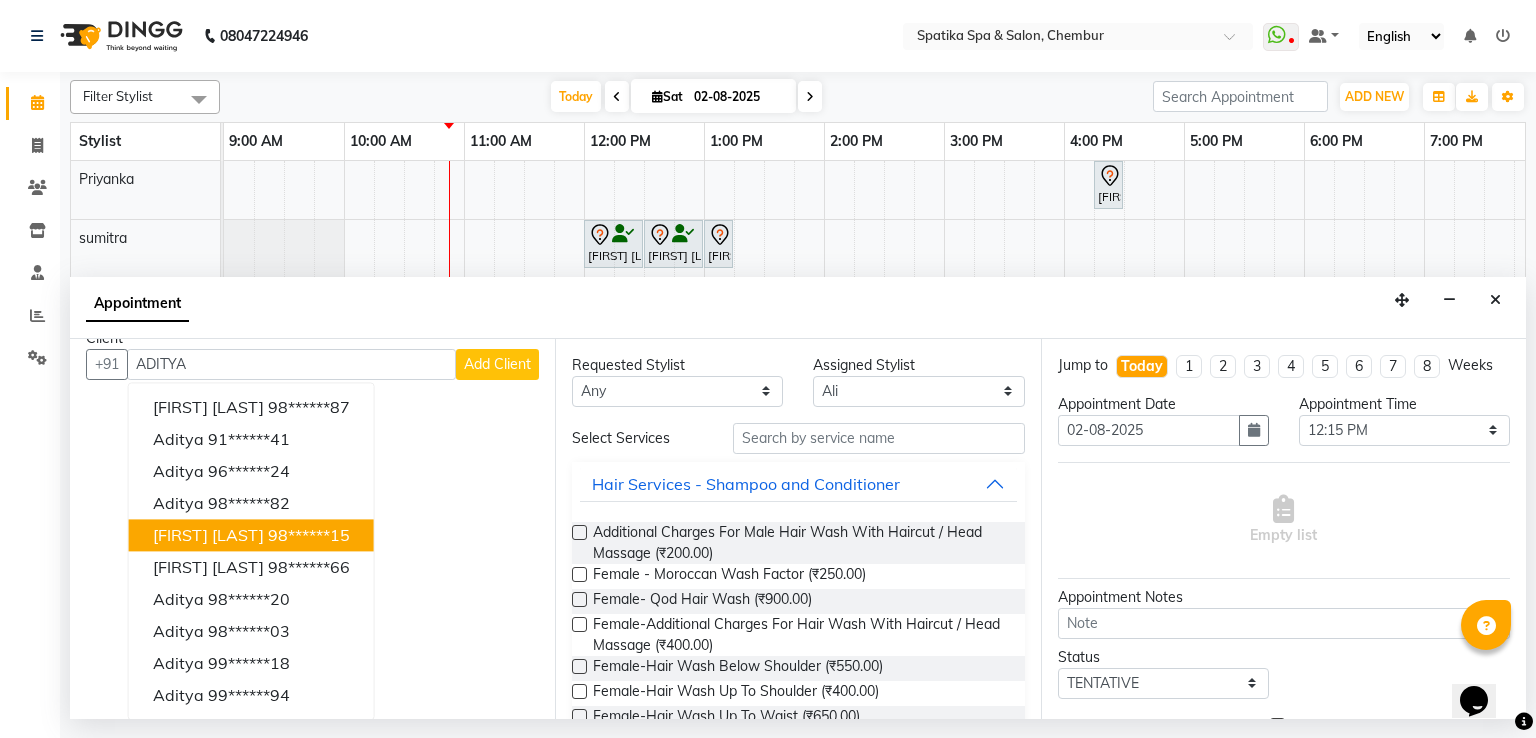 click on "98******15" at bounding box center (309, 535) 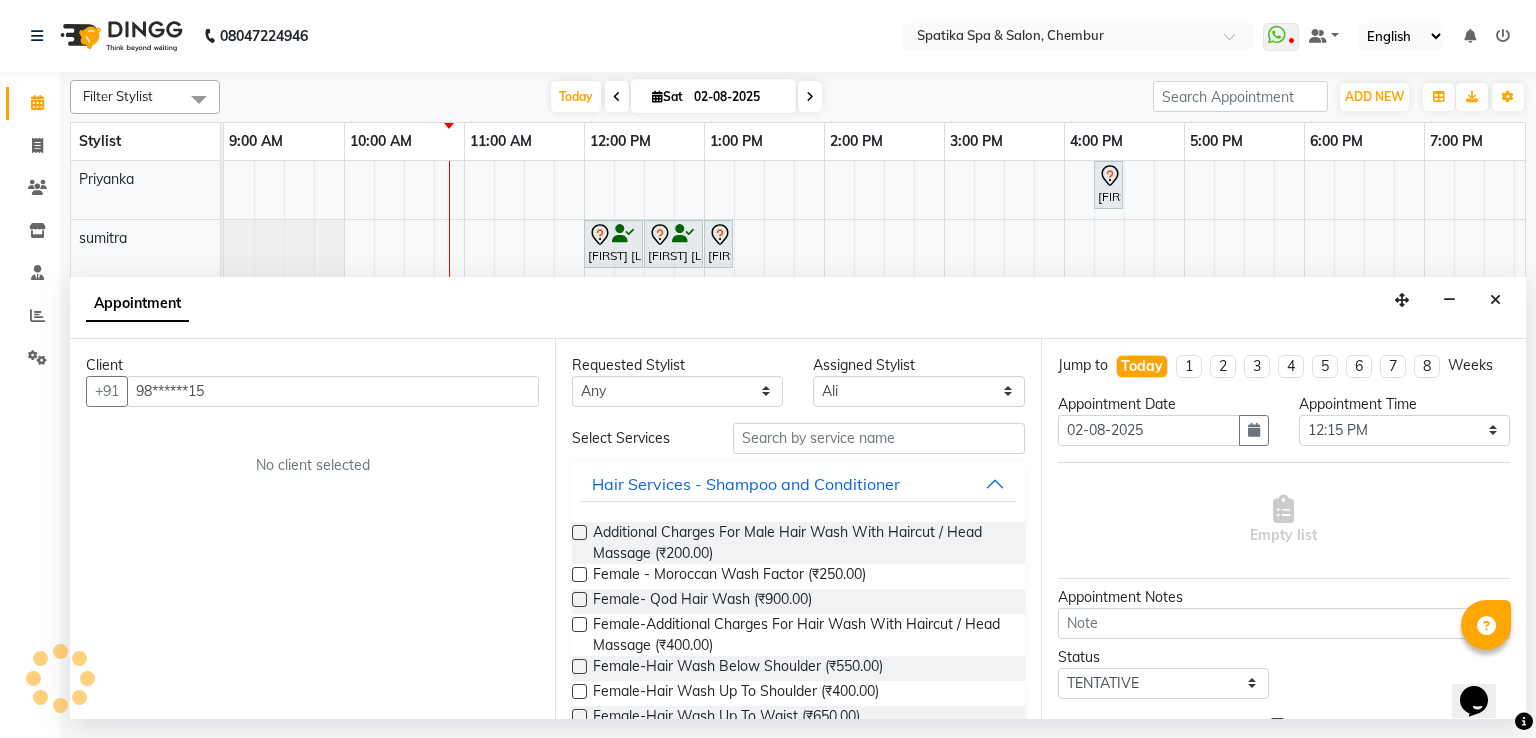 scroll, scrollTop: 0, scrollLeft: 0, axis: both 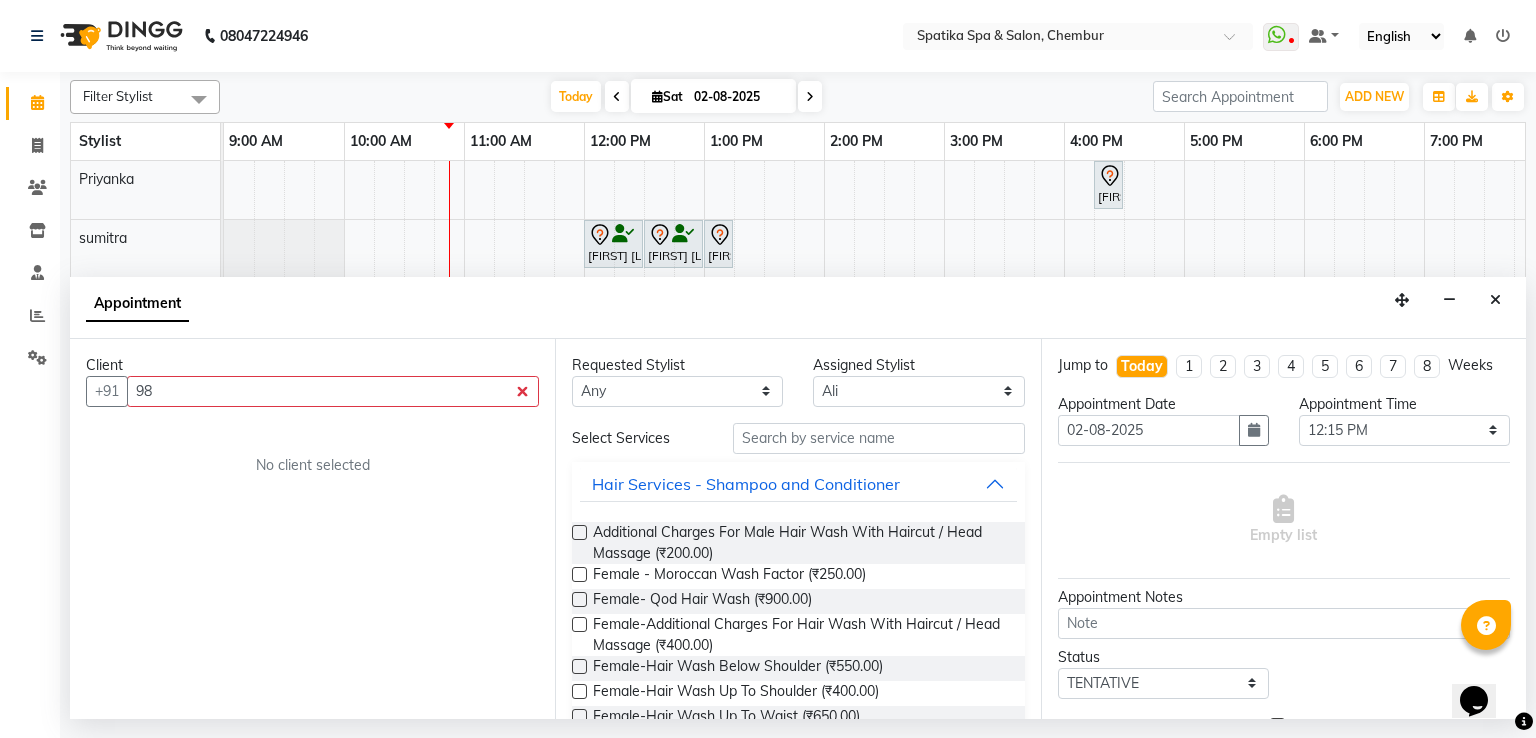 type on "9" 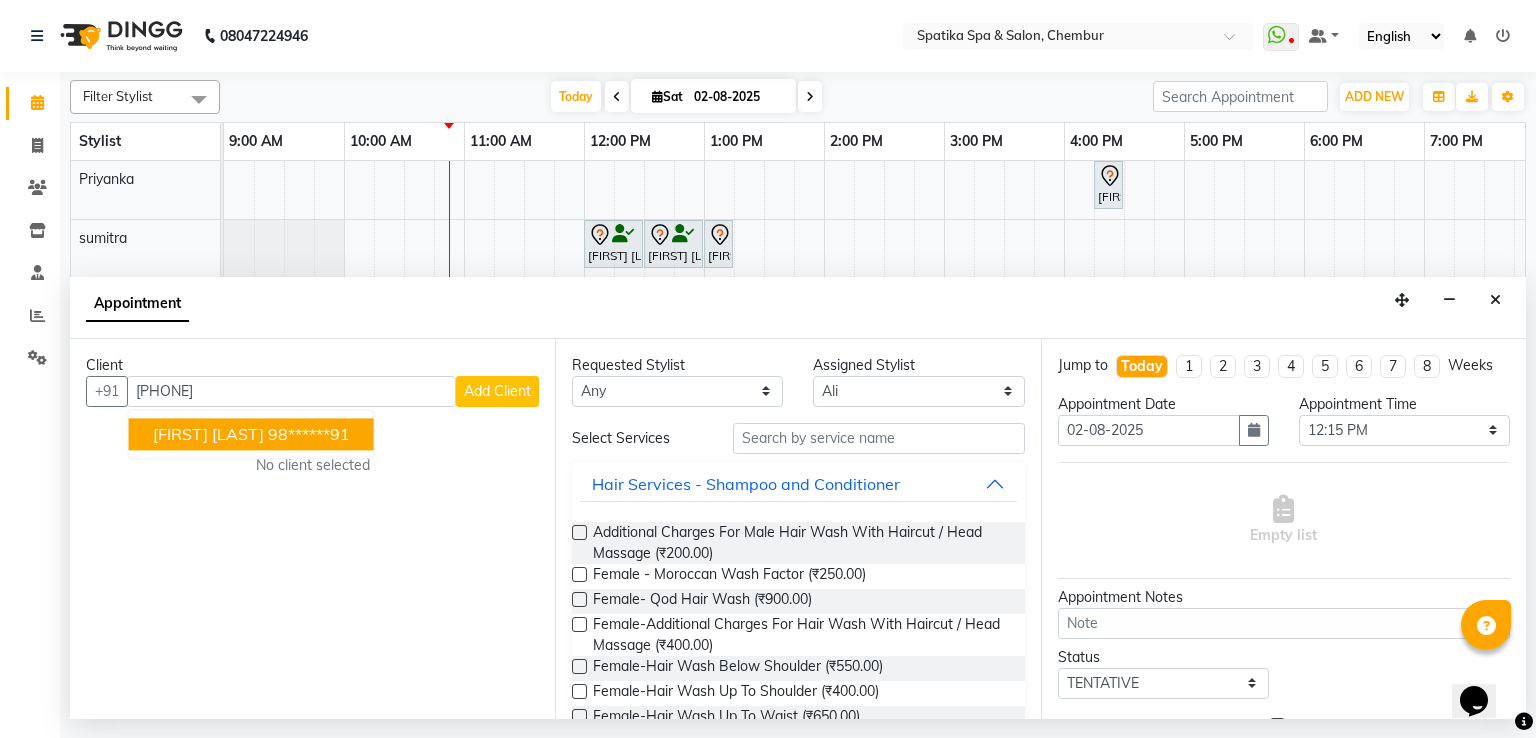 click on "[FIRST] [LAST]" at bounding box center [208, 434] 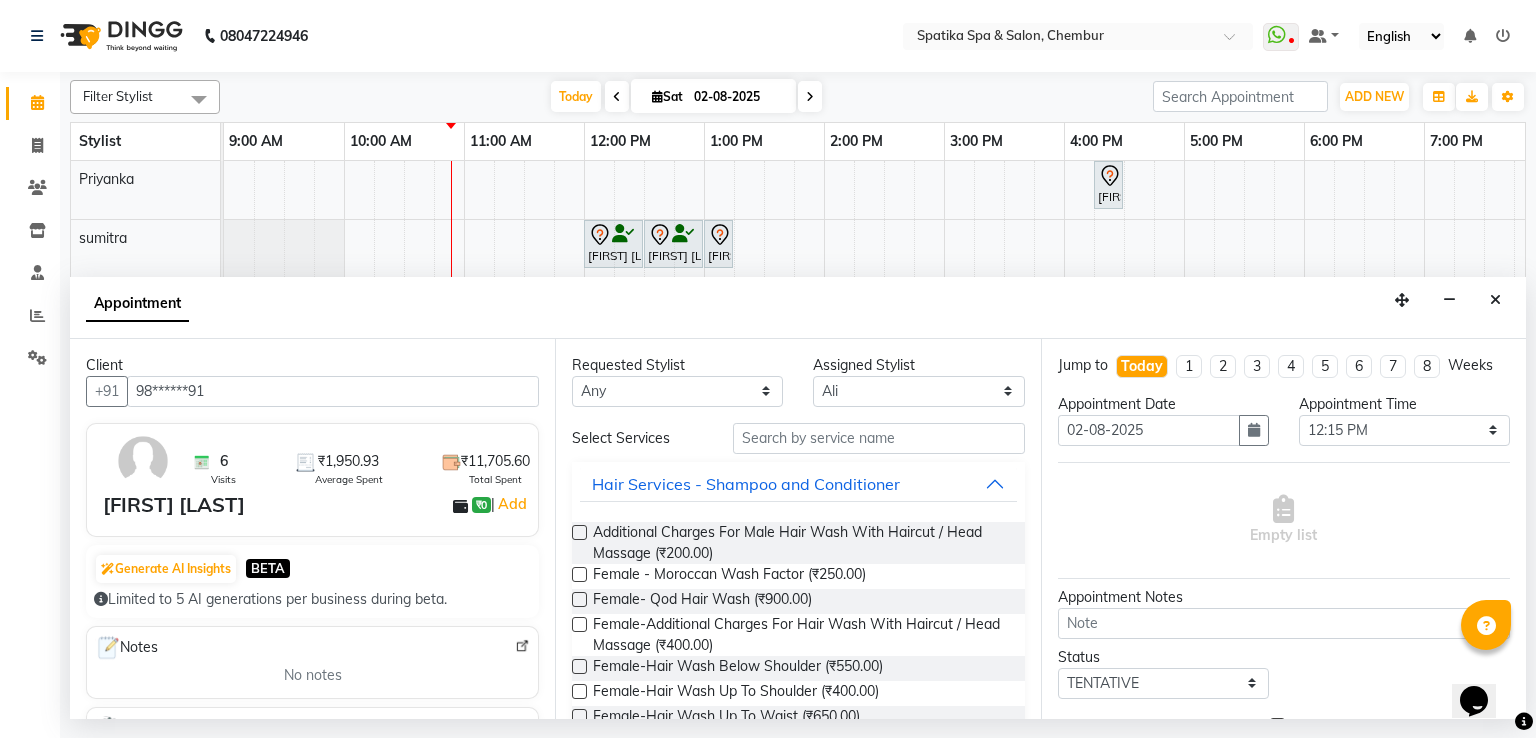 type on "98******91" 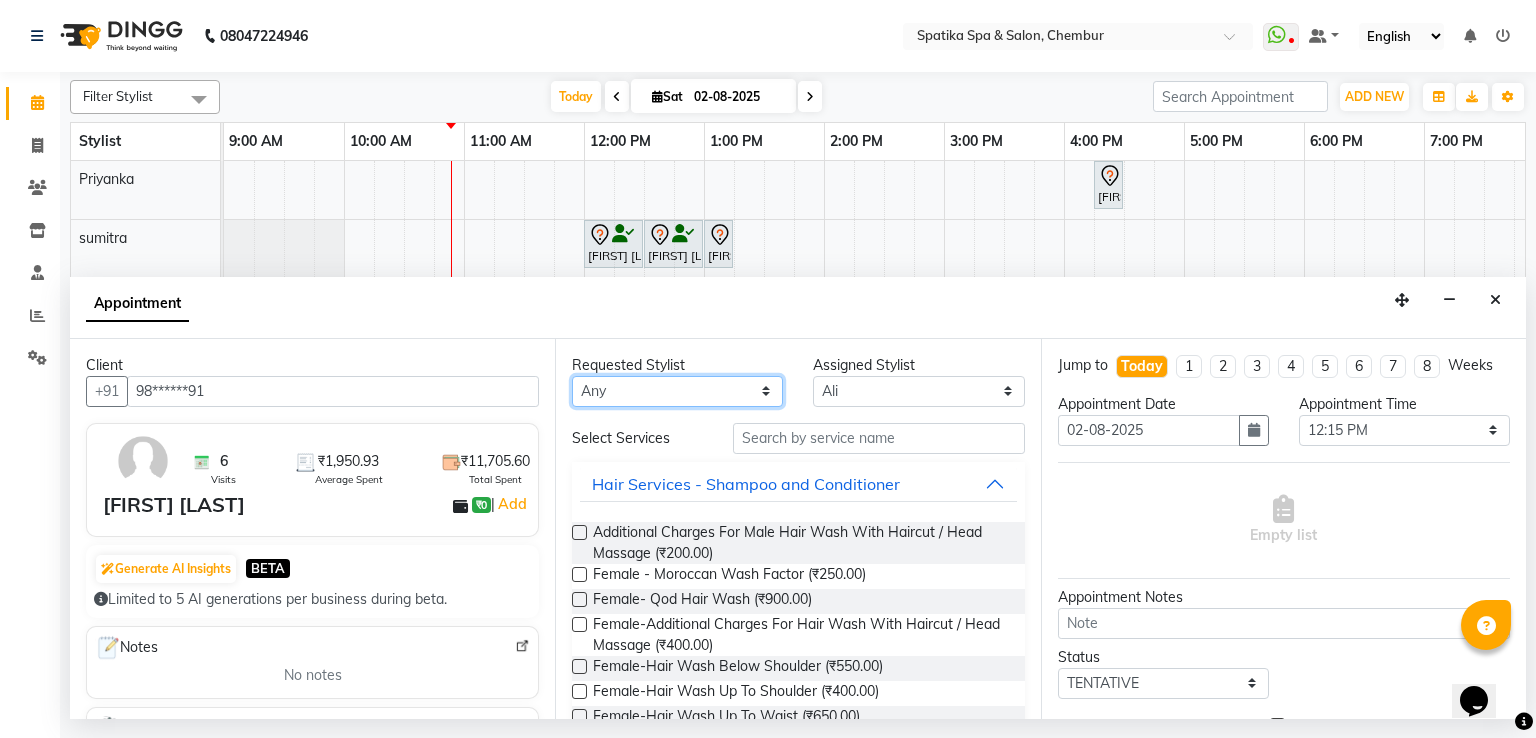 click on "Any [FIRST] [LAST] [LAST] [FIRST] [LAST] [FIRST] [LAST] [FIRST] [LAST] [FIRST] [LAST] [FIRST] [LAST] [FIRST] [LAST] [FIRST] [LAST] [FIRST] [LAST] [FIRST] [LAST] [FIRST] [LAST]" at bounding box center (677, 391) 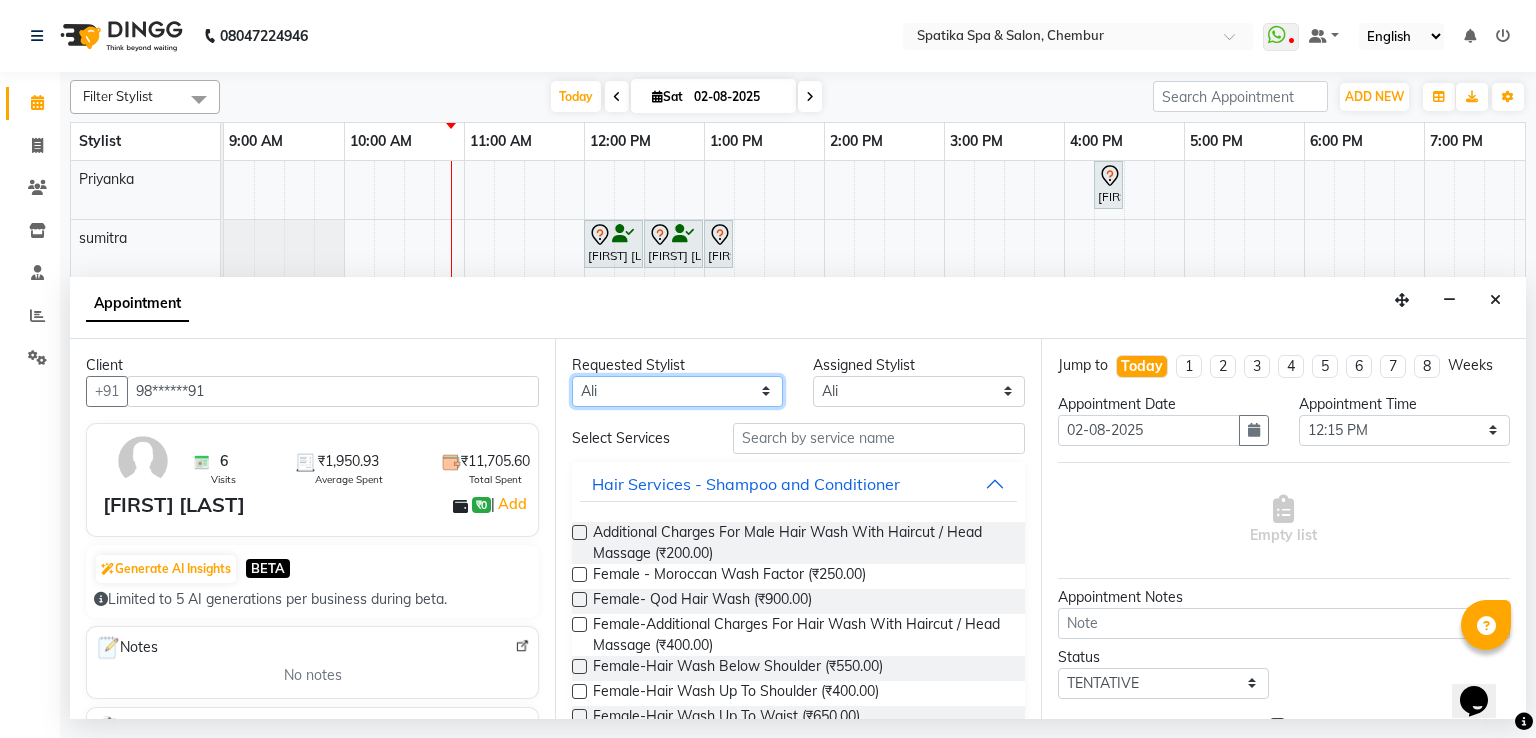 click on "Any [FIRST] [LAST] [LAST] [FIRST] [LAST] [FIRST] [LAST] [FIRST] [LAST] [FIRST] [LAST] [FIRST] [LAST] [FIRST] [LAST] [FIRST] [LAST] [FIRST] [LAST] [FIRST] [LAST] [FIRST] [LAST]" at bounding box center (677, 391) 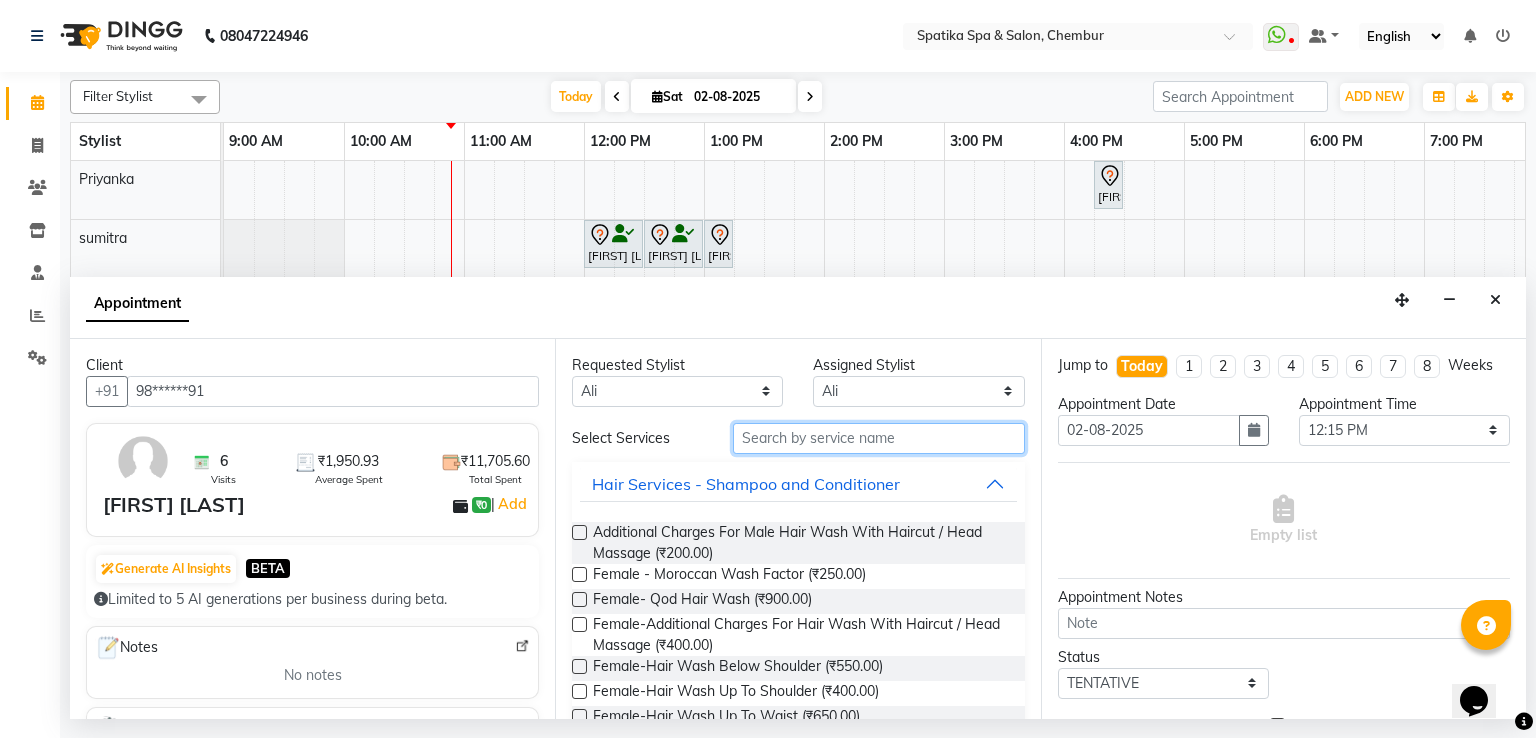 click at bounding box center [879, 438] 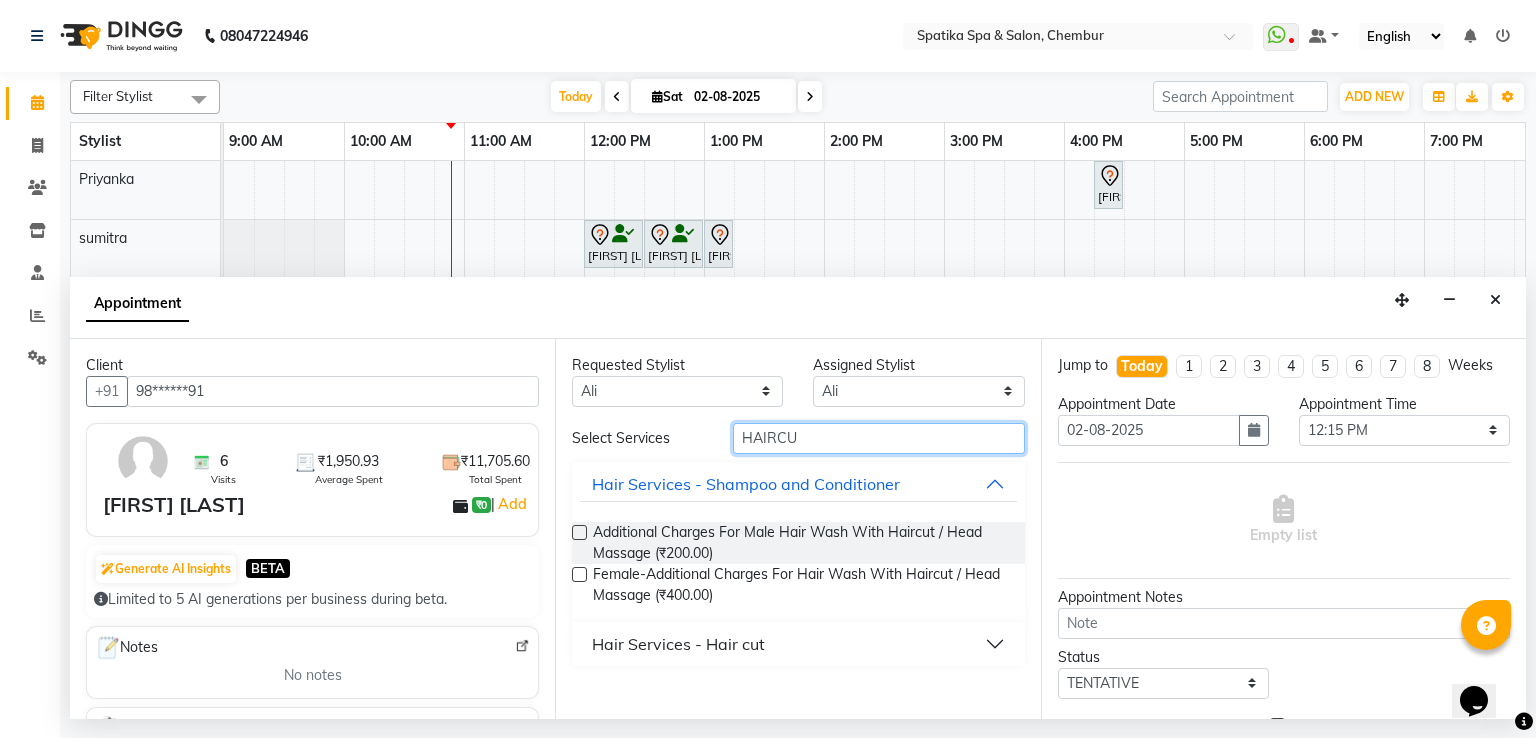 type on "HAIRCU" 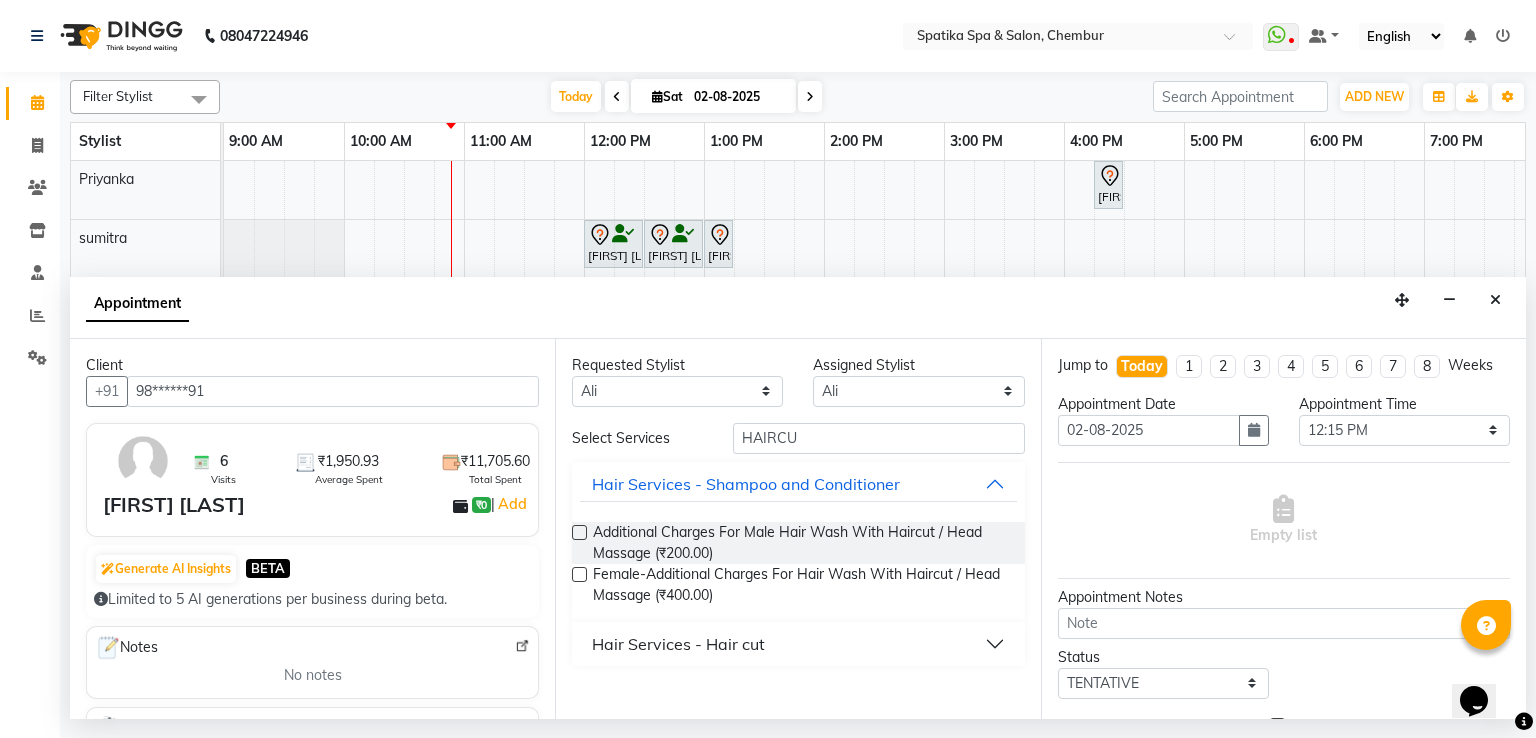 click on "Hair Services - Hair cut" at bounding box center [678, 644] 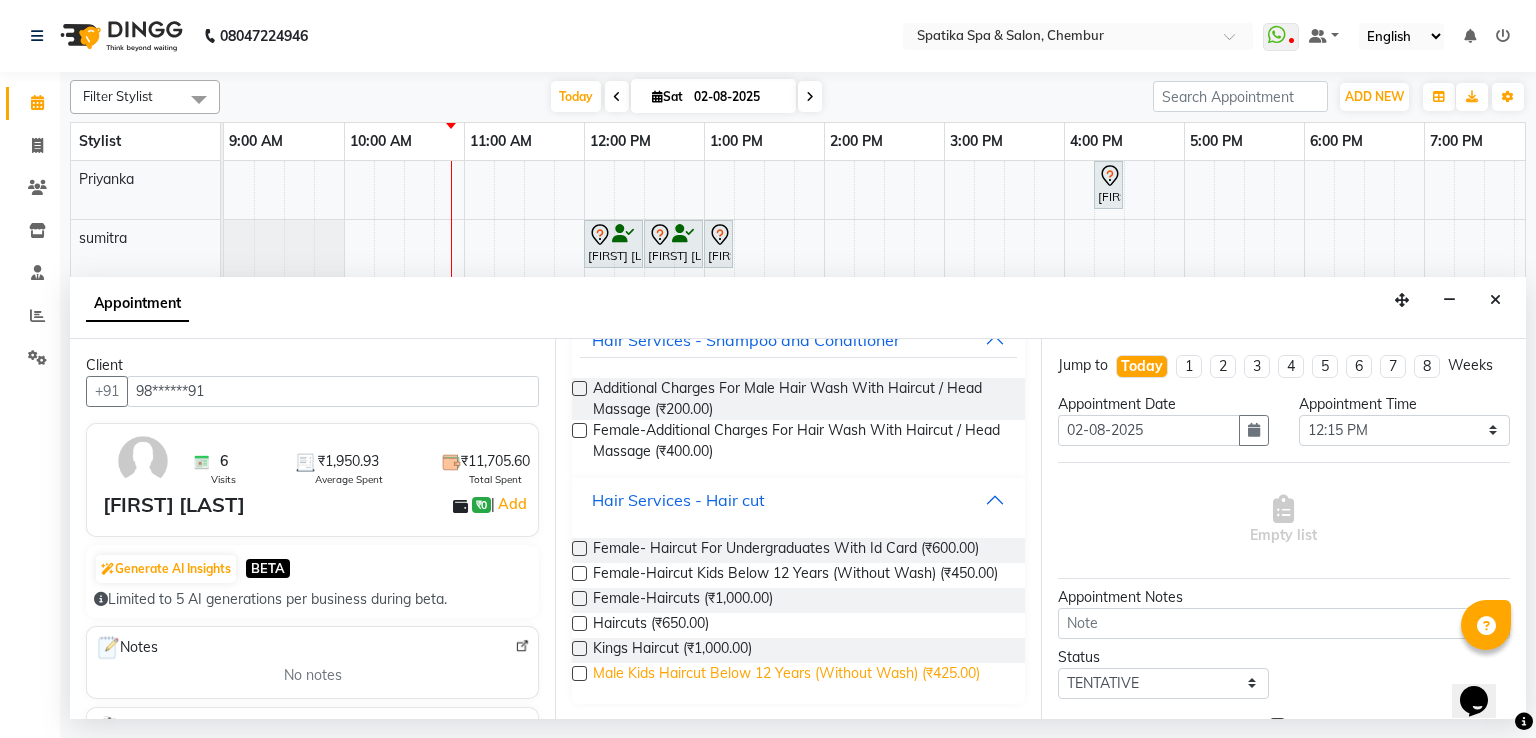 scroll, scrollTop: 160, scrollLeft: 0, axis: vertical 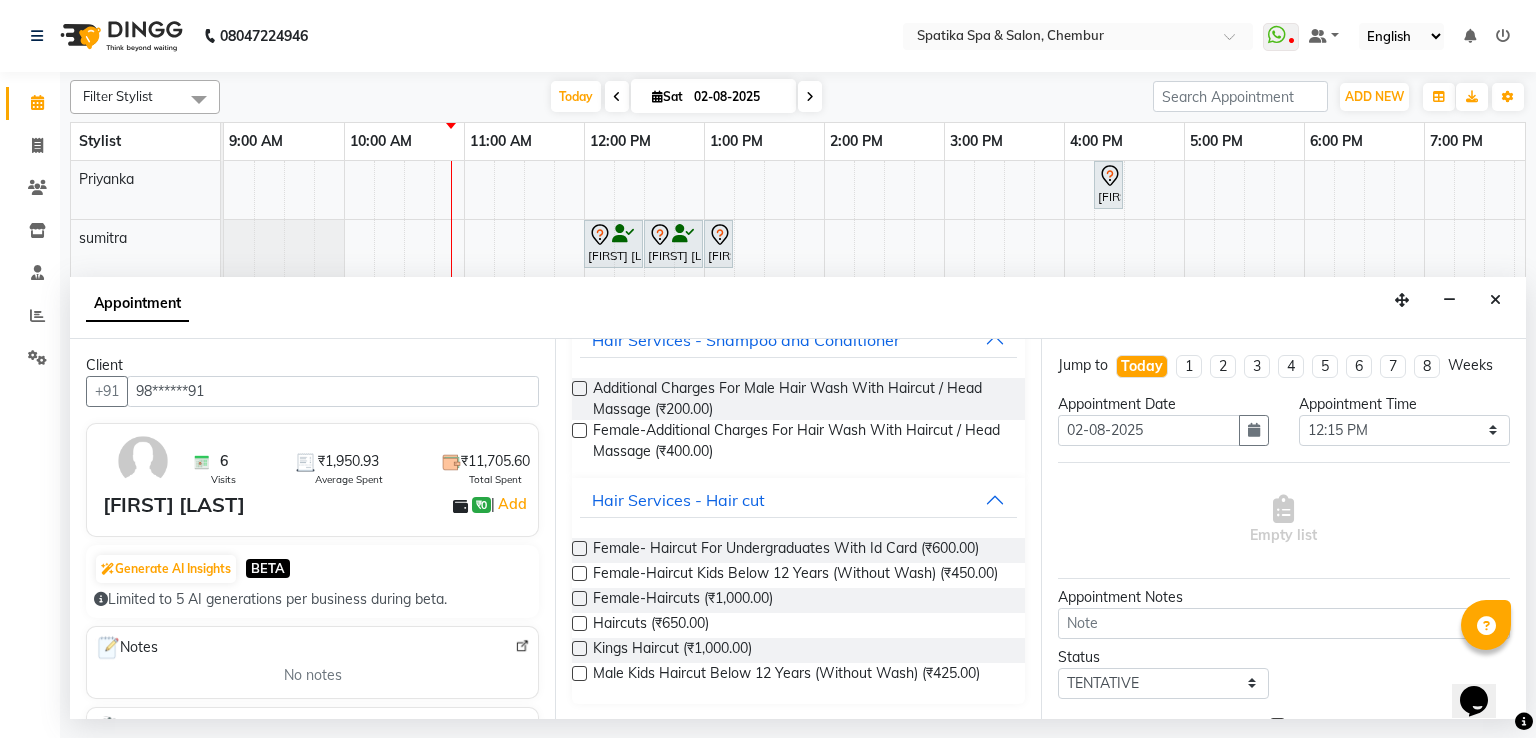 click at bounding box center (579, 623) 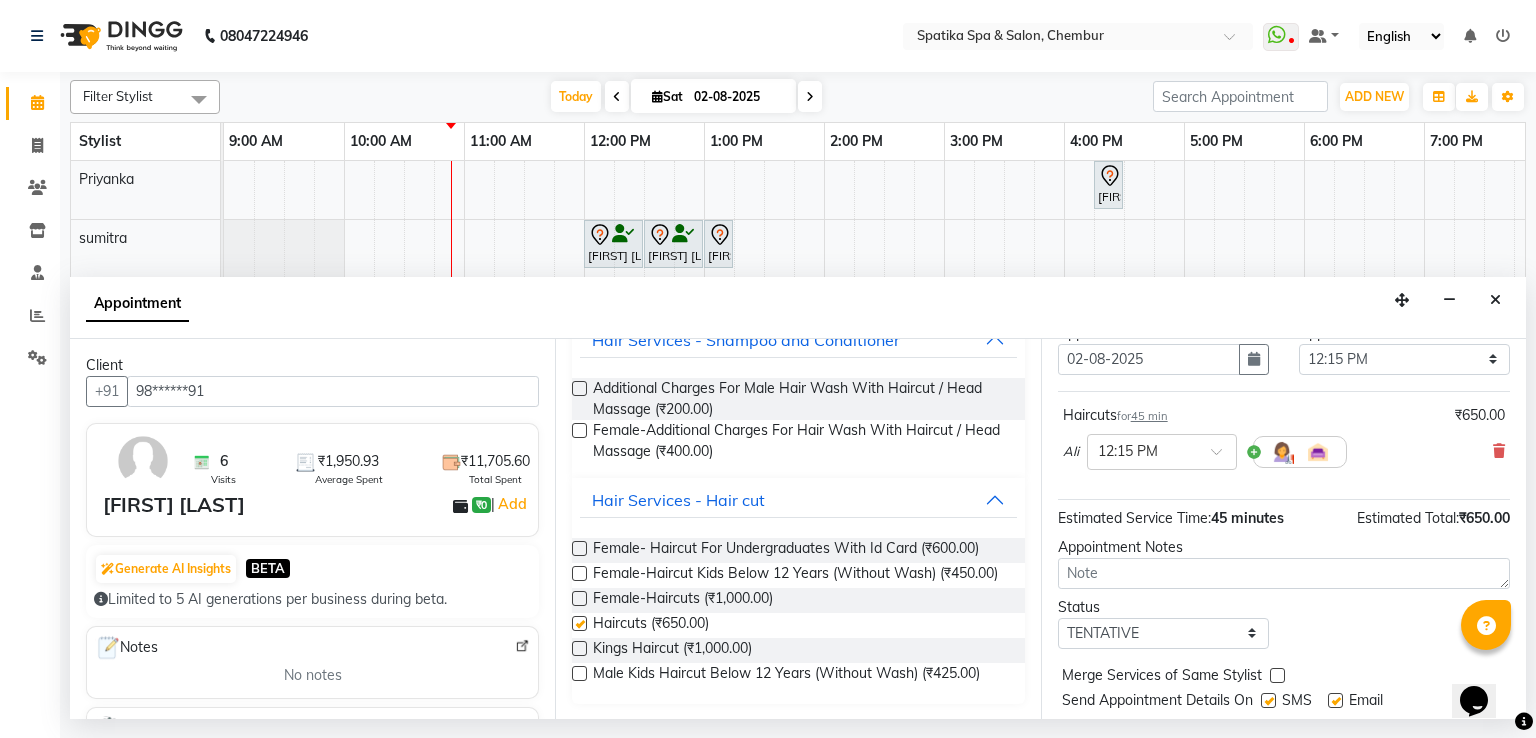 checkbox on "false" 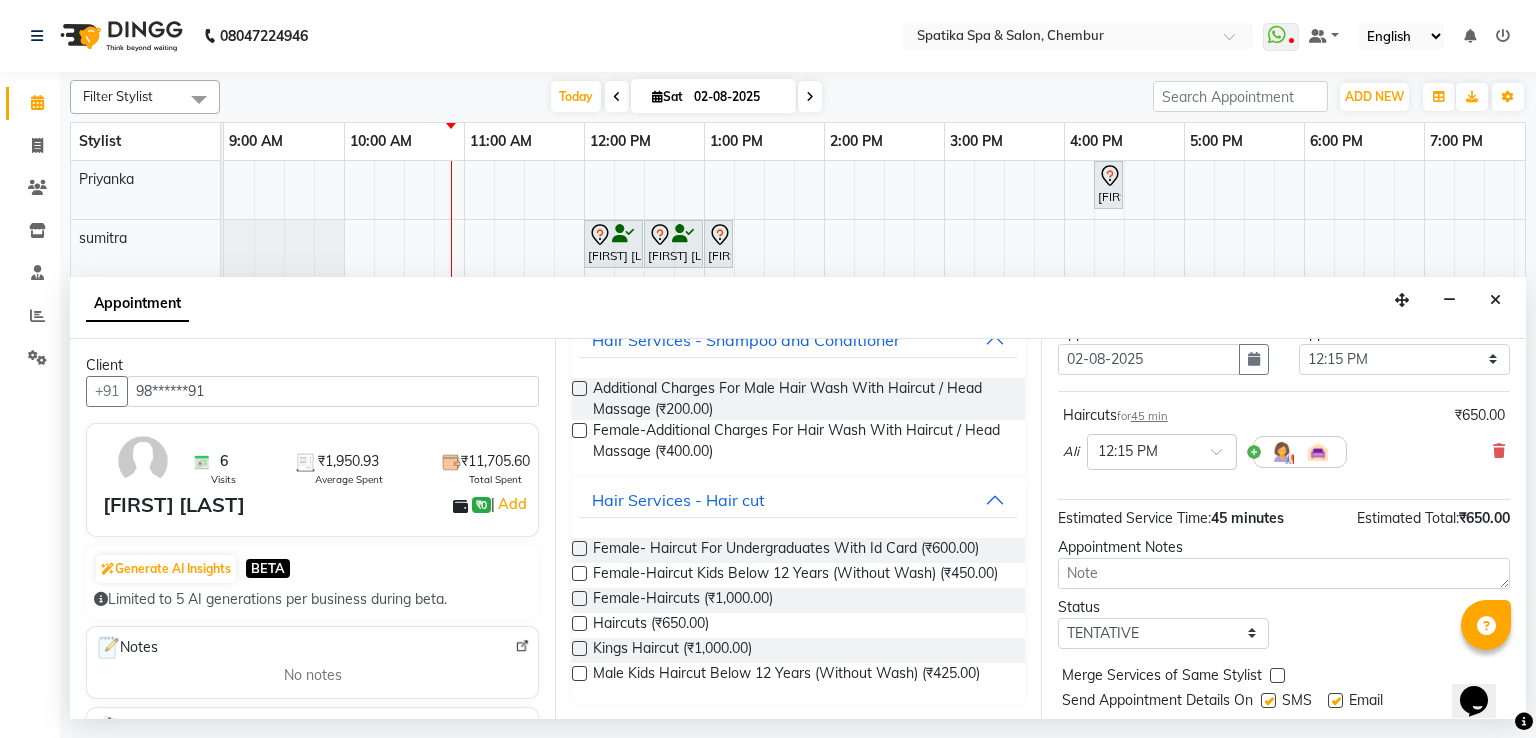 scroll, scrollTop: 125, scrollLeft: 0, axis: vertical 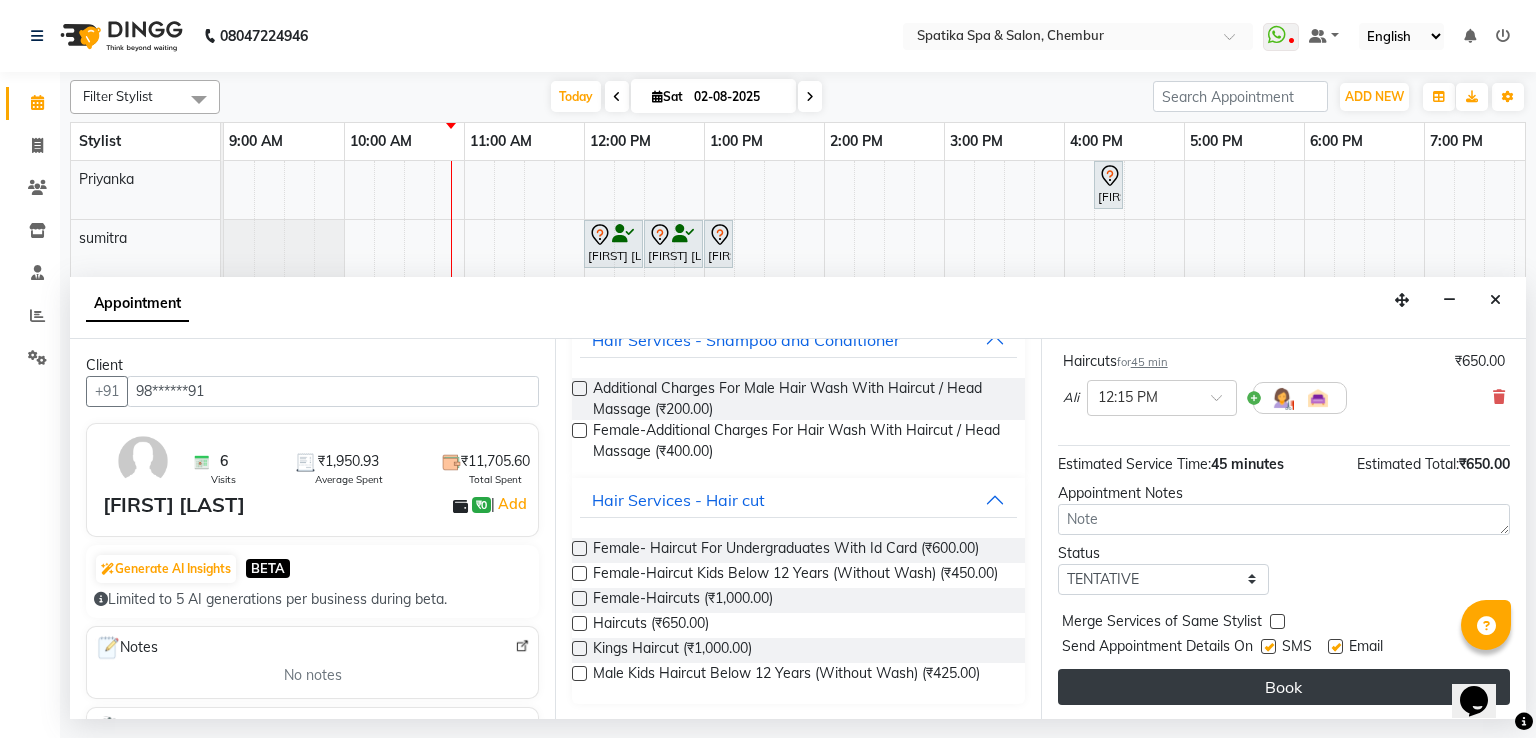 click on "Book" at bounding box center (1284, 687) 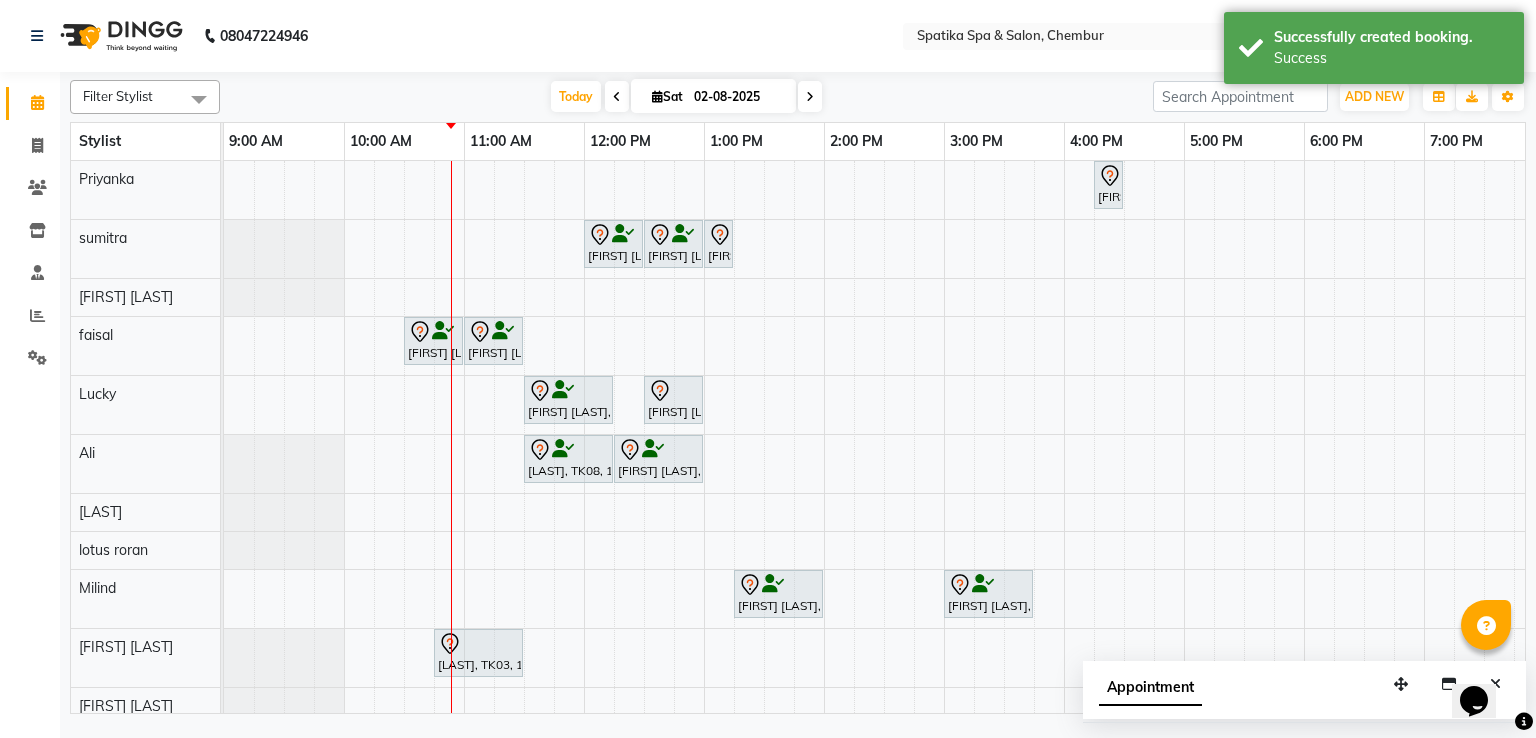 scroll, scrollTop: 50, scrollLeft: 0, axis: vertical 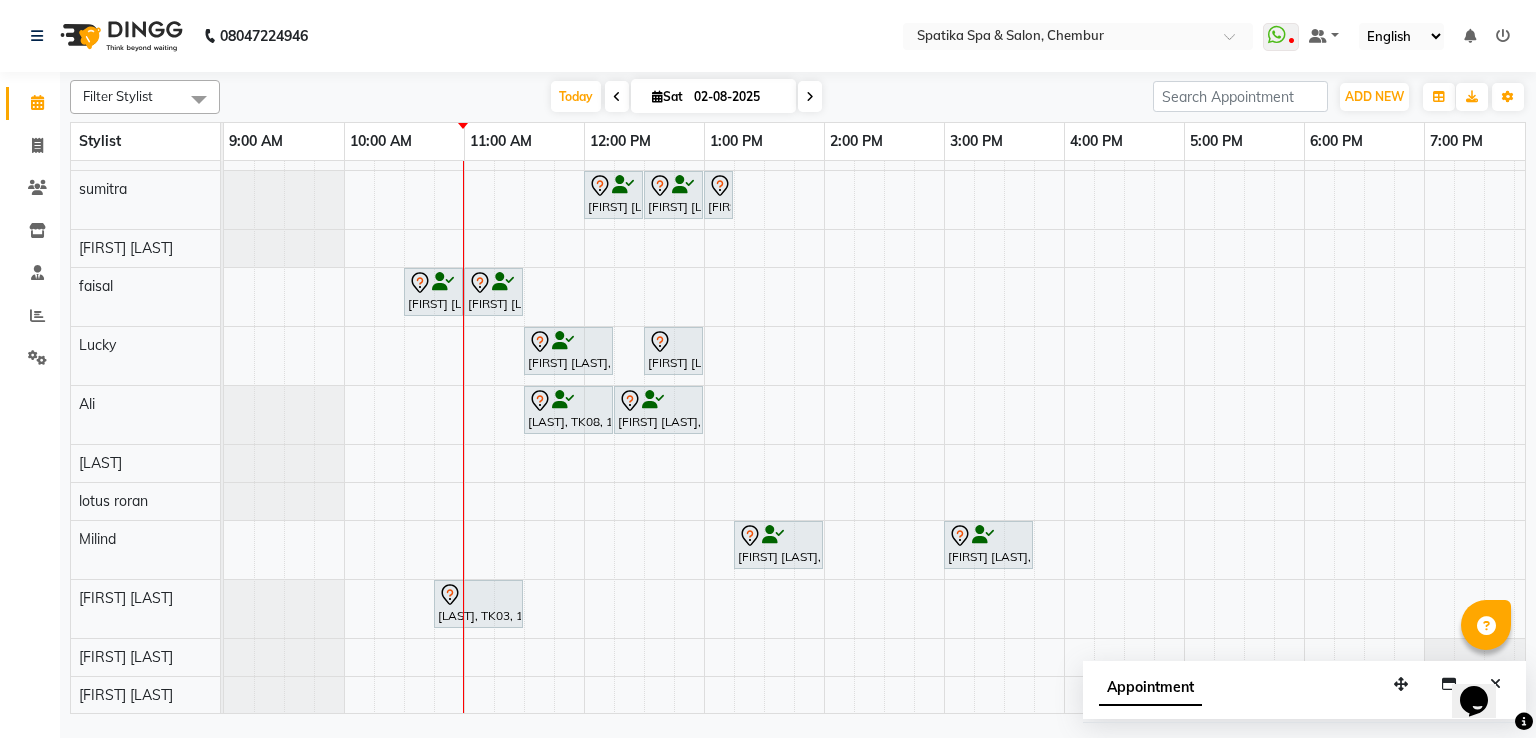 click on "[FIRST] [LAST], TK02, 04:15 PM-04:30 PM, Eyebrows             [FIRST] [LAST], TK05, 12:00 PM-12:30 PM, Premium Wax-Full Arms             [FIRST] [LAST], TK05, 12:30 PM-01:00 PM, Premium Wax-Full Legs             [FIRST] [LAST], TK05, 01:00 PM-01:15 PM, Peel Off Wax-Under Arms             [FIRST] [LAST], TK06, 10:30 AM-11:00 AM, Haircuts             [FIRST] [LAST], TK06, 11:00 AM-11:30 AM, Beard Styling / Crafting / Trim             [FIRST] [LAST], TK04, 11:30 AM-12:15 PM, Female-Haircuts             [FIRST] [LAST], TK07, 12:30 PM-01:00 PM, Female-Hair Wash Below Shoulder             [LAST], TK08, 11:30 AM-12:15 PM, Haircuts             [FIRST] [LAST], TK09, 12:15 PM-01:00 PM, Haircuts             [FIRST] [LAST], TK05, 01:15 PM-02:00 PM, Classic Pedicure             [FIRST] [LAST], TK01, 03:00 PM-03:45 PM, Classic Pedicure             [LAST], TK03, 10:45 AM-11:30 AM, Classic Pedicure" at bounding box center (1004, 413) 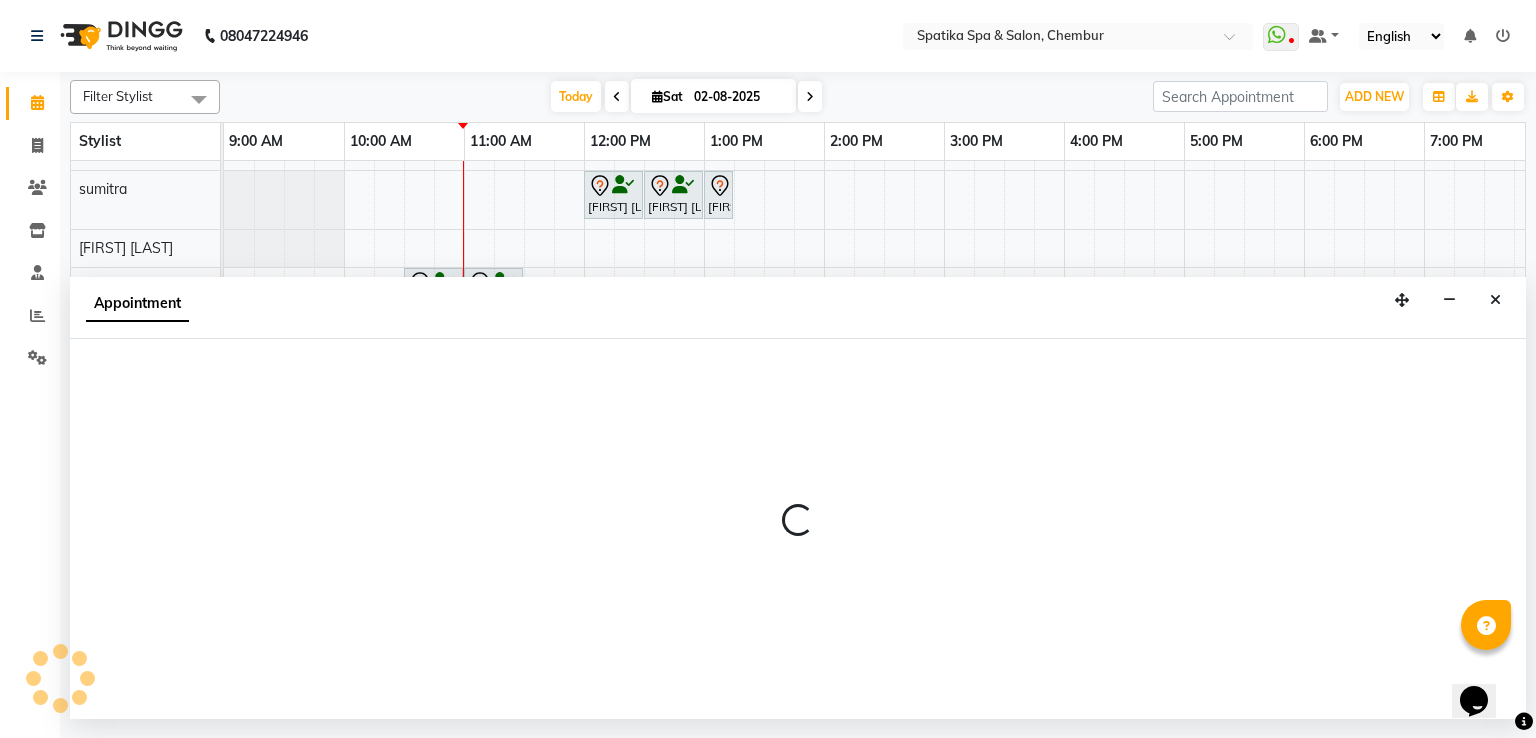 select on "17981" 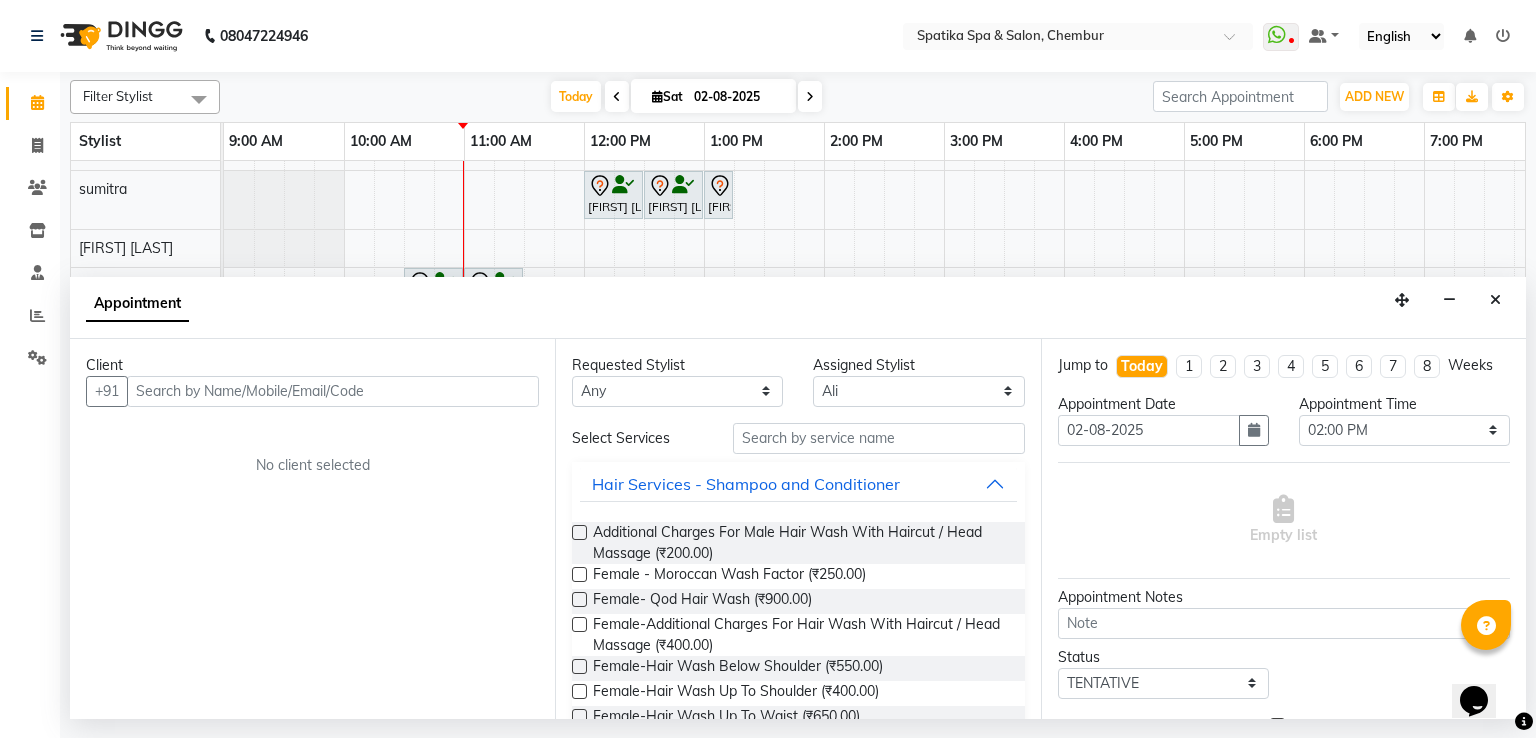 drag, startPoint x: 280, startPoint y: 390, endPoint x: 288, endPoint y: 382, distance: 11.313708 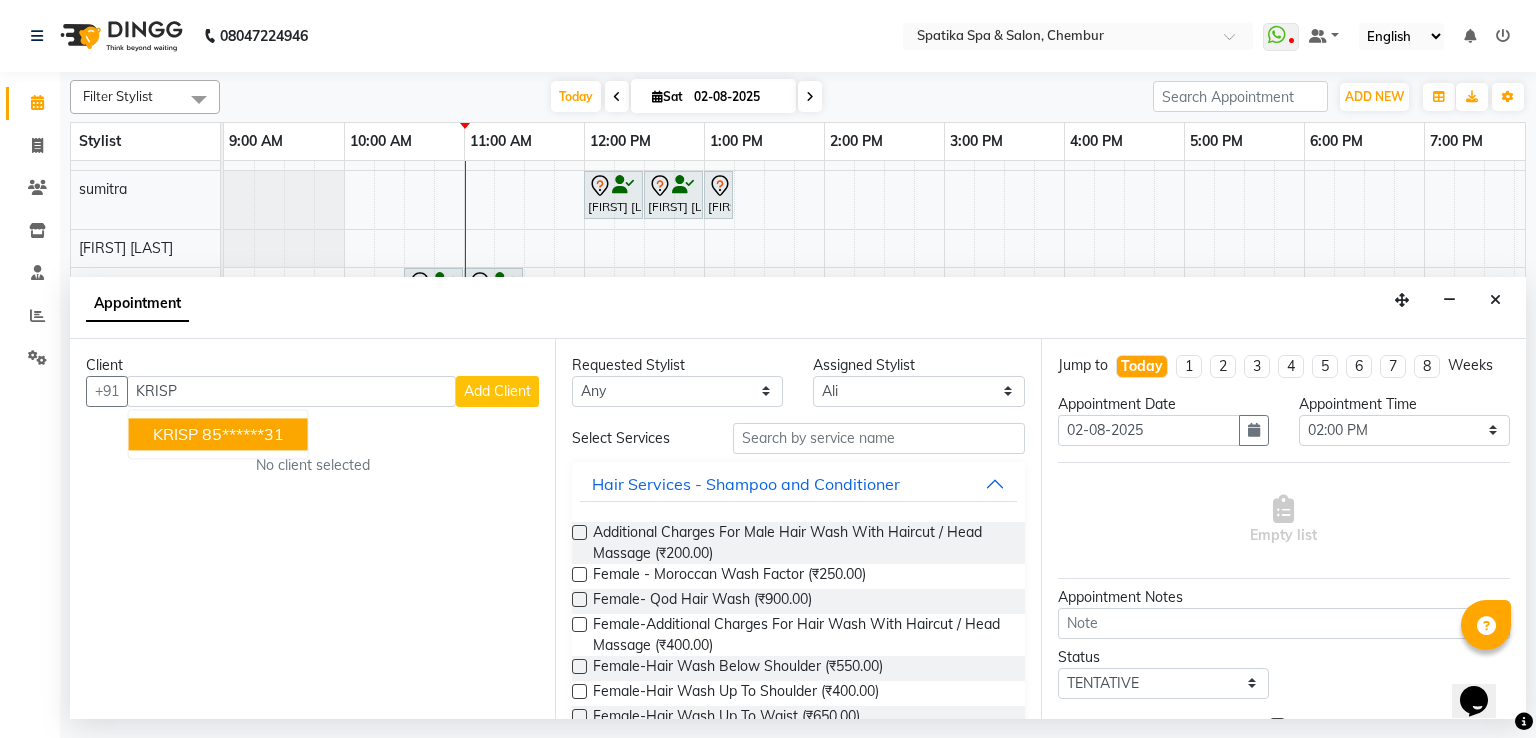 click on "85******31" at bounding box center (243, 434) 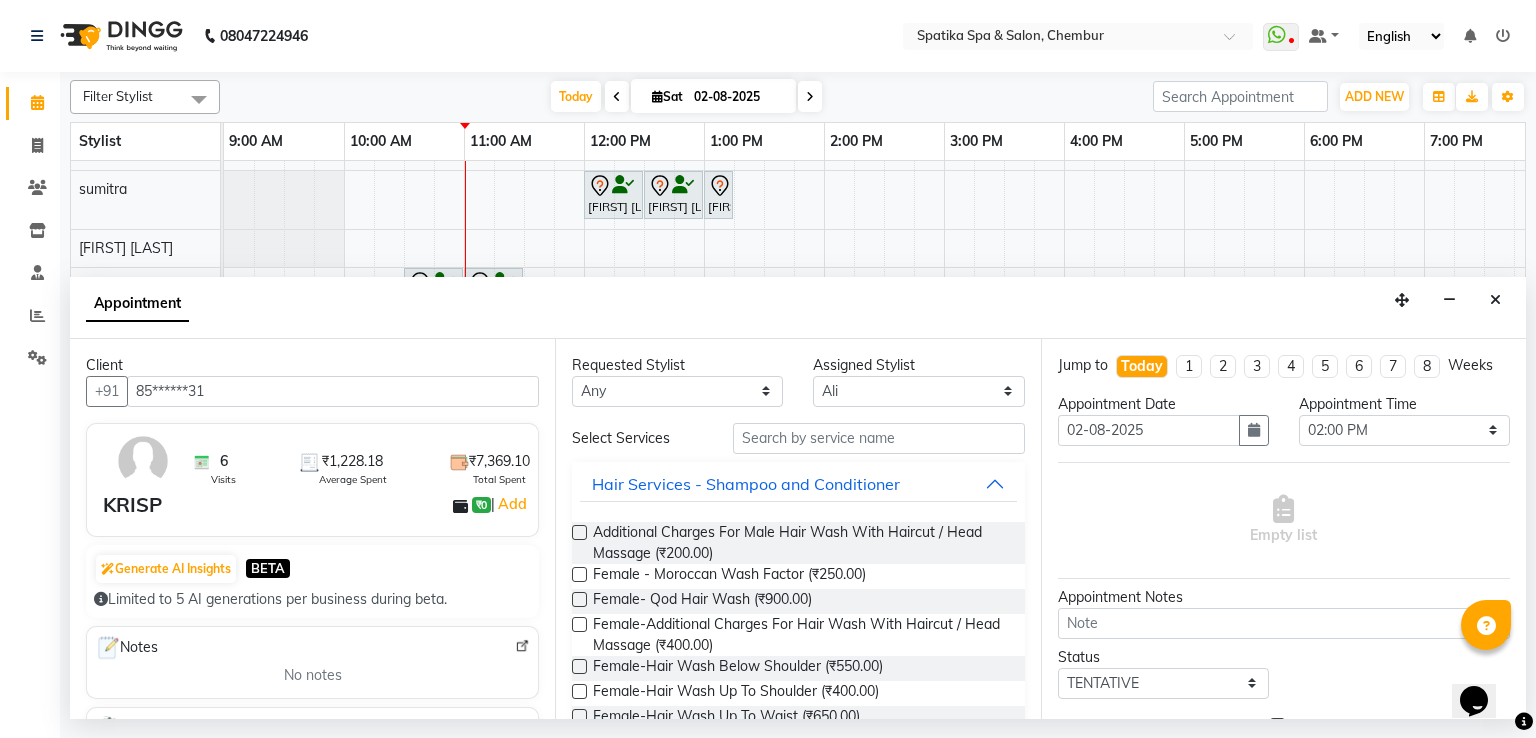 type on "85******31" 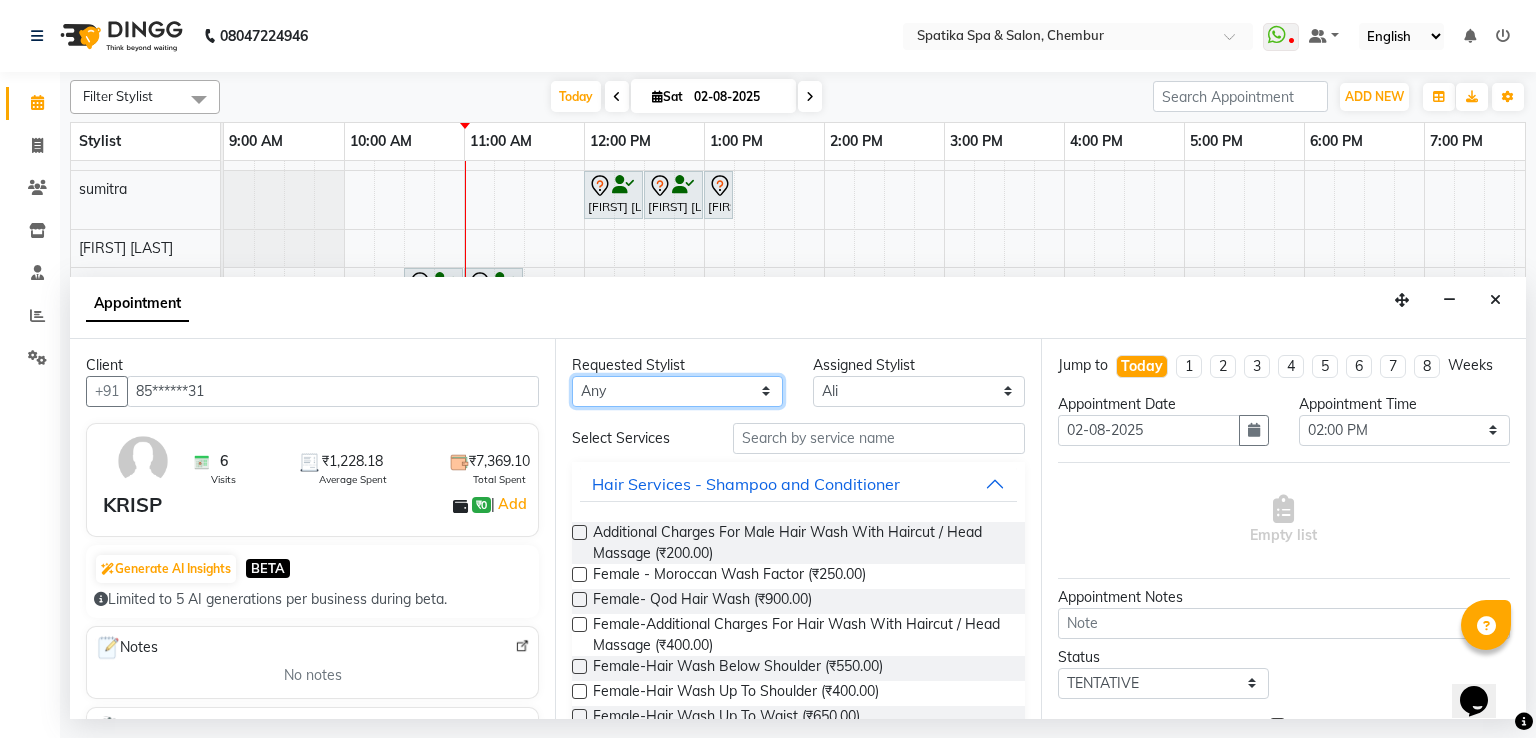 click on "Any [FIRST] [LAST] [LAST] [FIRST] [LAST] [FIRST] [LAST] [FIRST] [LAST] [FIRST] [LAST] [FIRST] [LAST] [FIRST] [LAST] [FIRST] [LAST] [FIRST] [LAST] [FIRST] [LAST] [FIRST] [LAST]" at bounding box center [677, 391] 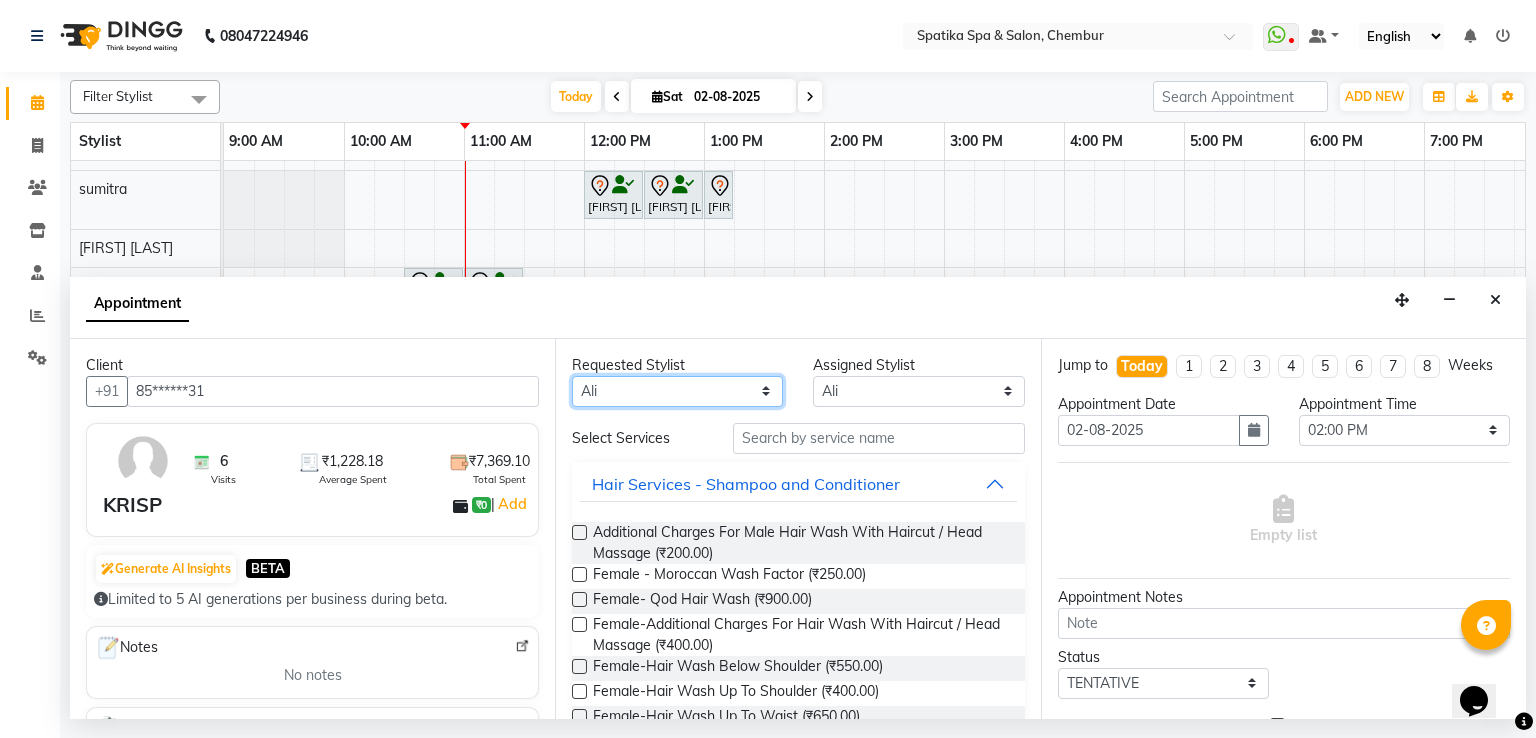 click on "Any [FIRST] [LAST] [LAST] [FIRST] [LAST] [FIRST] [LAST] [FIRST] [LAST] [FIRST] [LAST] [FIRST] [LAST] [FIRST] [LAST] [FIRST] [LAST] [FIRST] [LAST] [FIRST] [LAST] [FIRST] [LAST]" at bounding box center [677, 391] 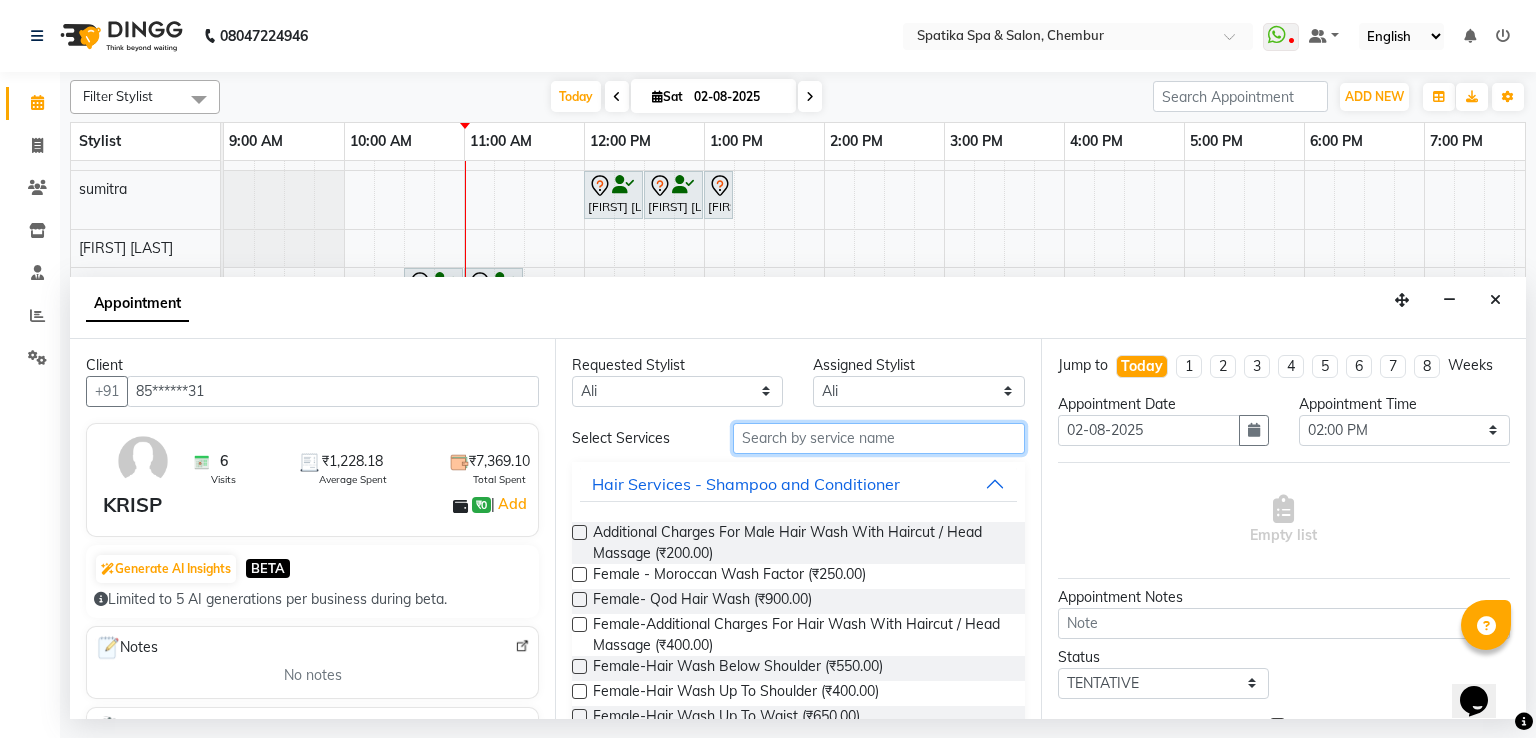 click at bounding box center (879, 438) 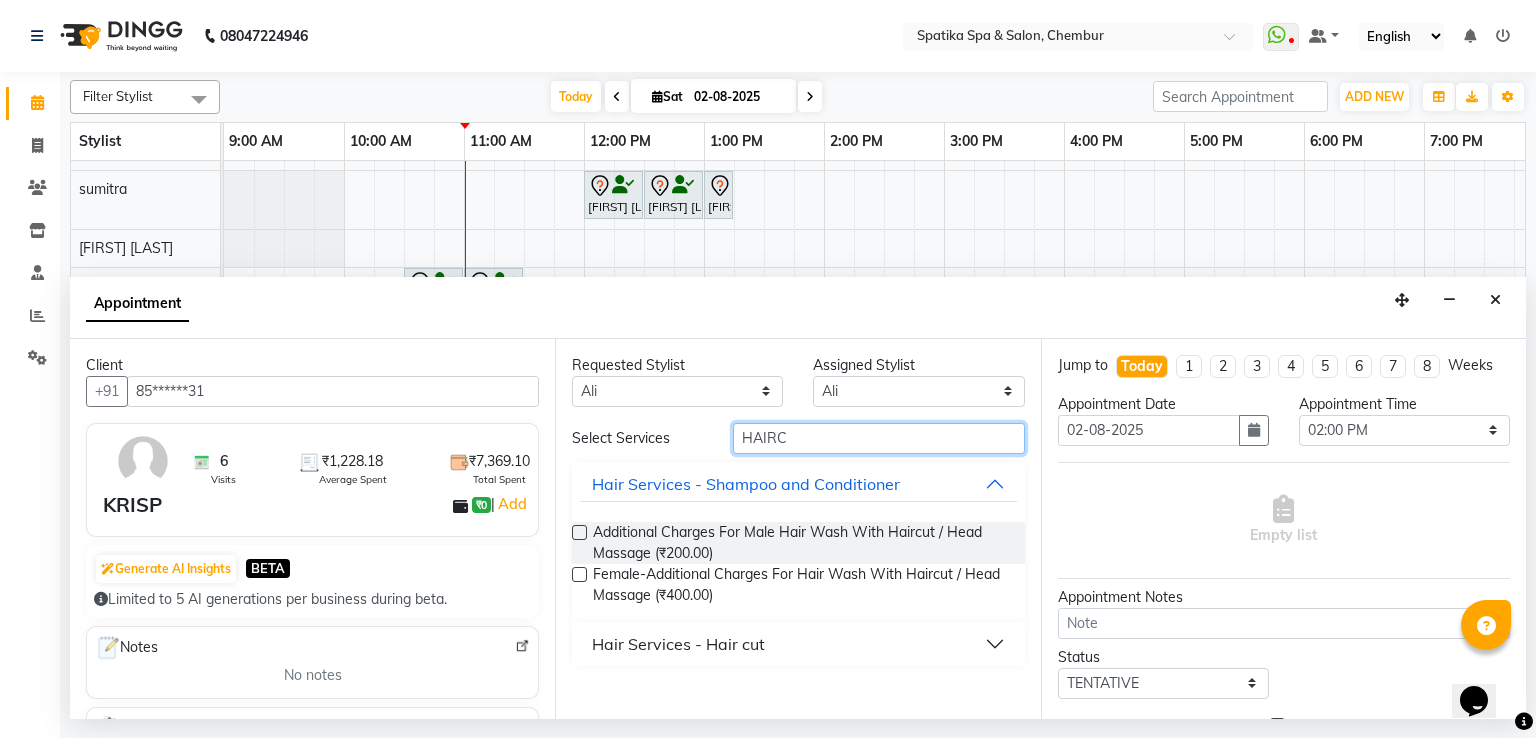 type on "HAIRC" 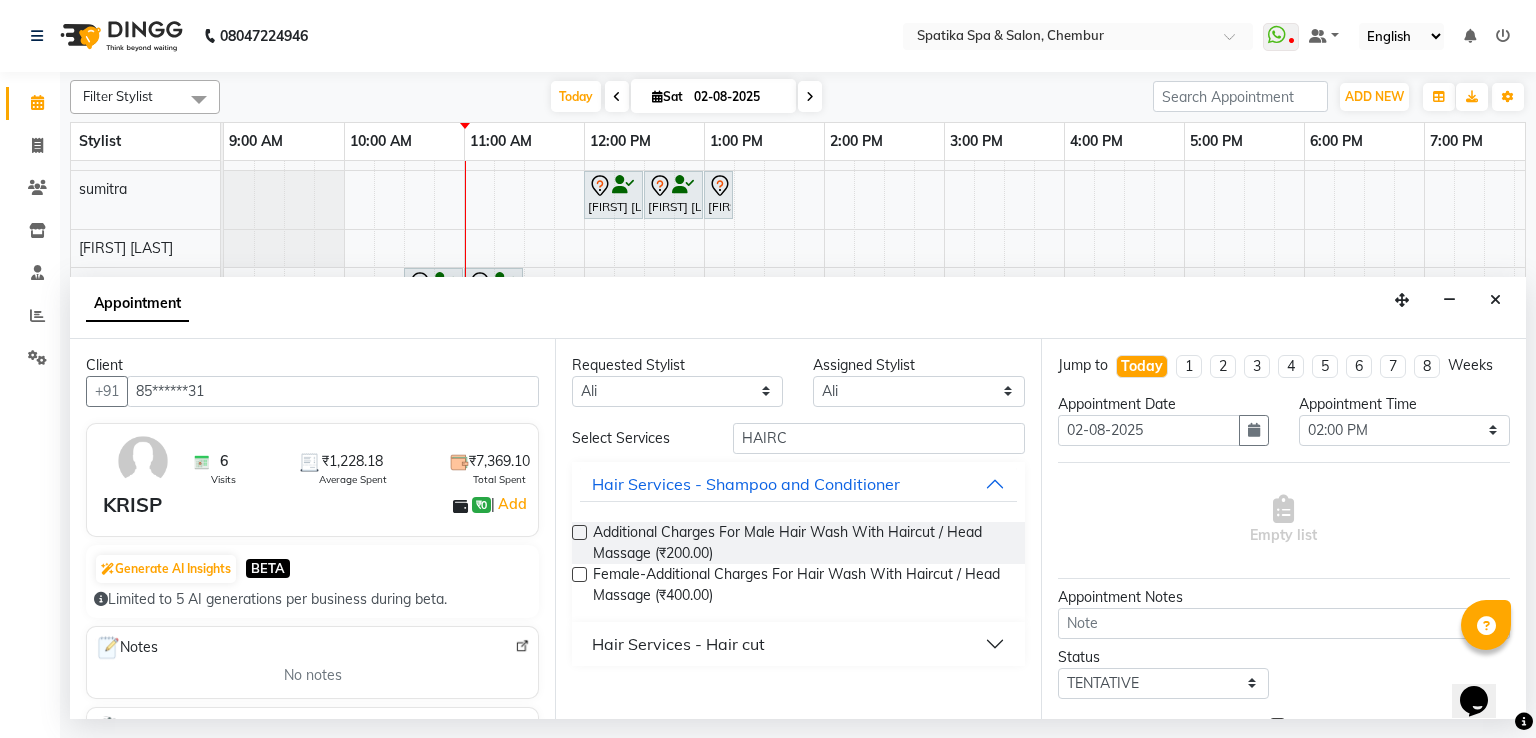 click on "Hair Services - Hair cut" at bounding box center (678, 644) 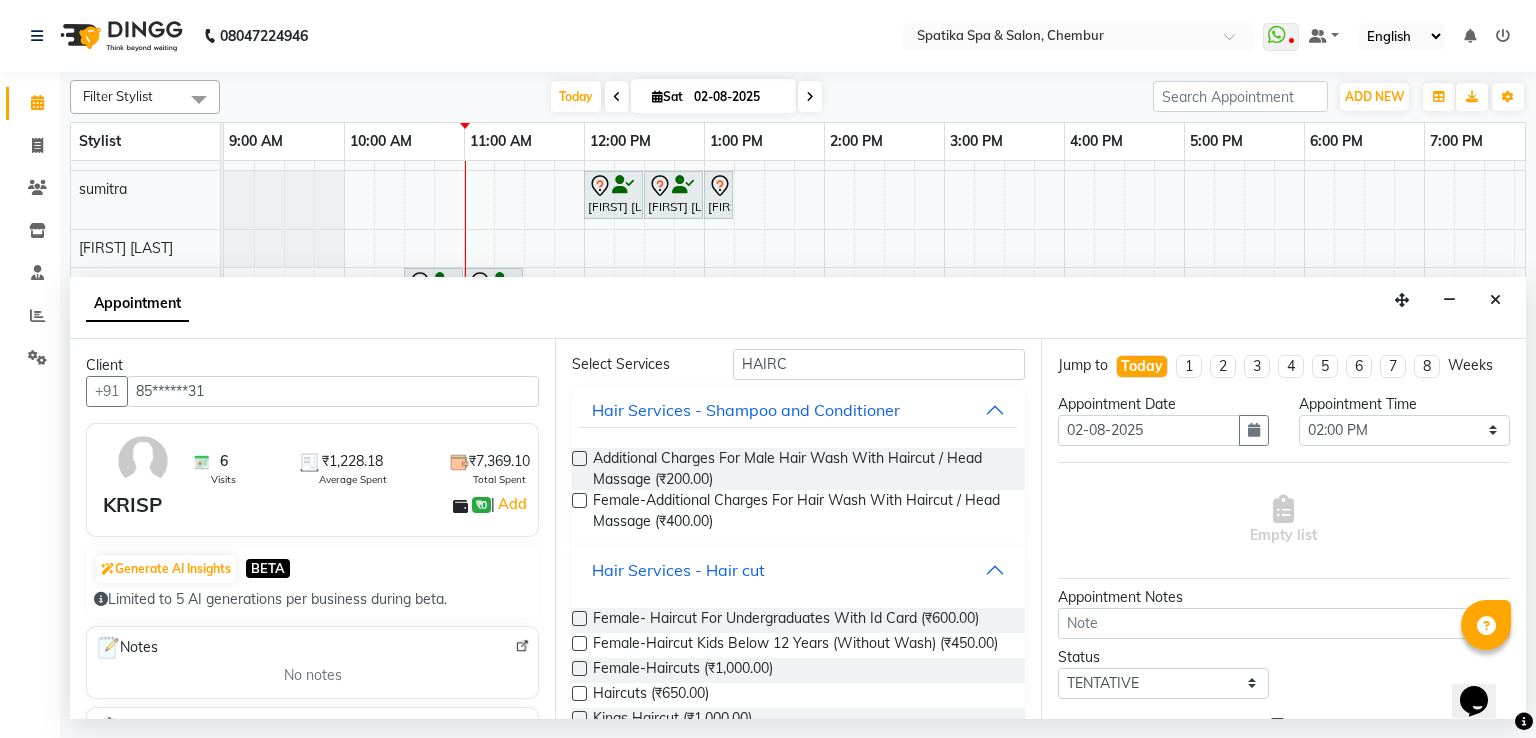 scroll, scrollTop: 143, scrollLeft: 0, axis: vertical 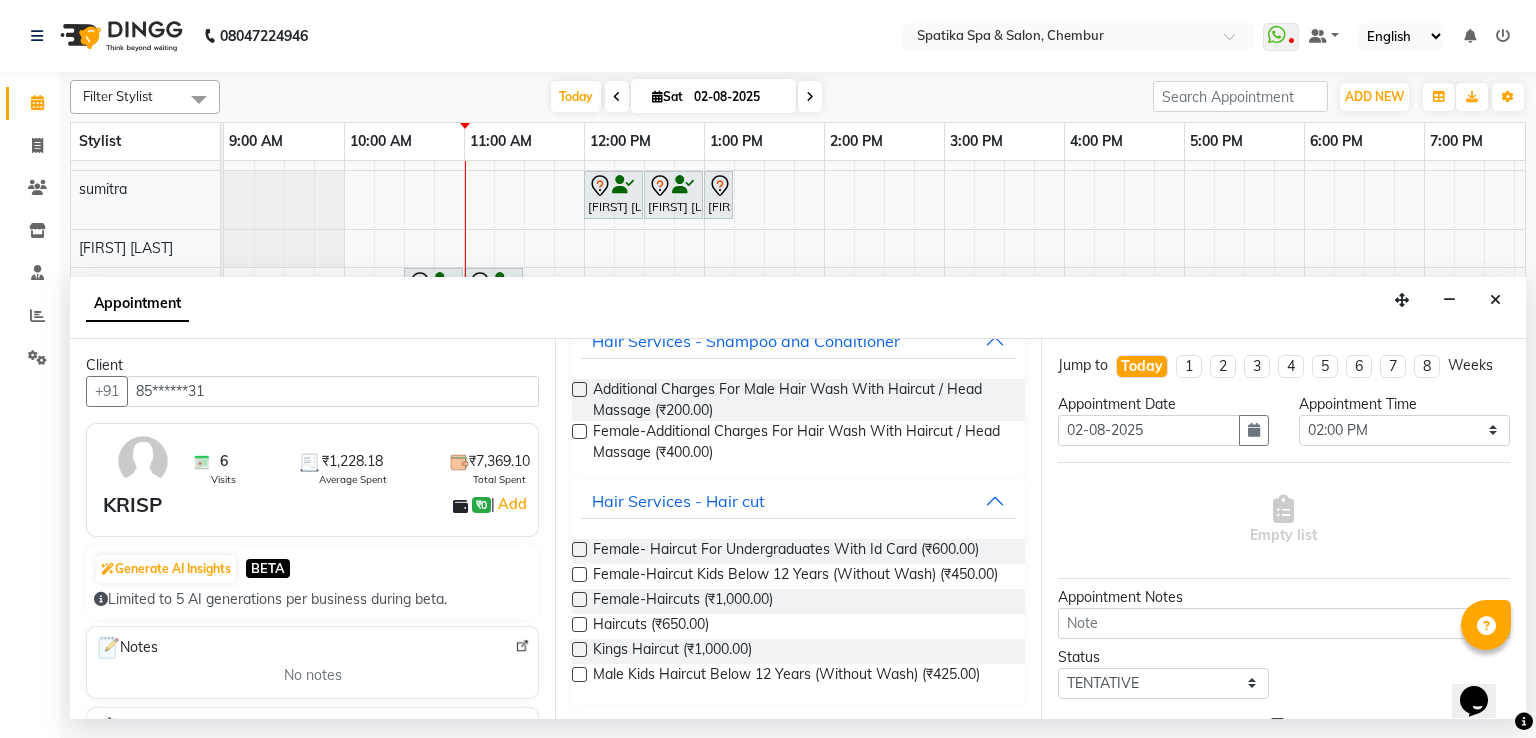 click at bounding box center (579, 624) 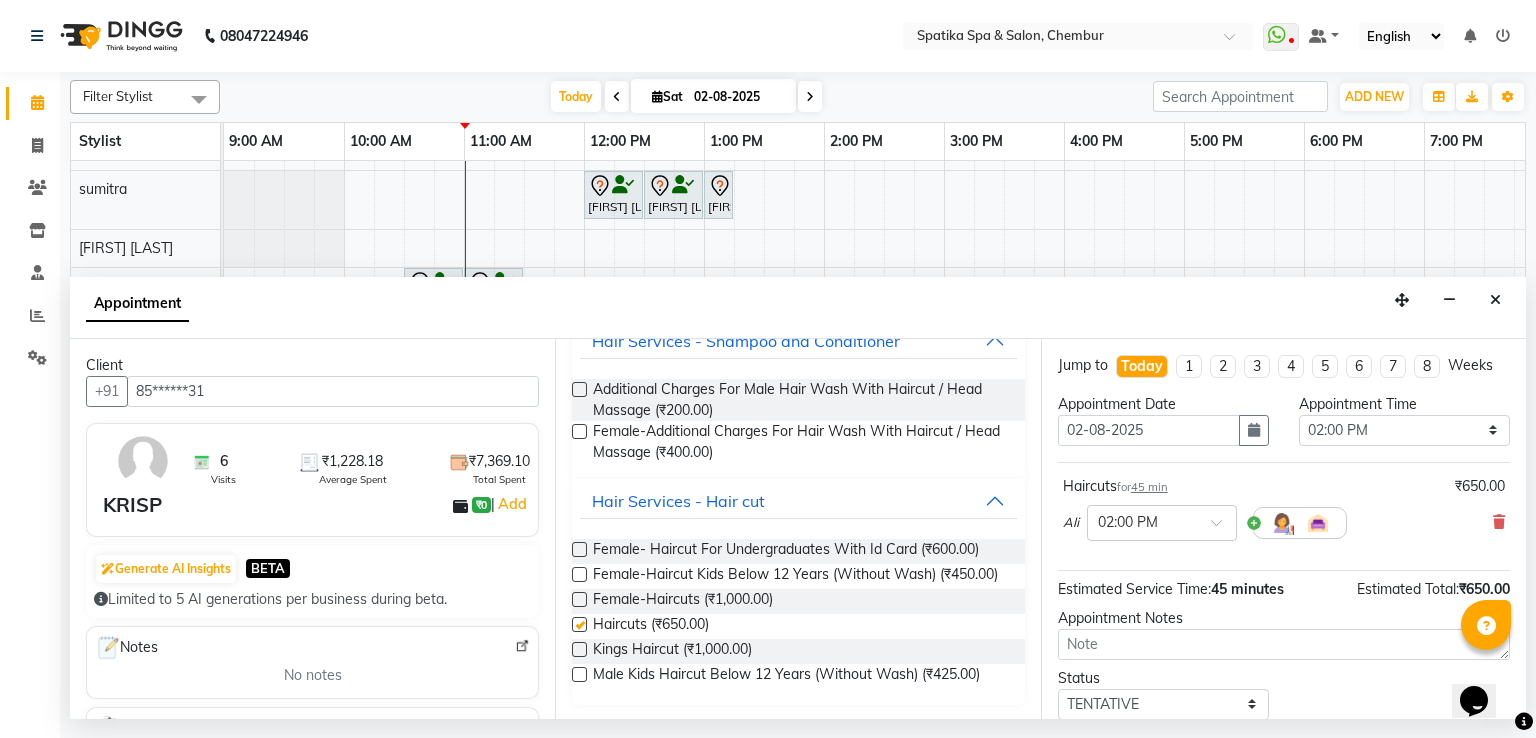 click at bounding box center [579, 624] 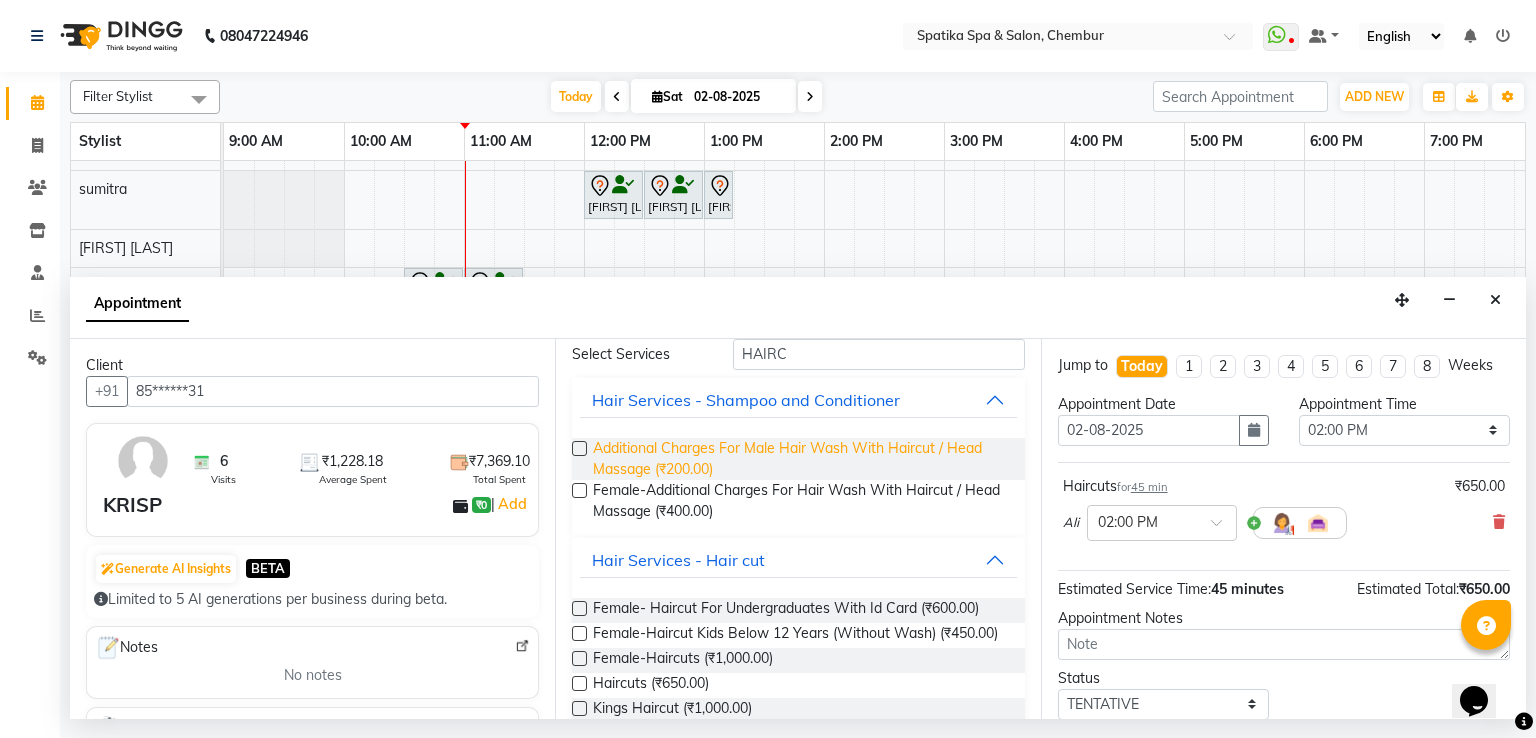 scroll, scrollTop: 0, scrollLeft: 0, axis: both 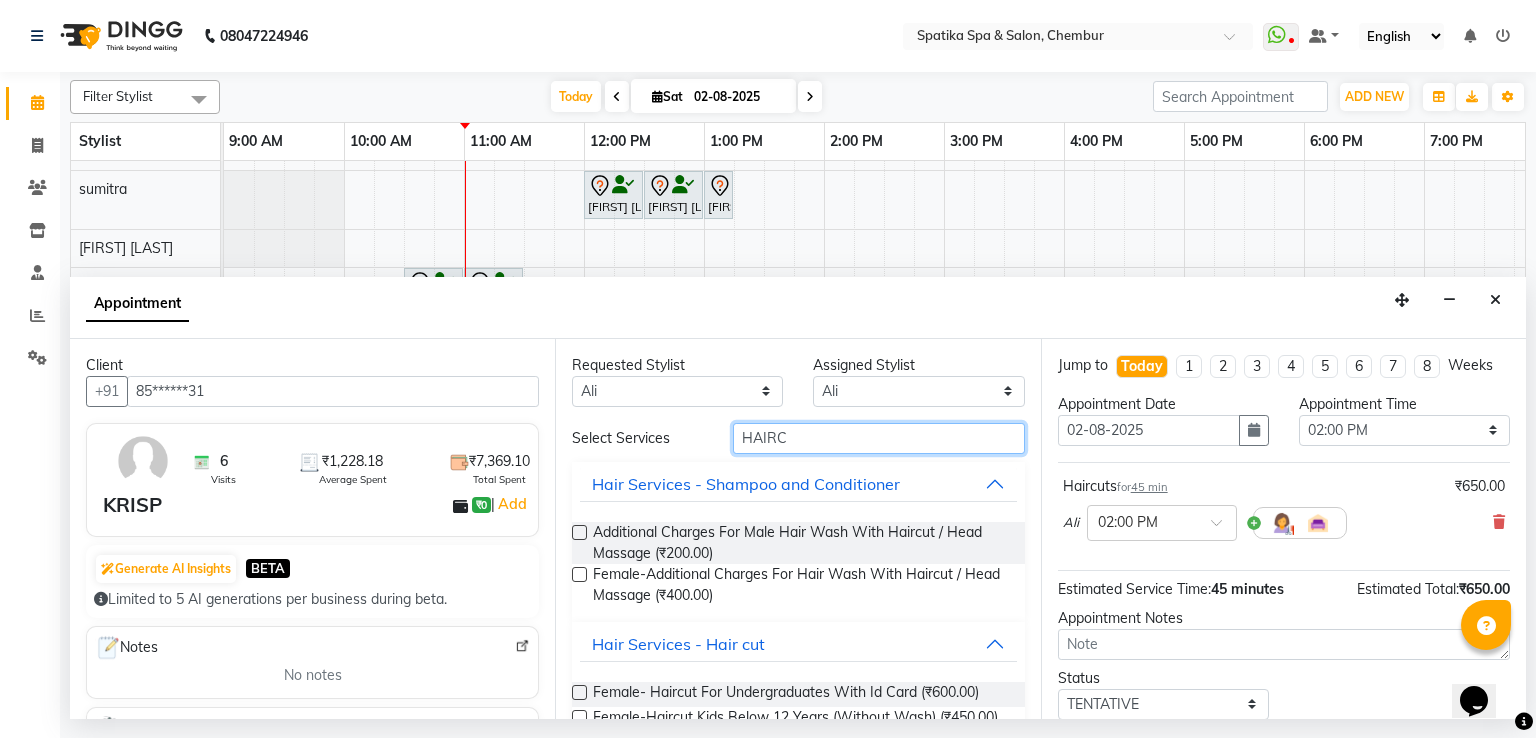 click on "HAIRC" at bounding box center (879, 438) 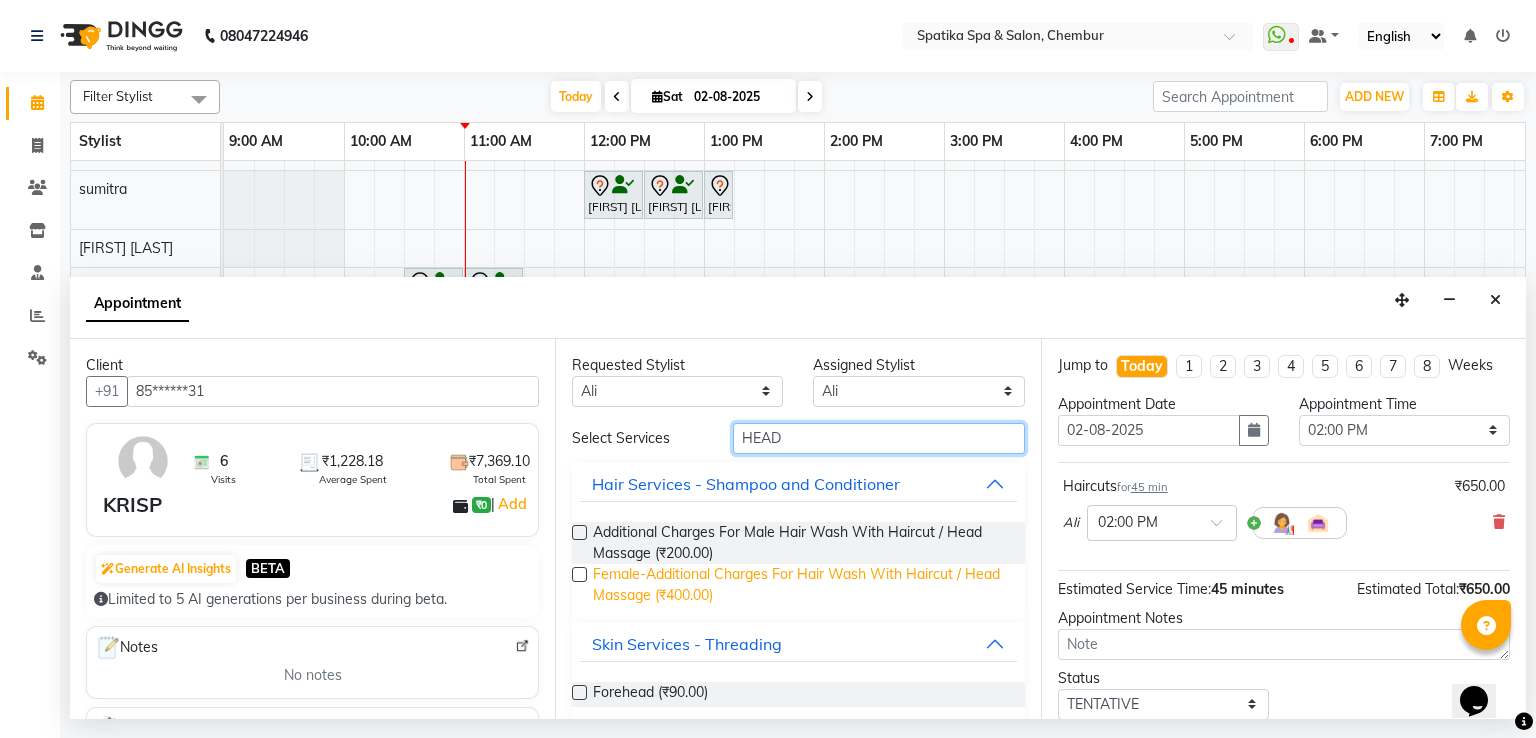 type on "HEAD" 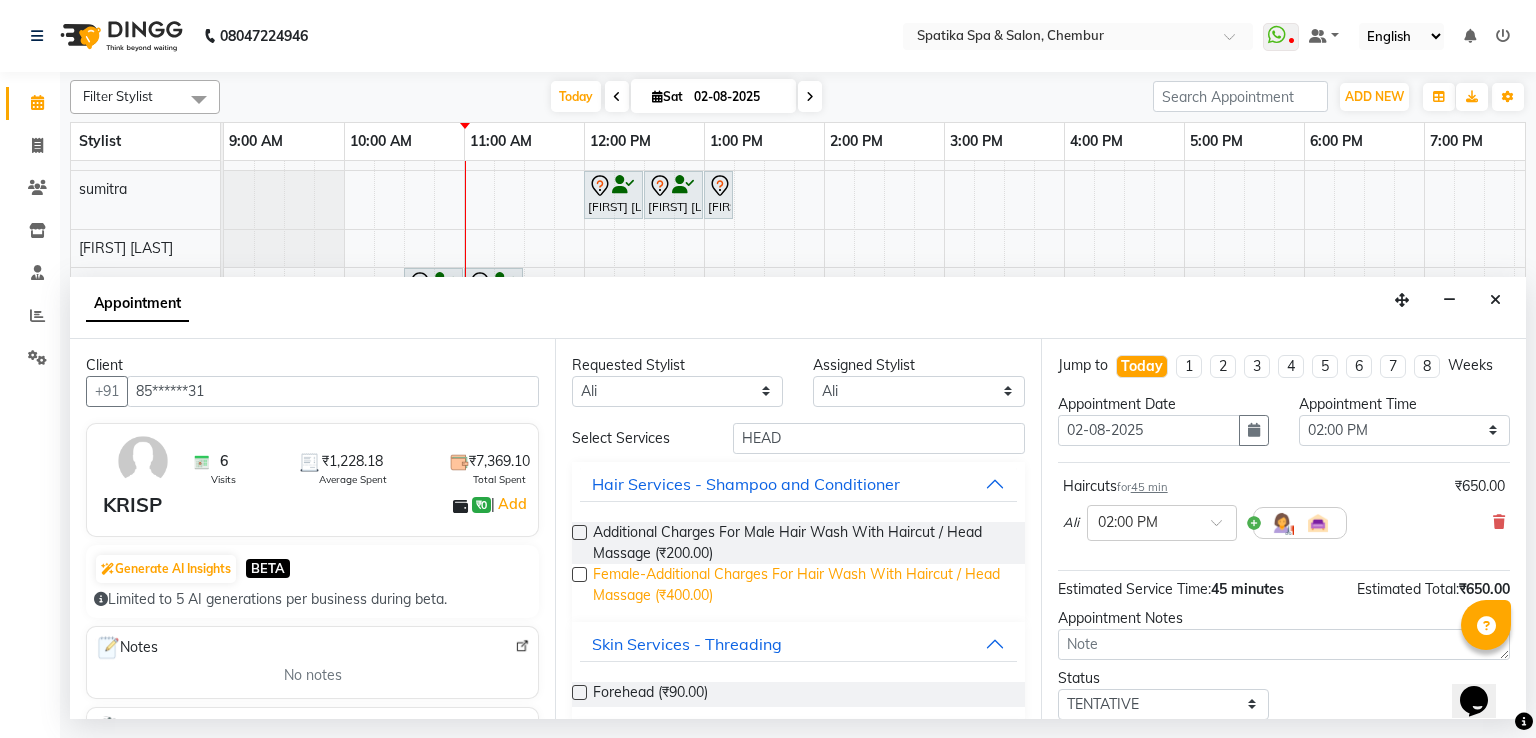 click on "Female-Additional Charges For Hair Wash With Haircut / Head Massage (₹400.00)" at bounding box center (800, 585) 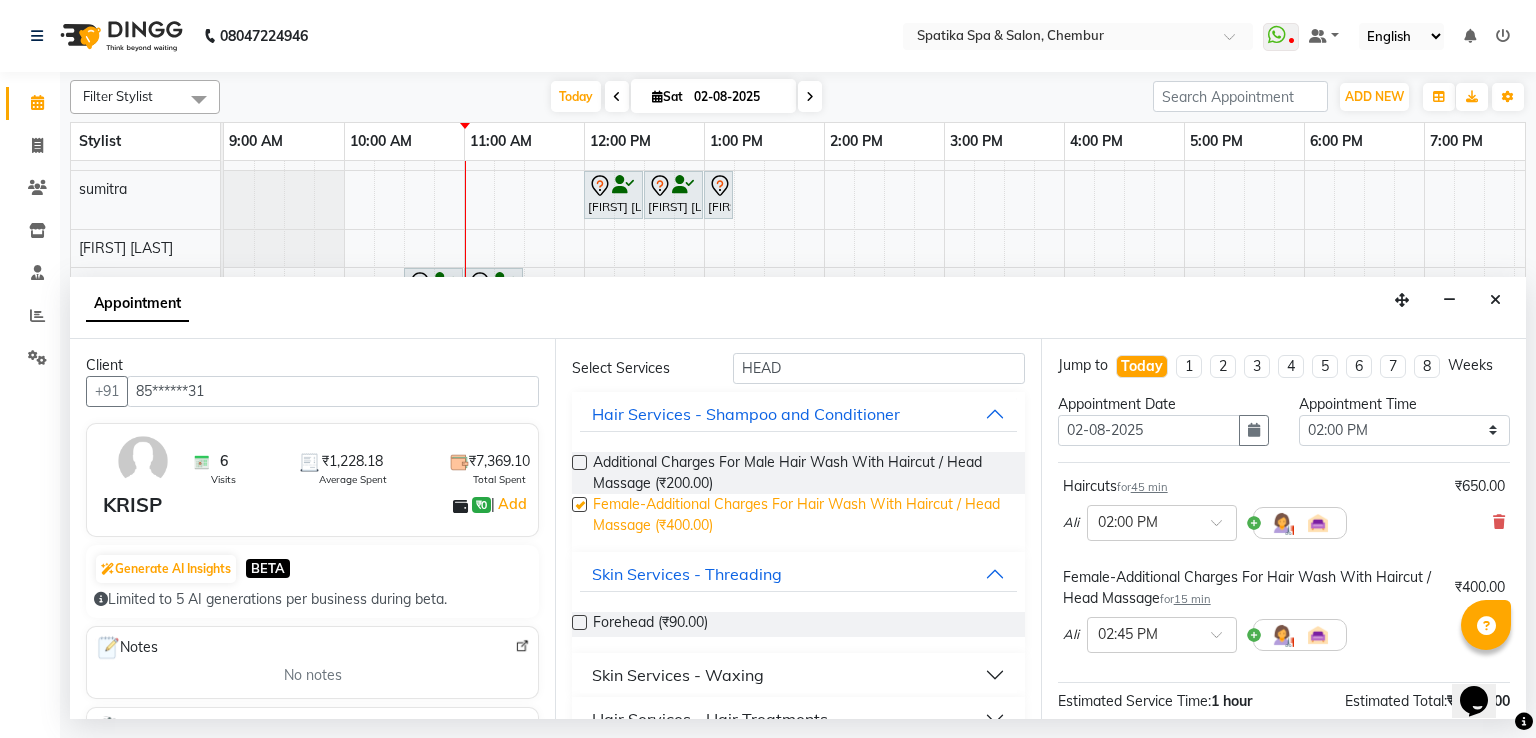 checkbox on "false" 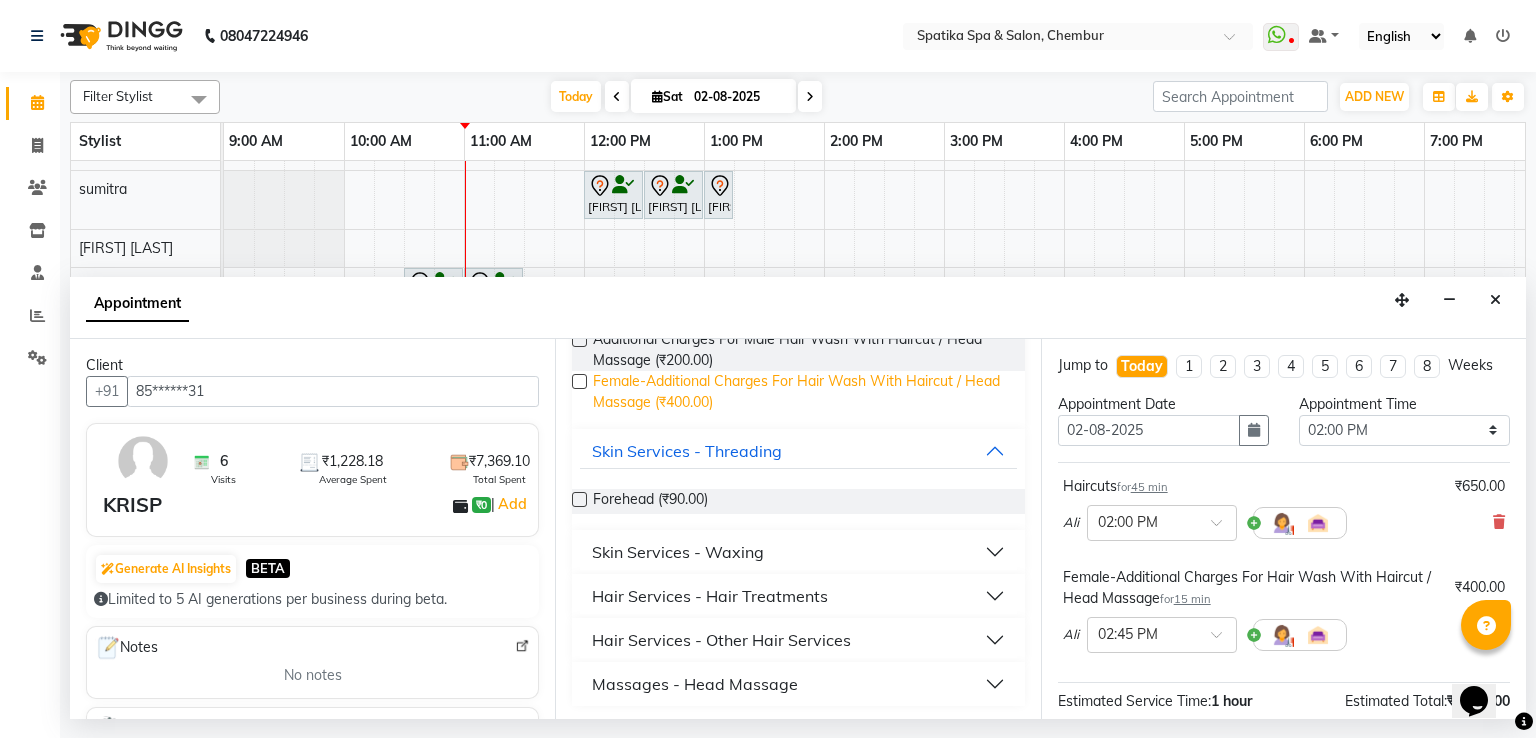 scroll, scrollTop: 195, scrollLeft: 0, axis: vertical 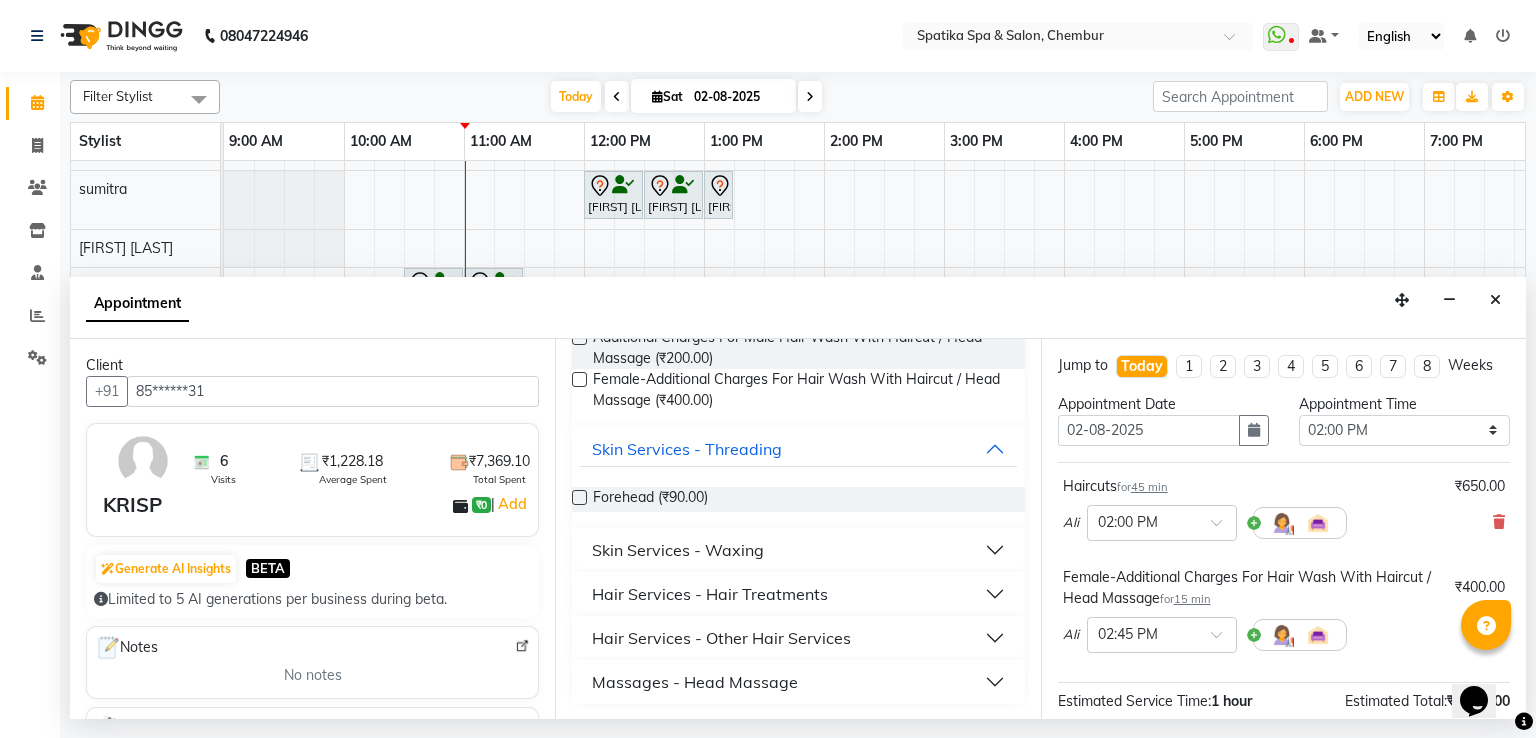 click on "Massages - Head Massage" at bounding box center [695, 682] 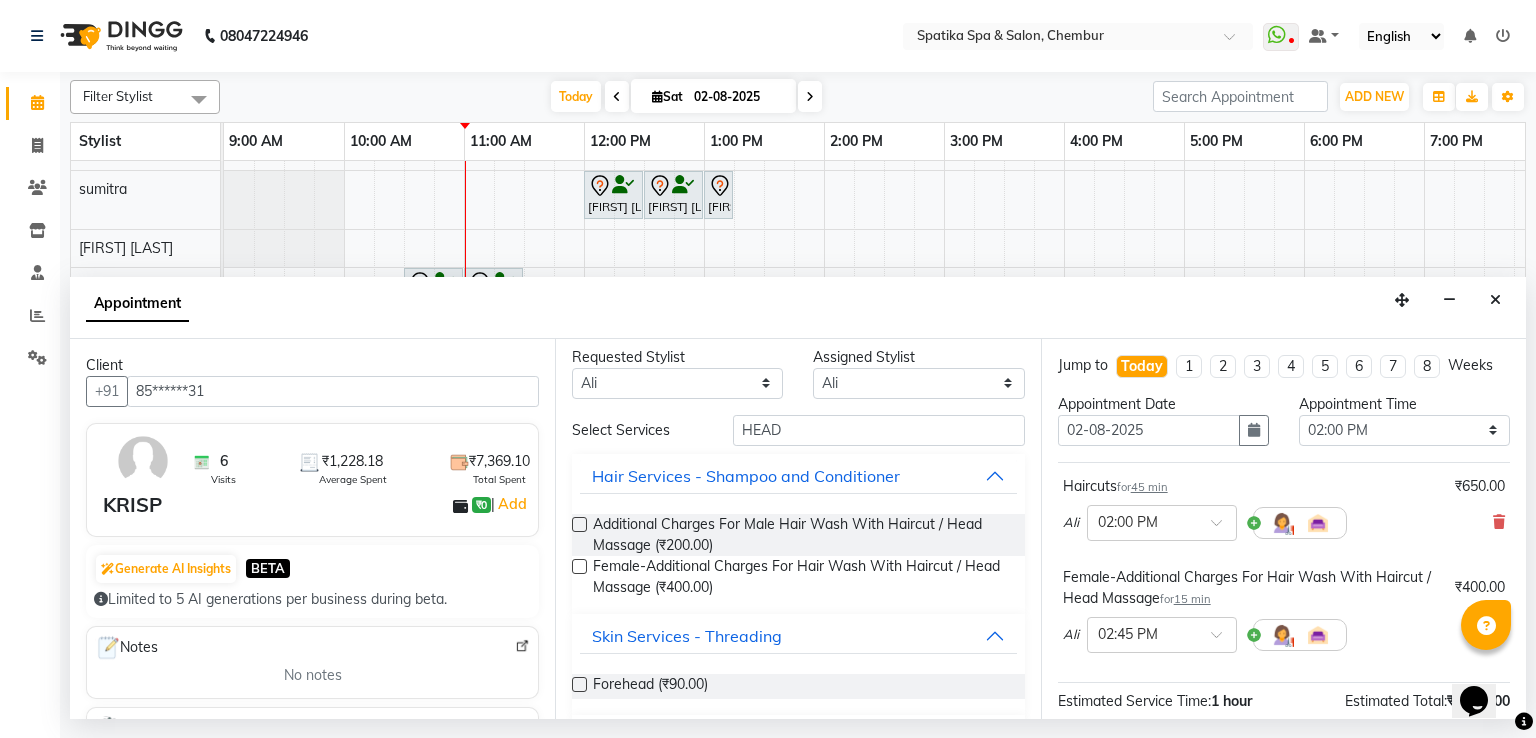scroll, scrollTop: 0, scrollLeft: 0, axis: both 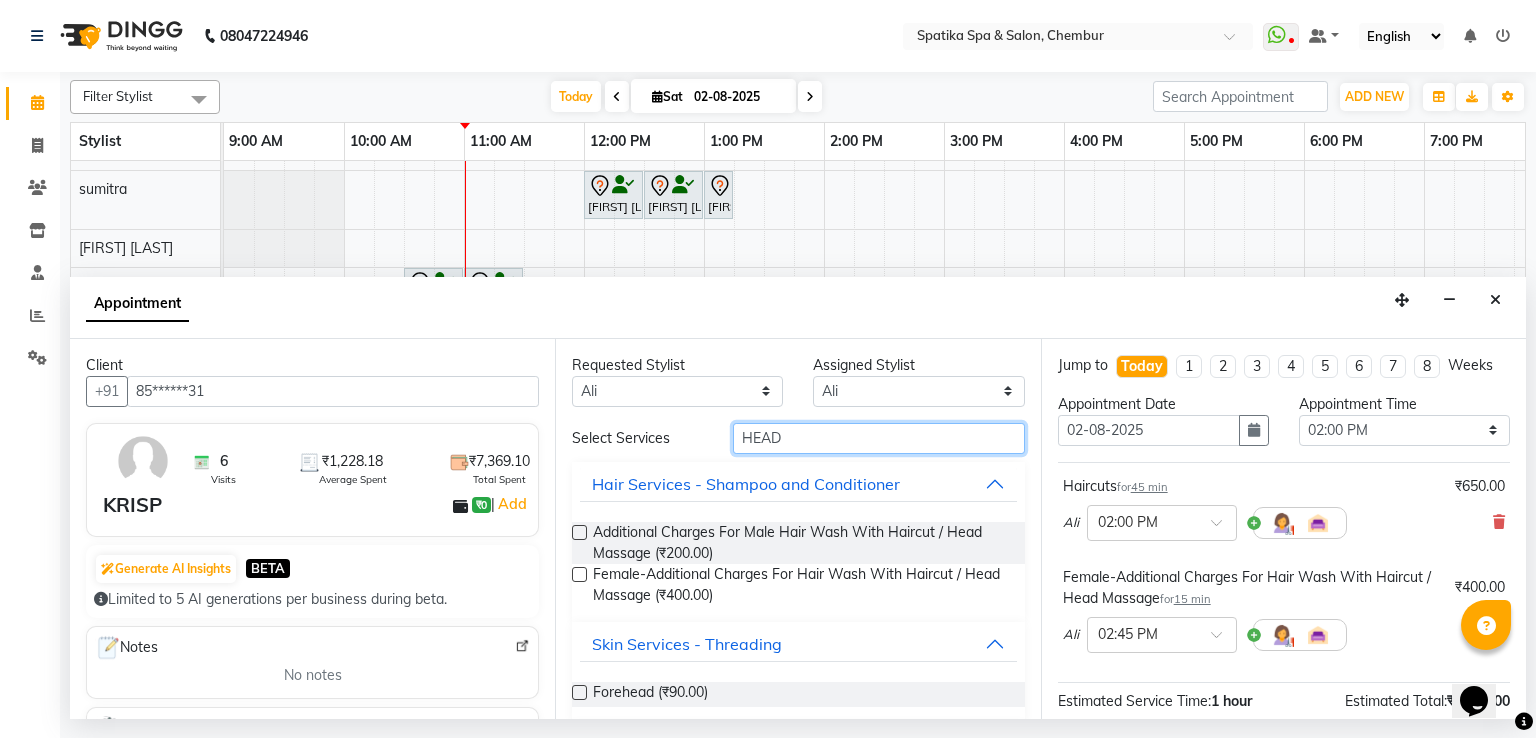 click on "HEAD" at bounding box center (879, 438) 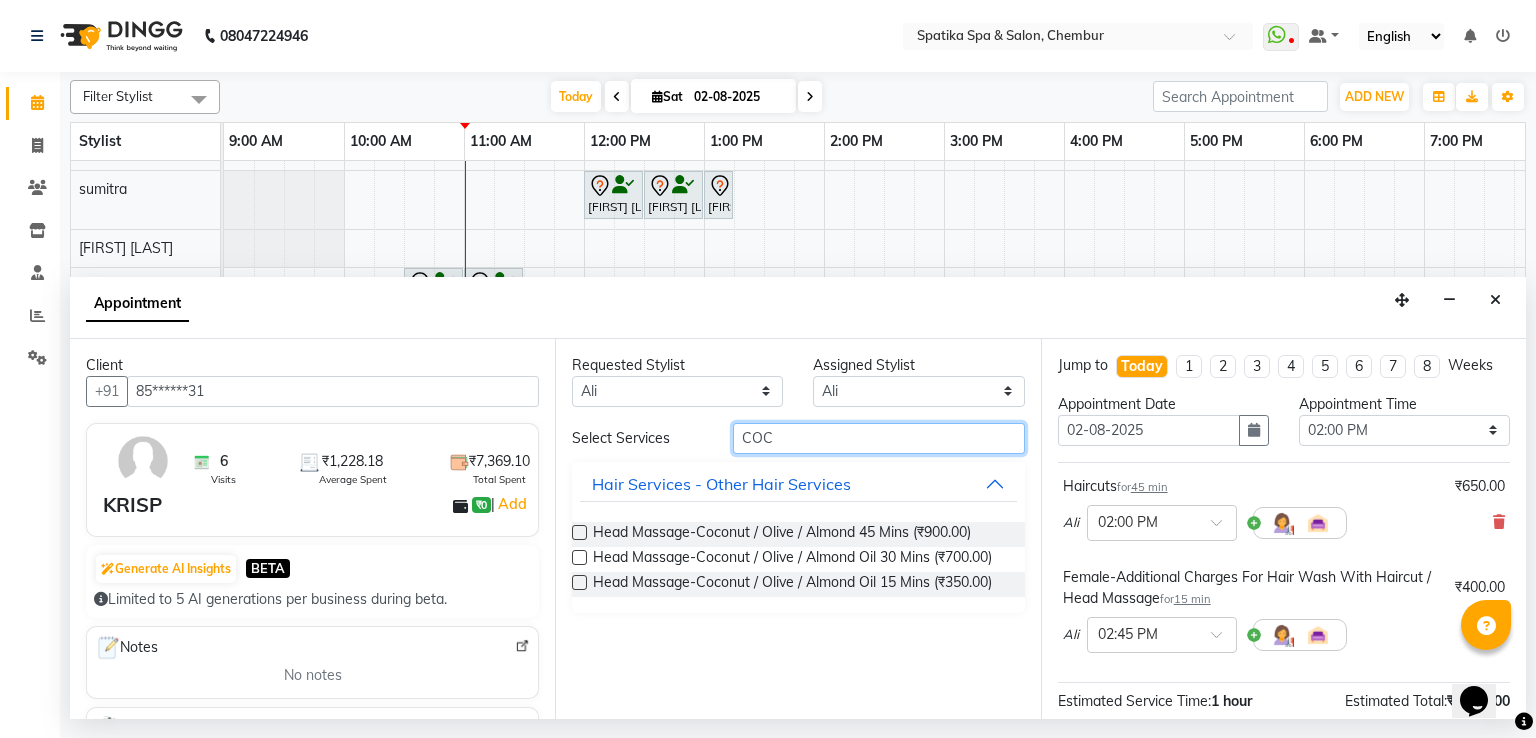 type on "COC" 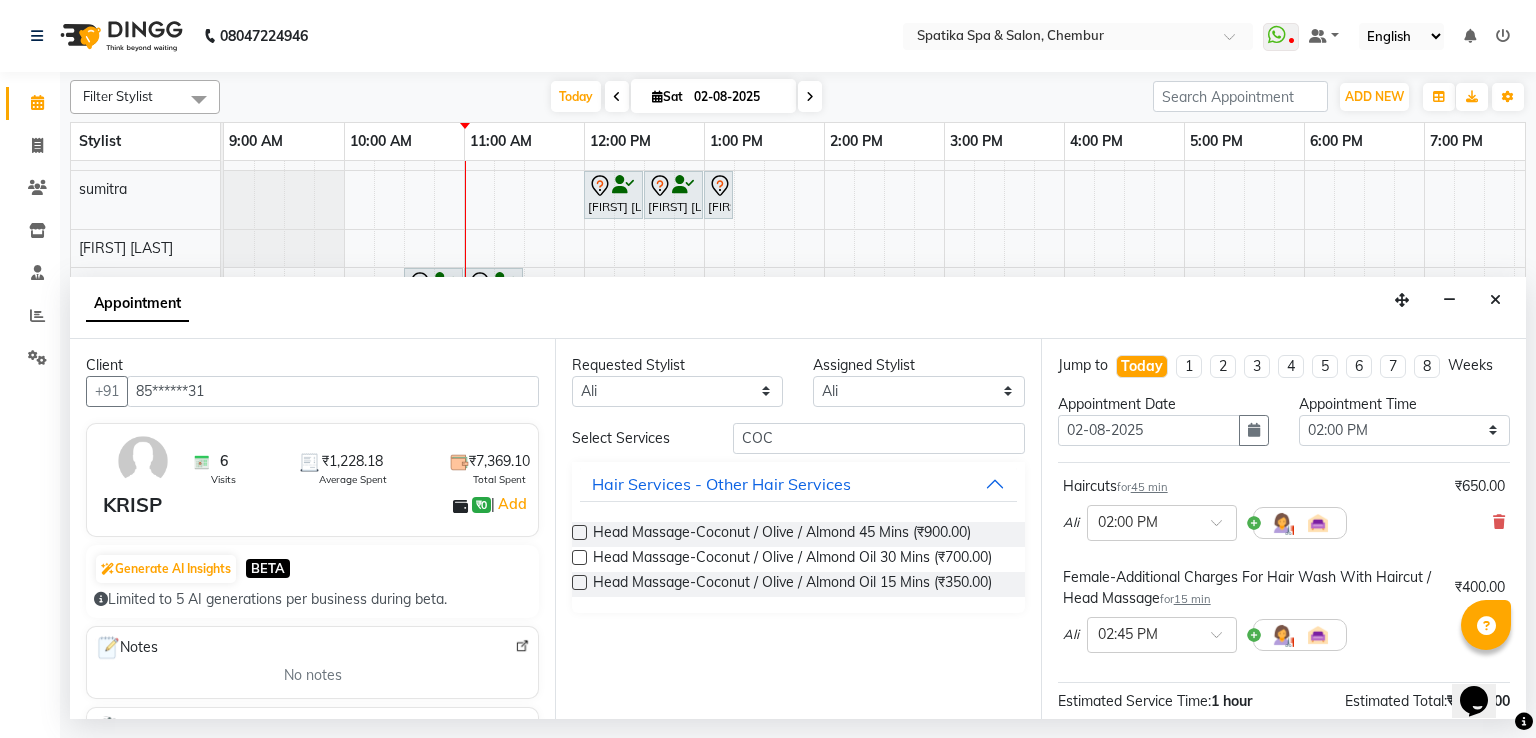 click at bounding box center (579, 557) 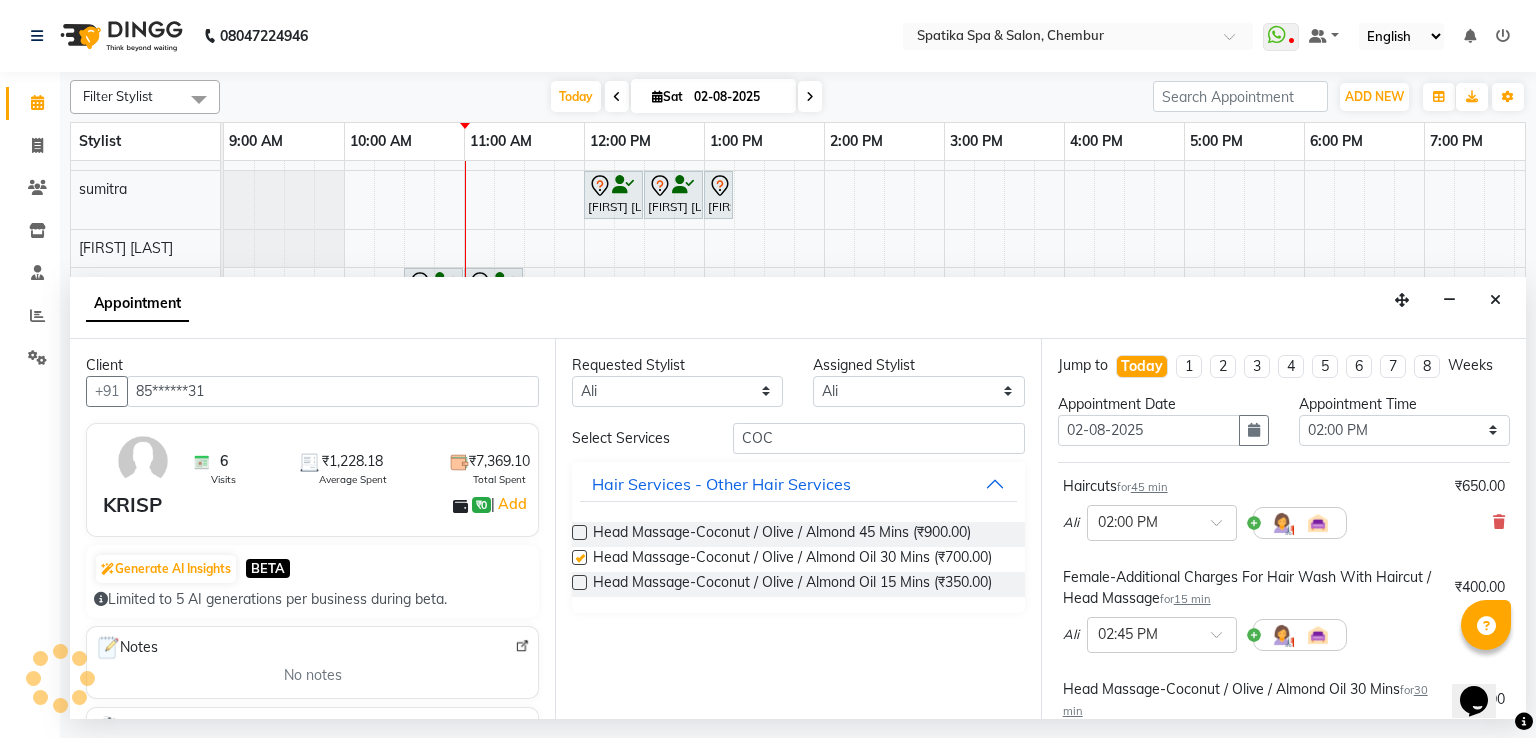 checkbox on "false" 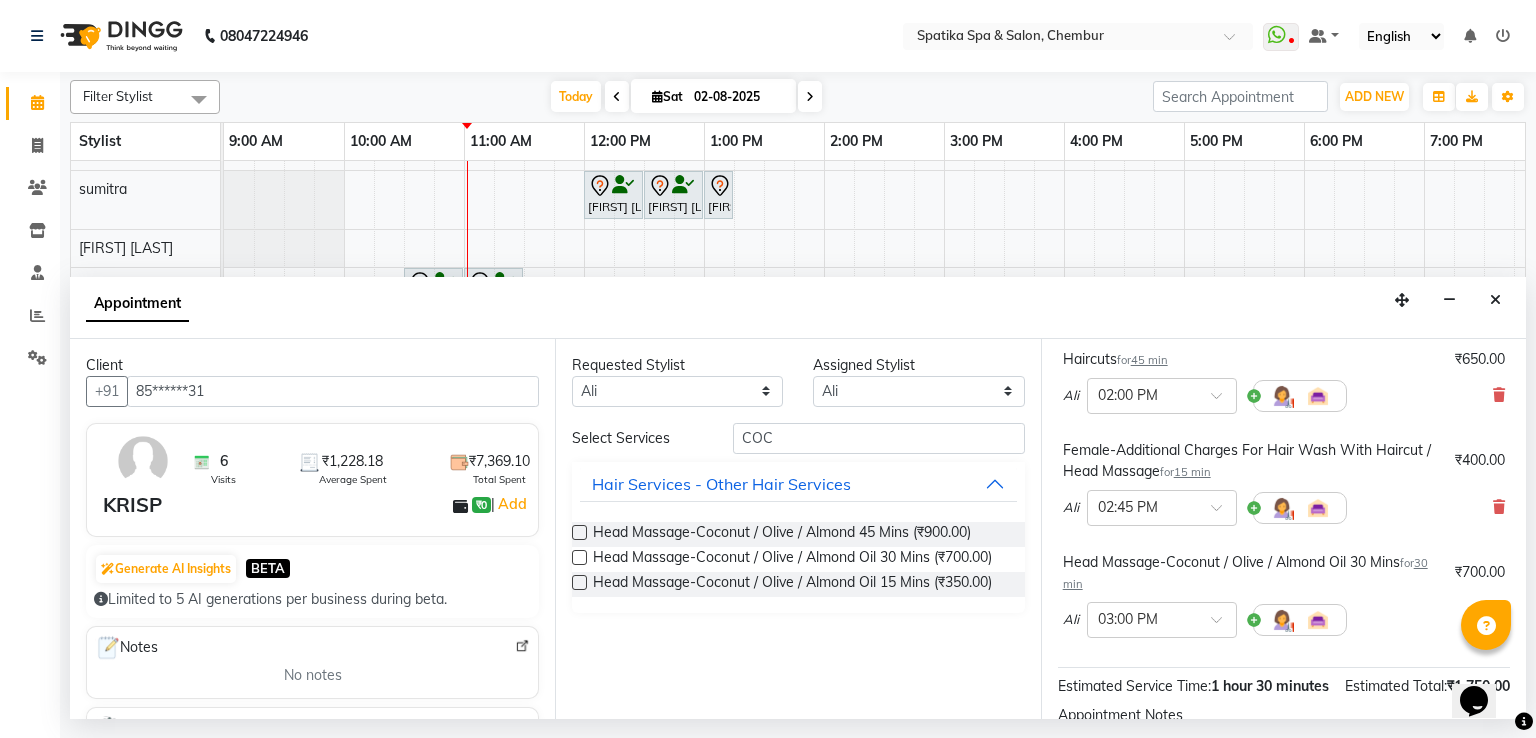 scroll, scrollTop: 65, scrollLeft: 0, axis: vertical 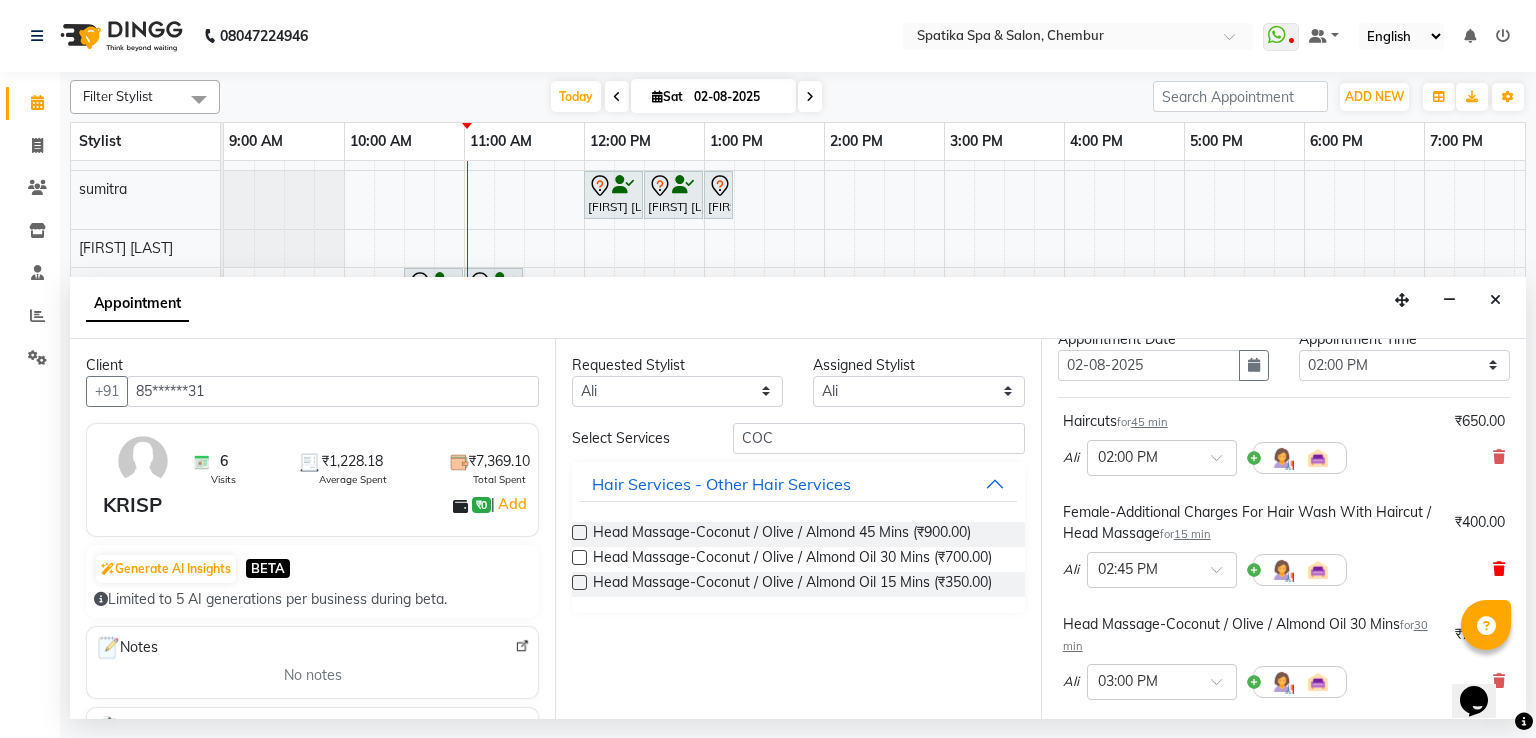 click at bounding box center (1499, 569) 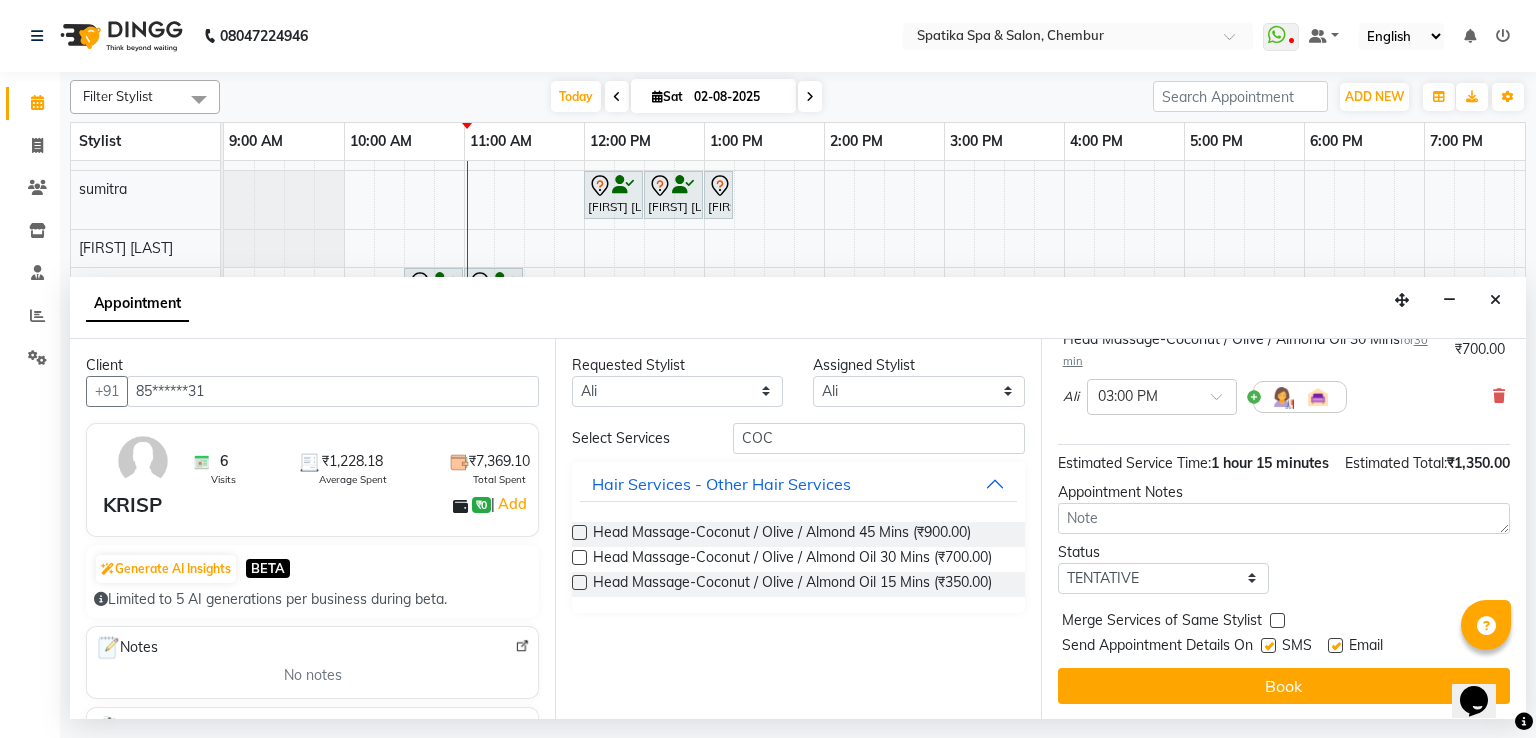 scroll, scrollTop: 258, scrollLeft: 0, axis: vertical 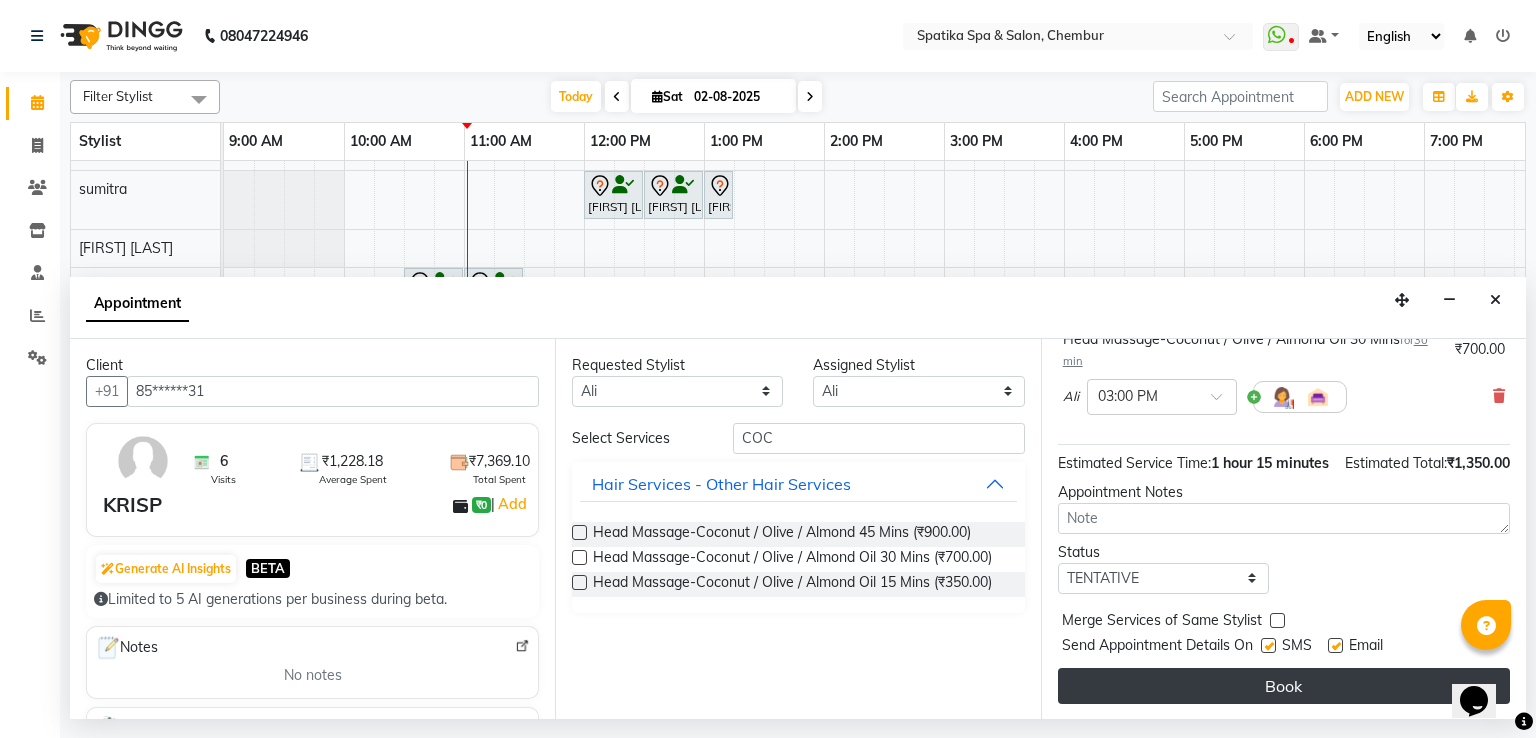 click on "Book" at bounding box center [1284, 686] 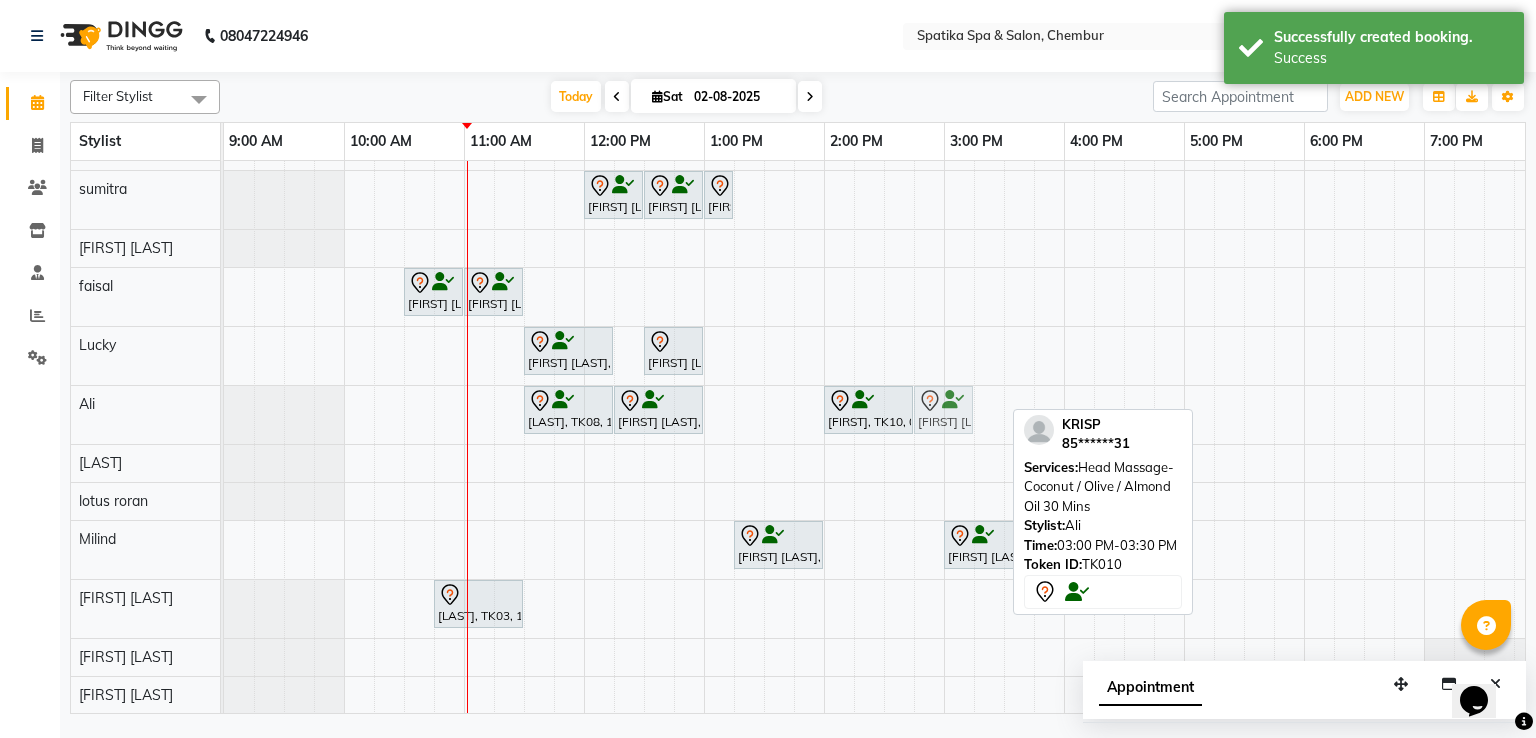 drag, startPoint x: 961, startPoint y: 385, endPoint x: 939, endPoint y: 389, distance: 22.36068 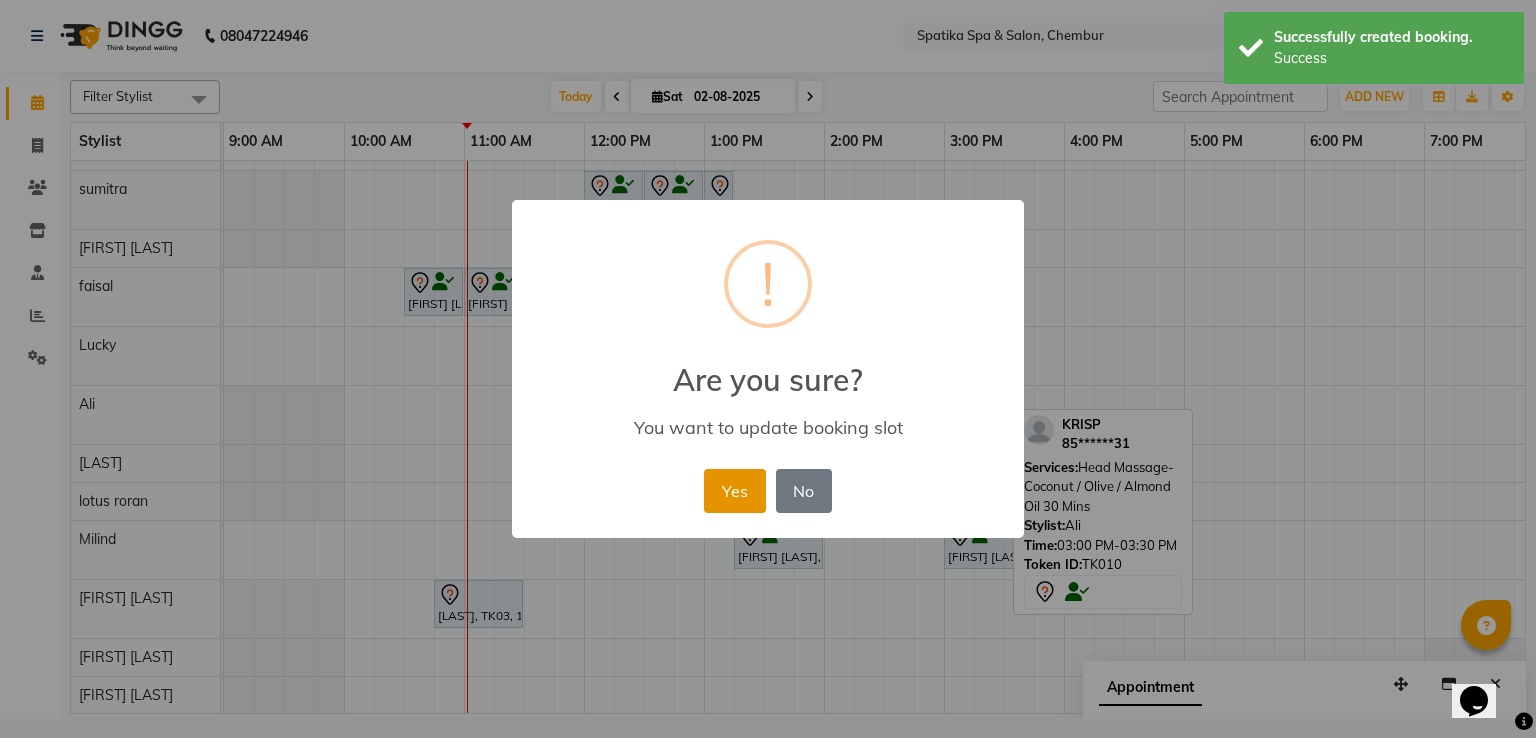 click on "Yes" at bounding box center [734, 491] 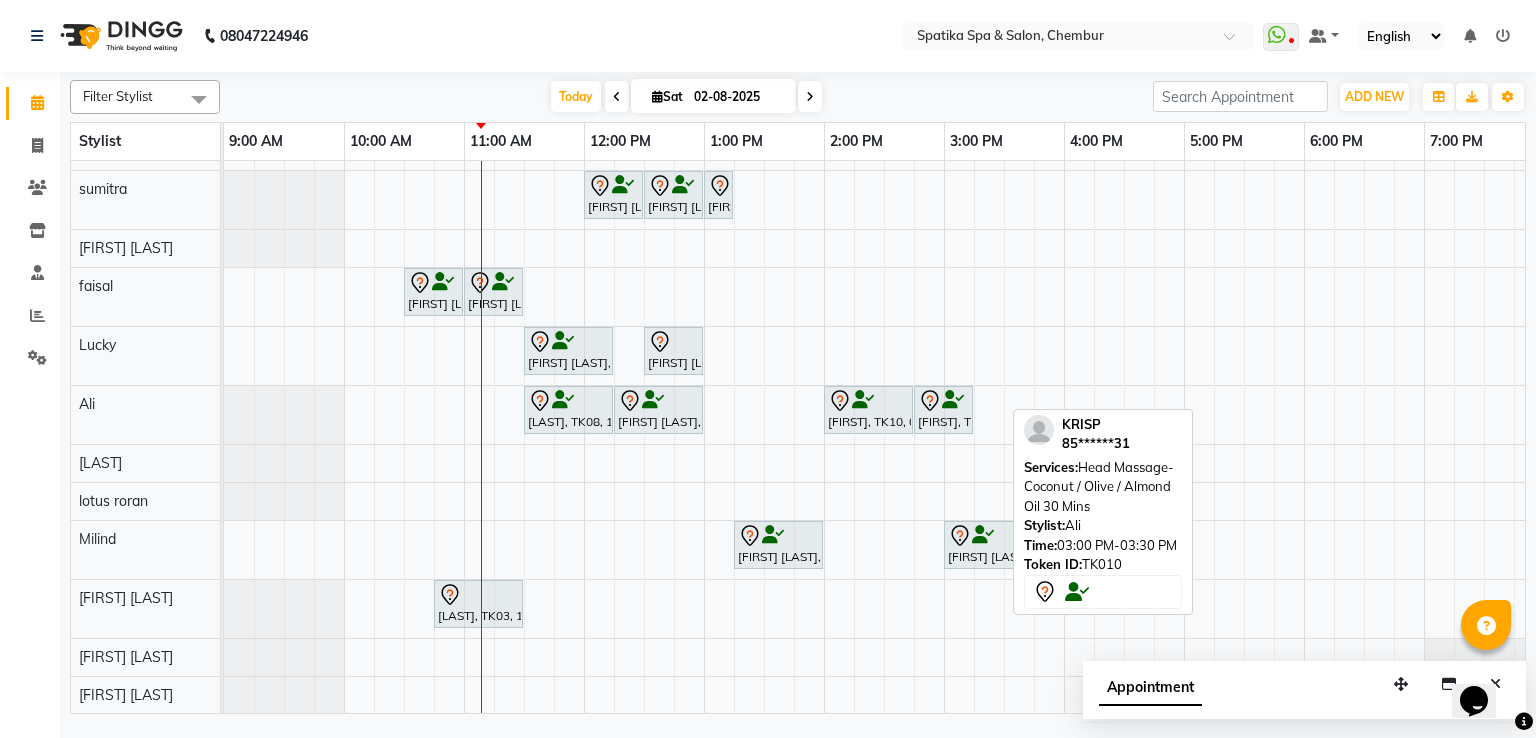 scroll, scrollTop: 0, scrollLeft: 0, axis: both 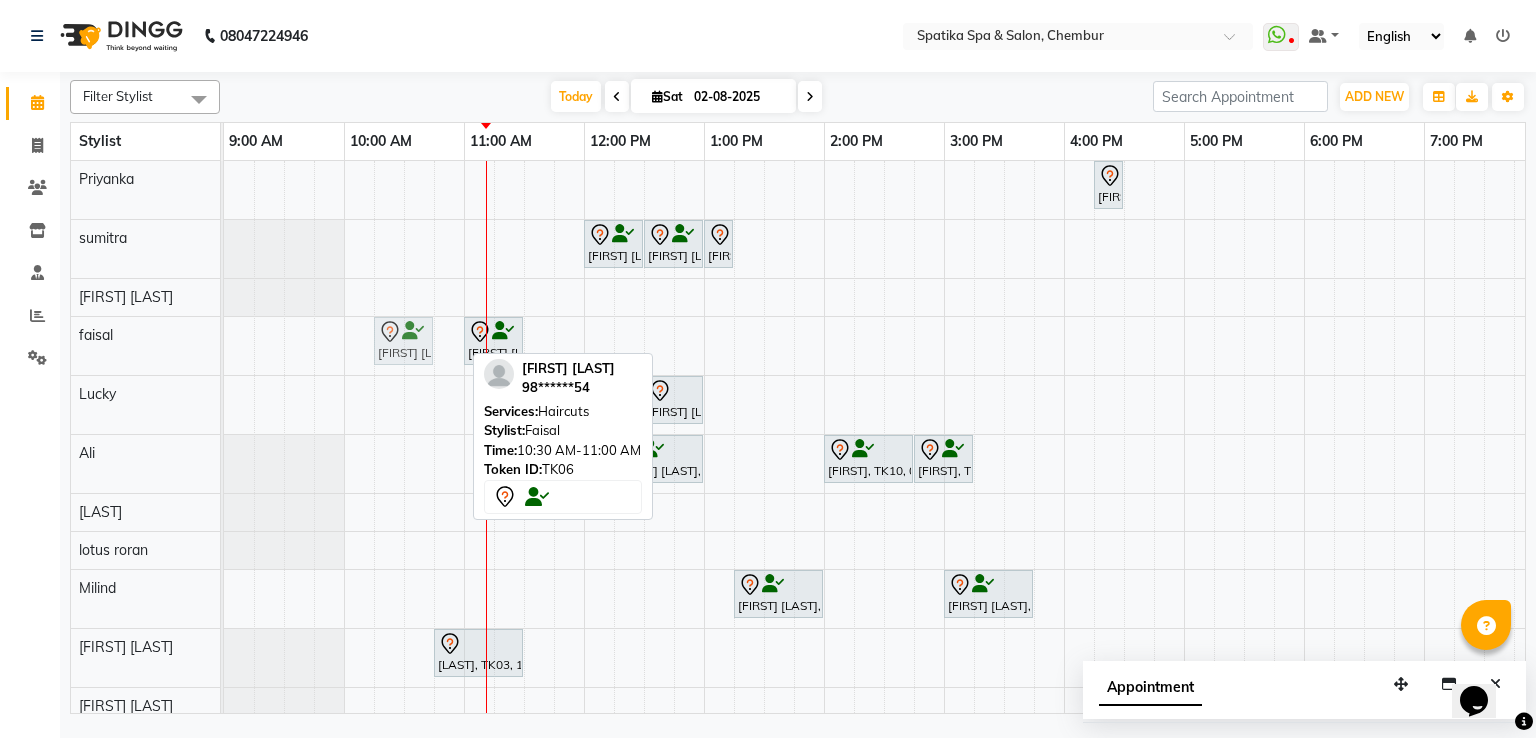 drag, startPoint x: 449, startPoint y: 341, endPoint x: 416, endPoint y: 342, distance: 33.01515 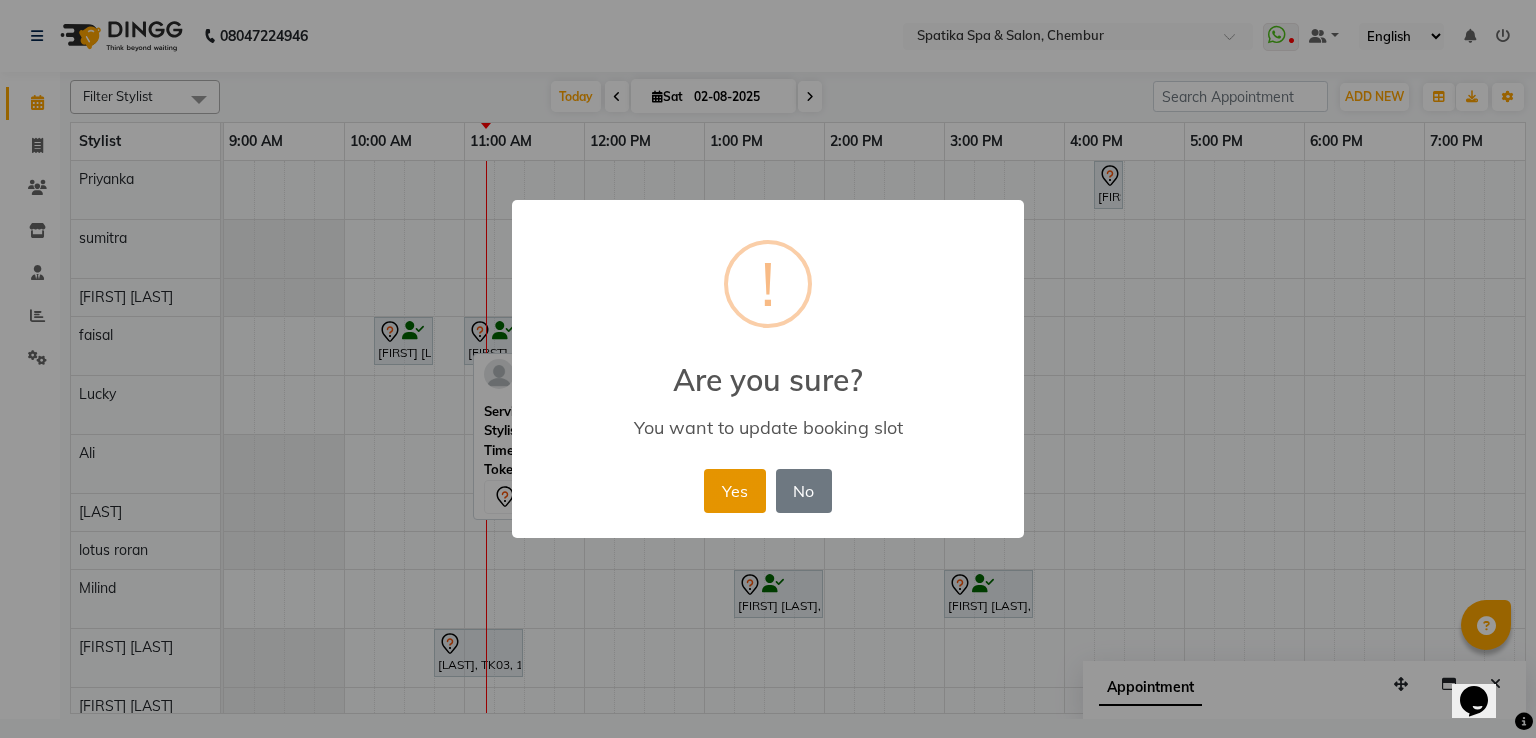 click on "Yes" at bounding box center (734, 491) 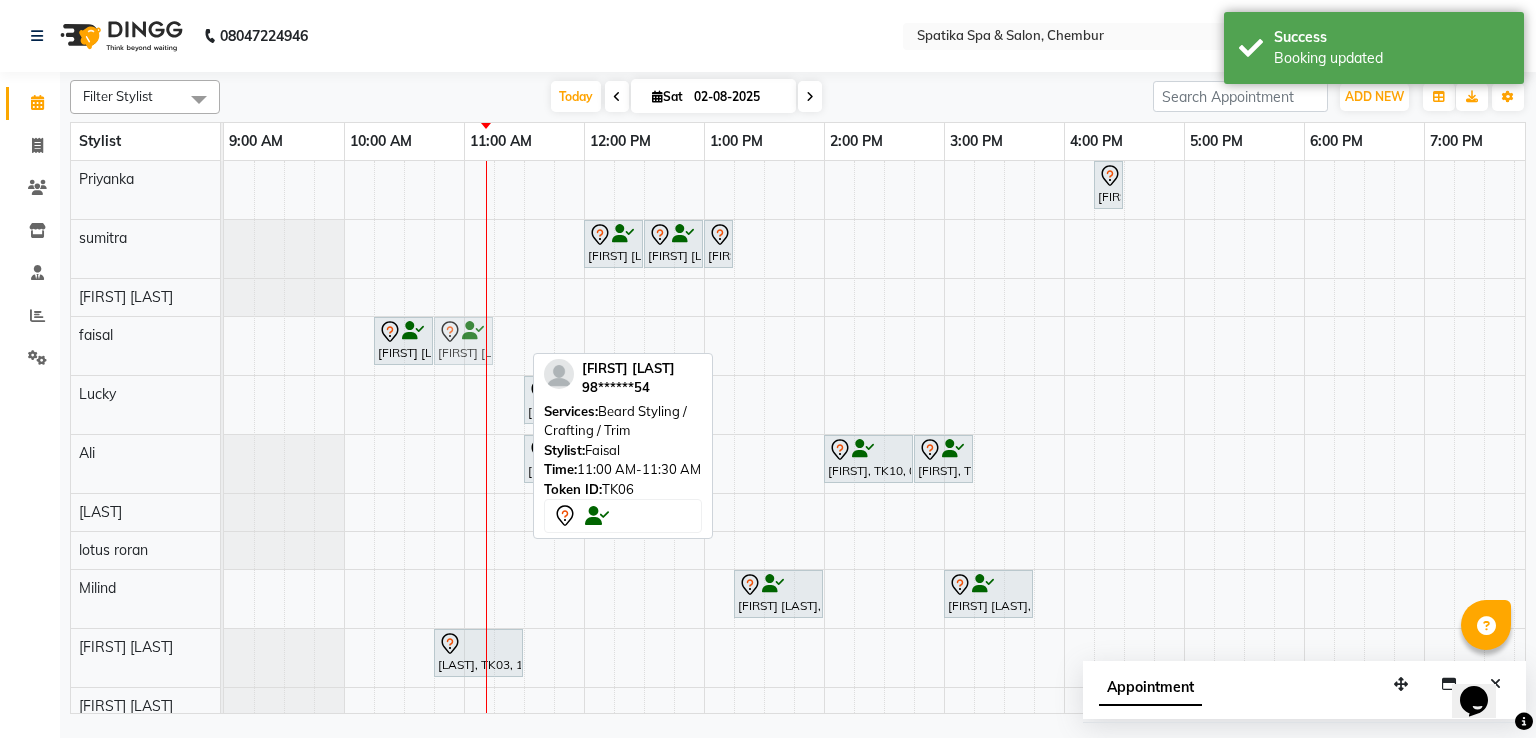 drag, startPoint x: 508, startPoint y: 333, endPoint x: 480, endPoint y: 337, distance: 28.284271 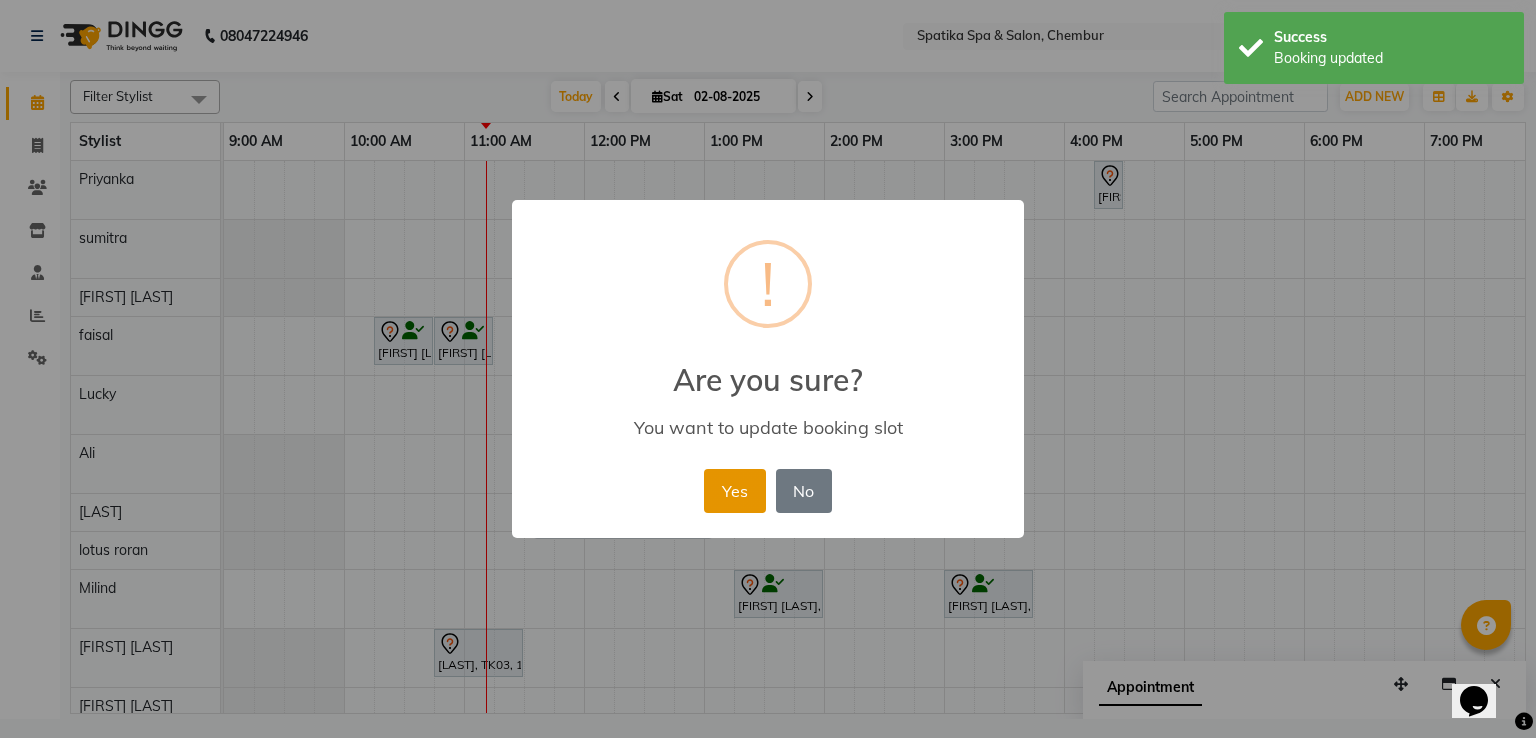 click on "Yes" at bounding box center [734, 491] 